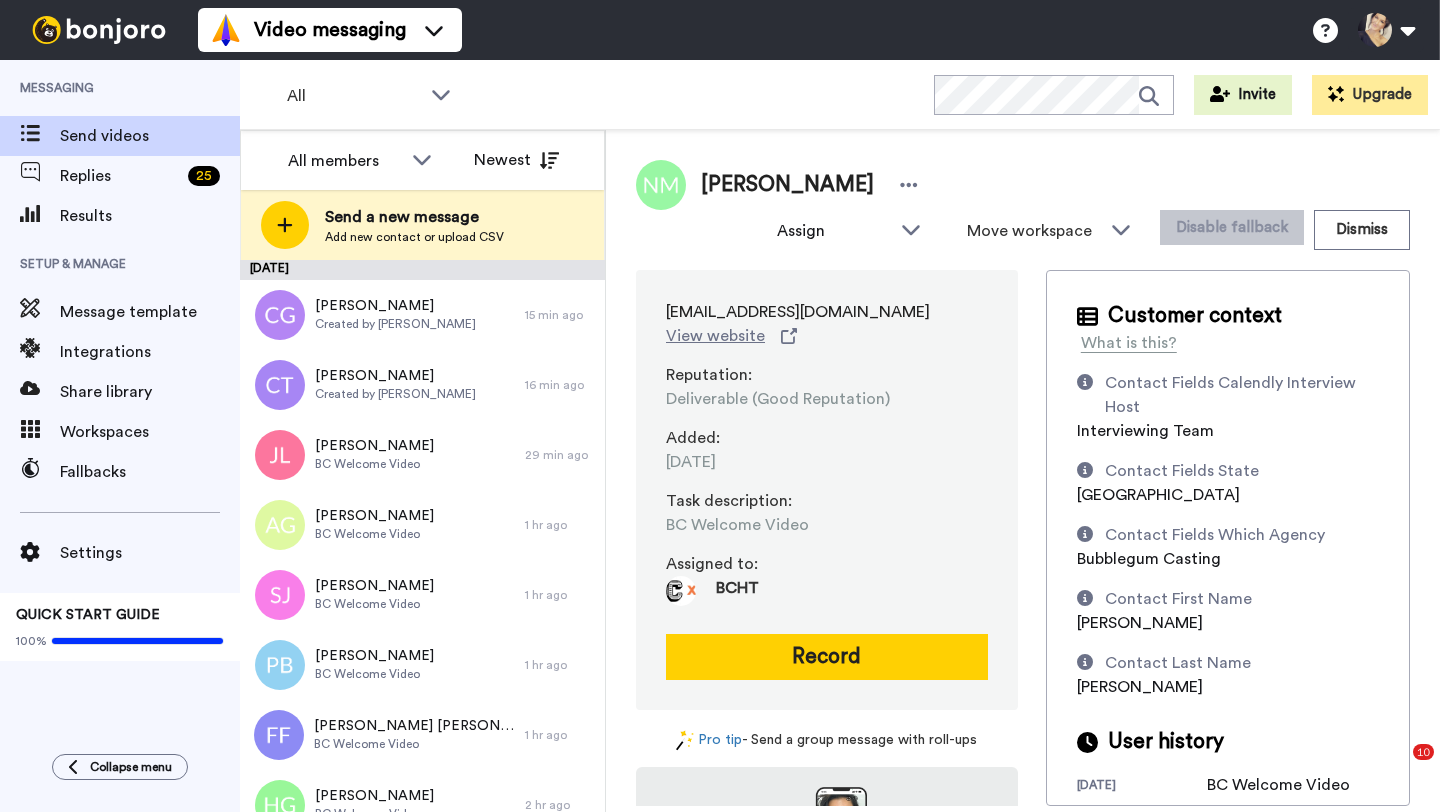 scroll, scrollTop: 0, scrollLeft: 0, axis: both 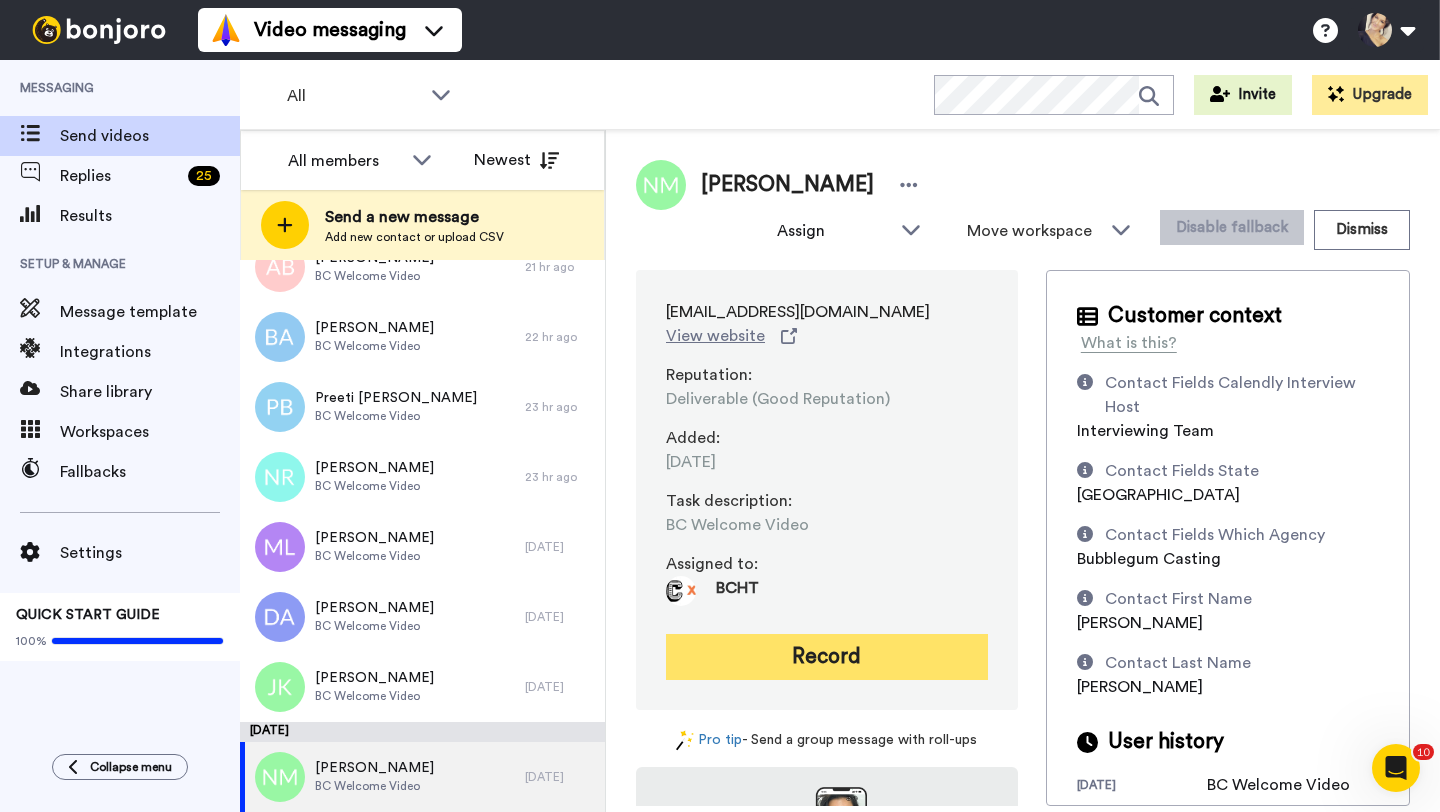 click on "Record" at bounding box center [827, 657] 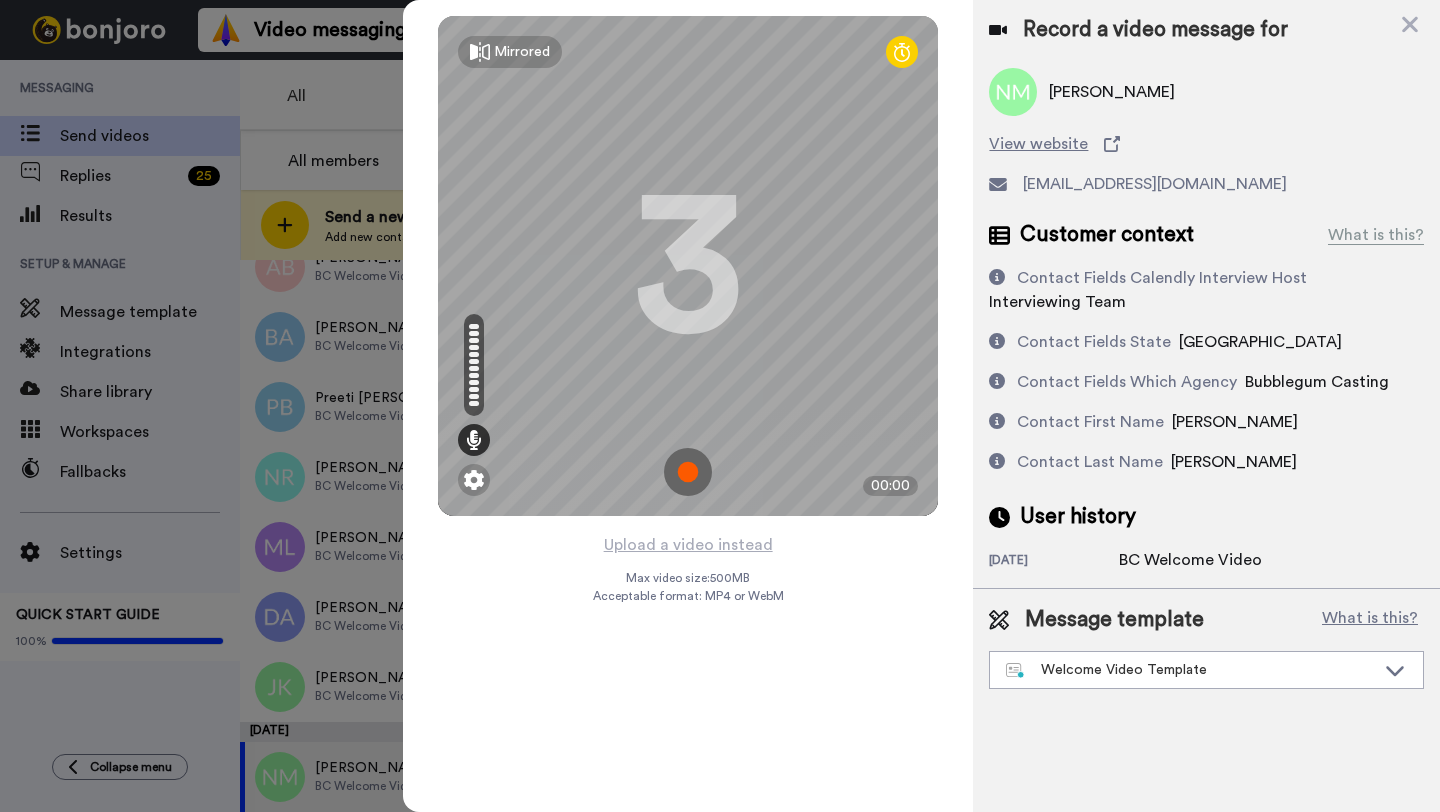 click at bounding box center [688, 472] 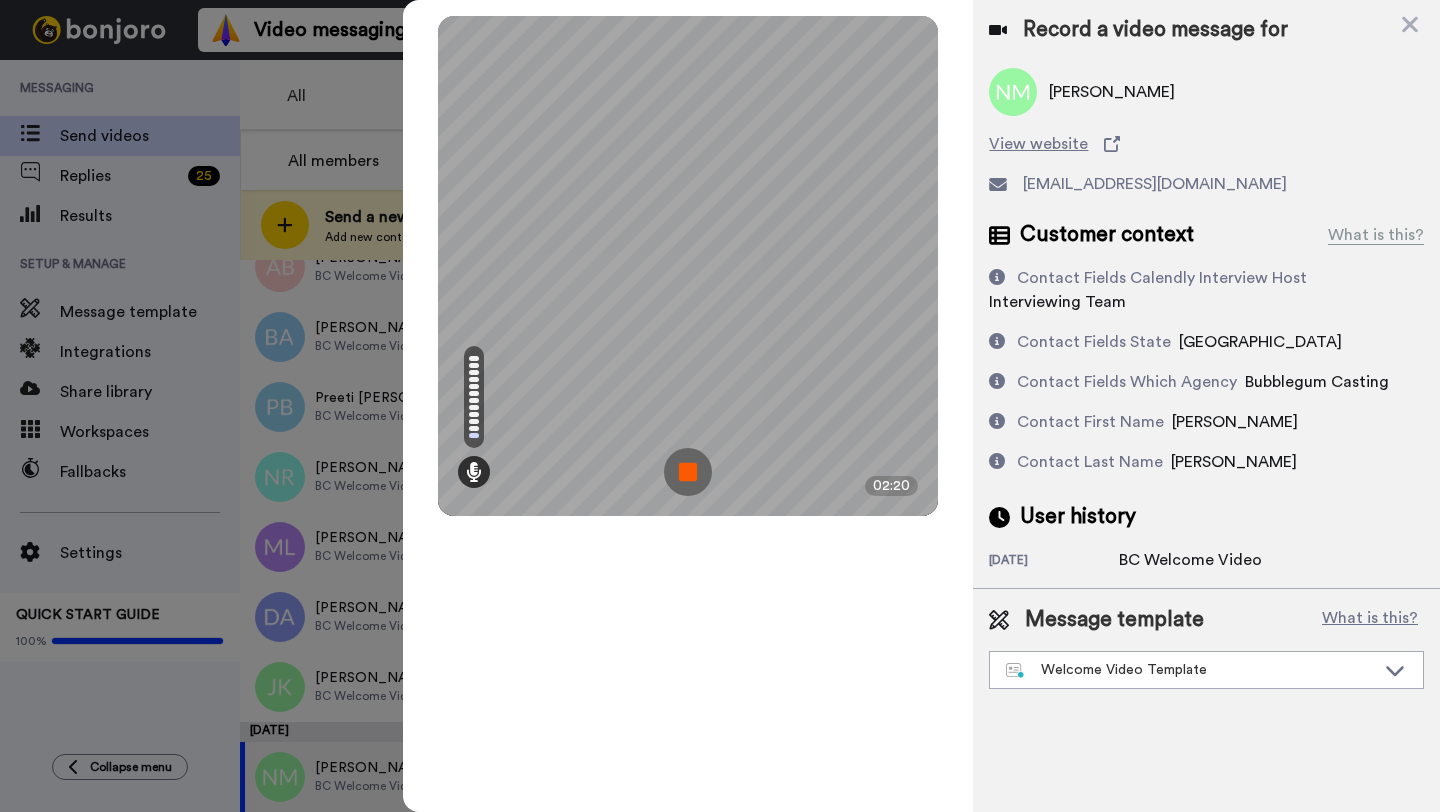 click at bounding box center (688, 472) 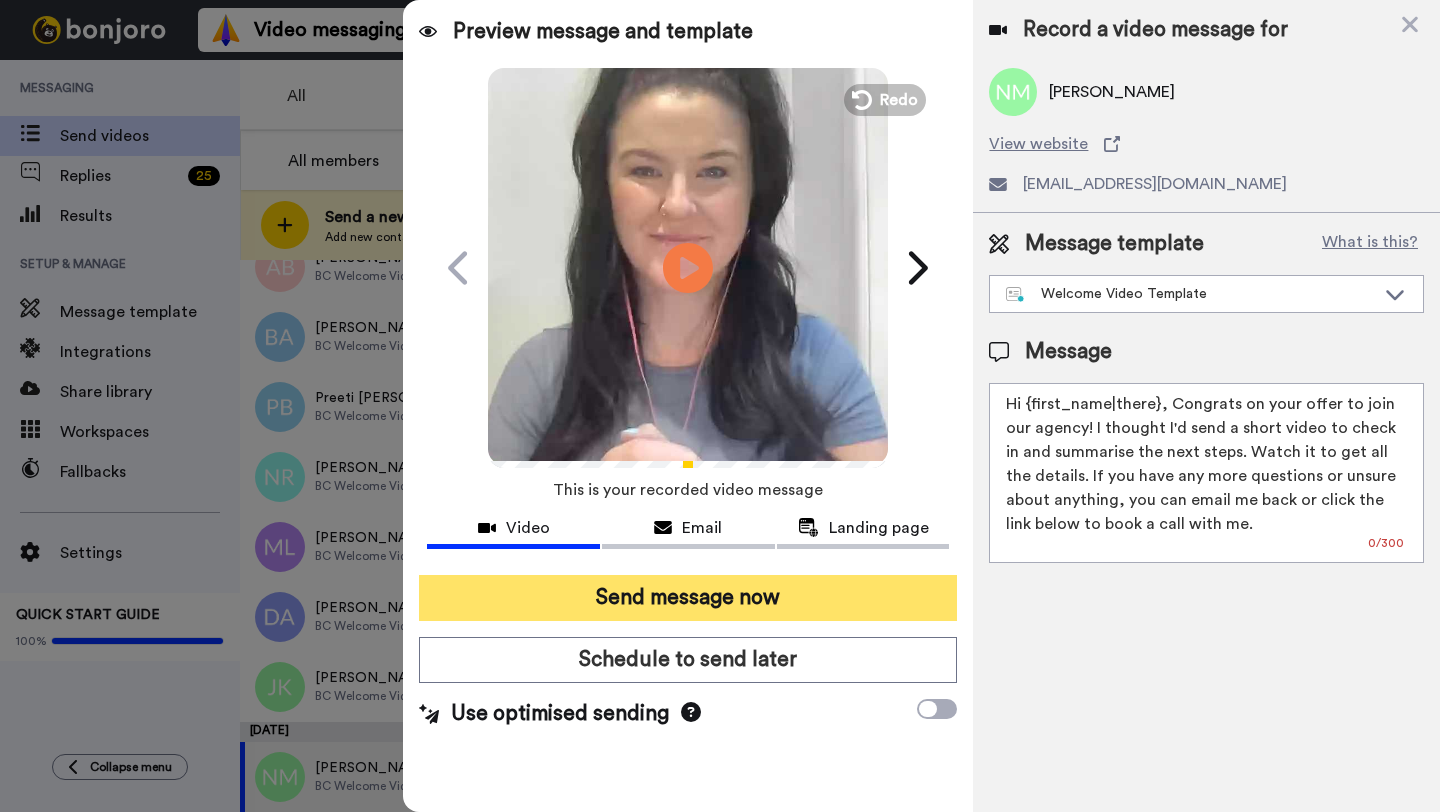 click on "Send message now" at bounding box center (688, 598) 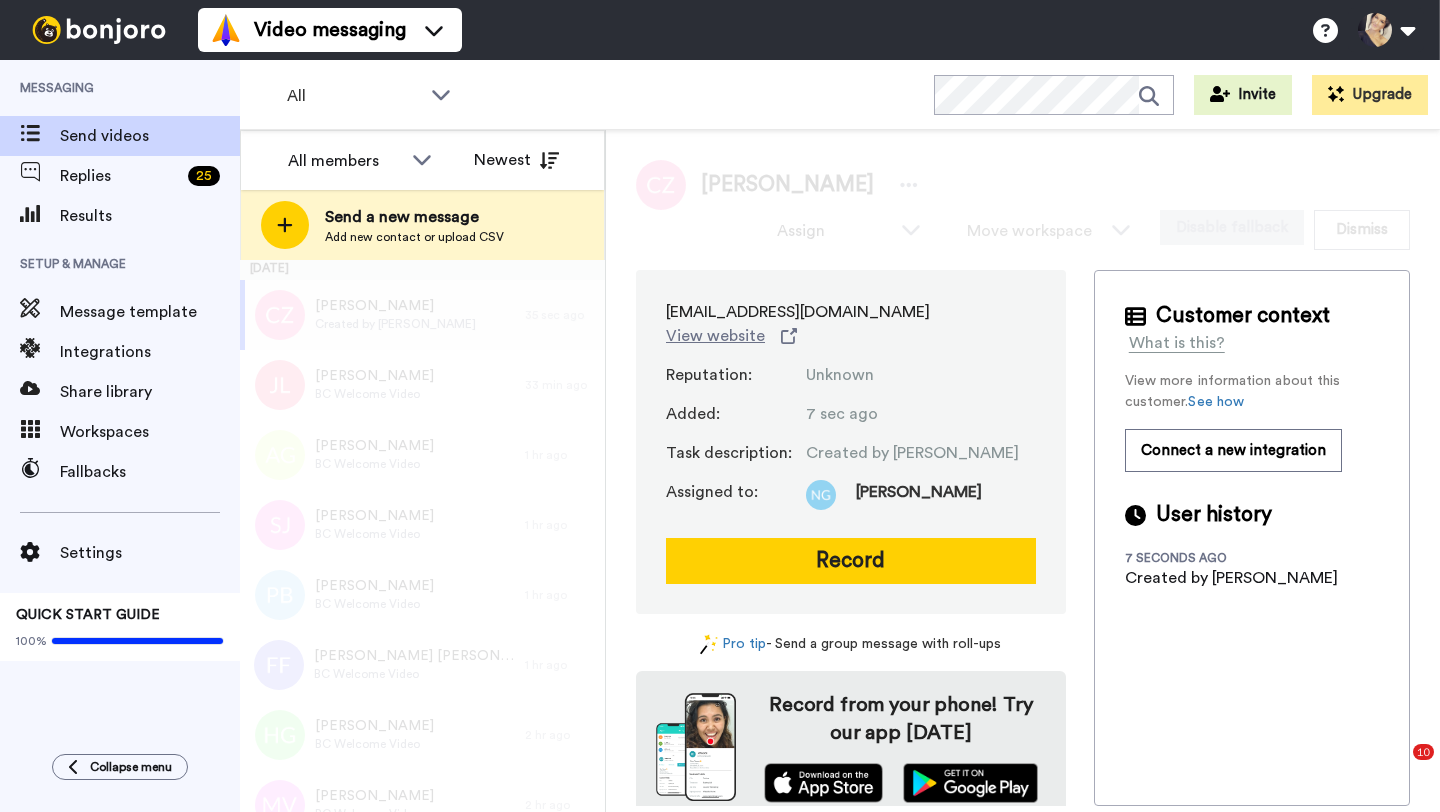 scroll, scrollTop: 0, scrollLeft: 0, axis: both 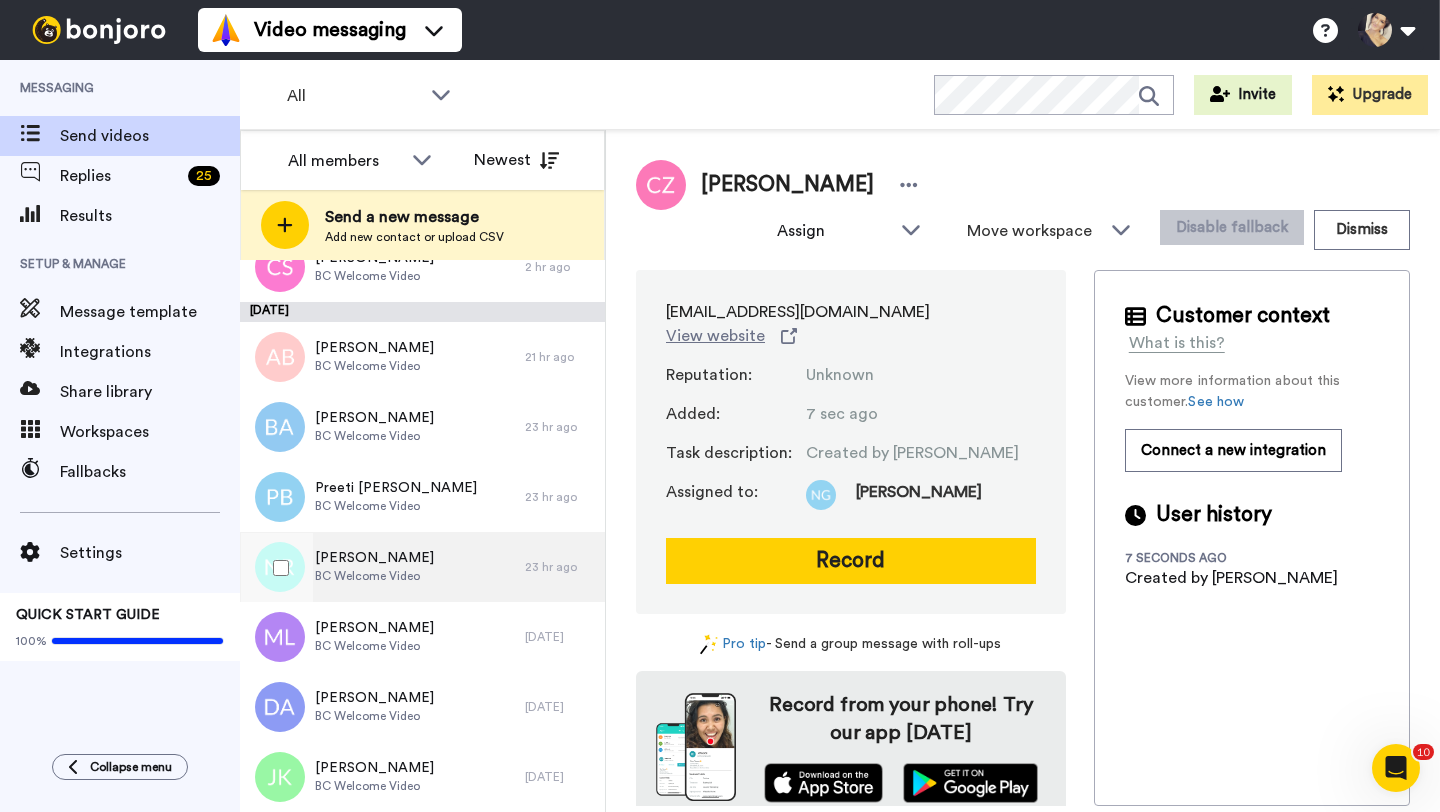 click on "BC Welcome Video" at bounding box center [374, 576] 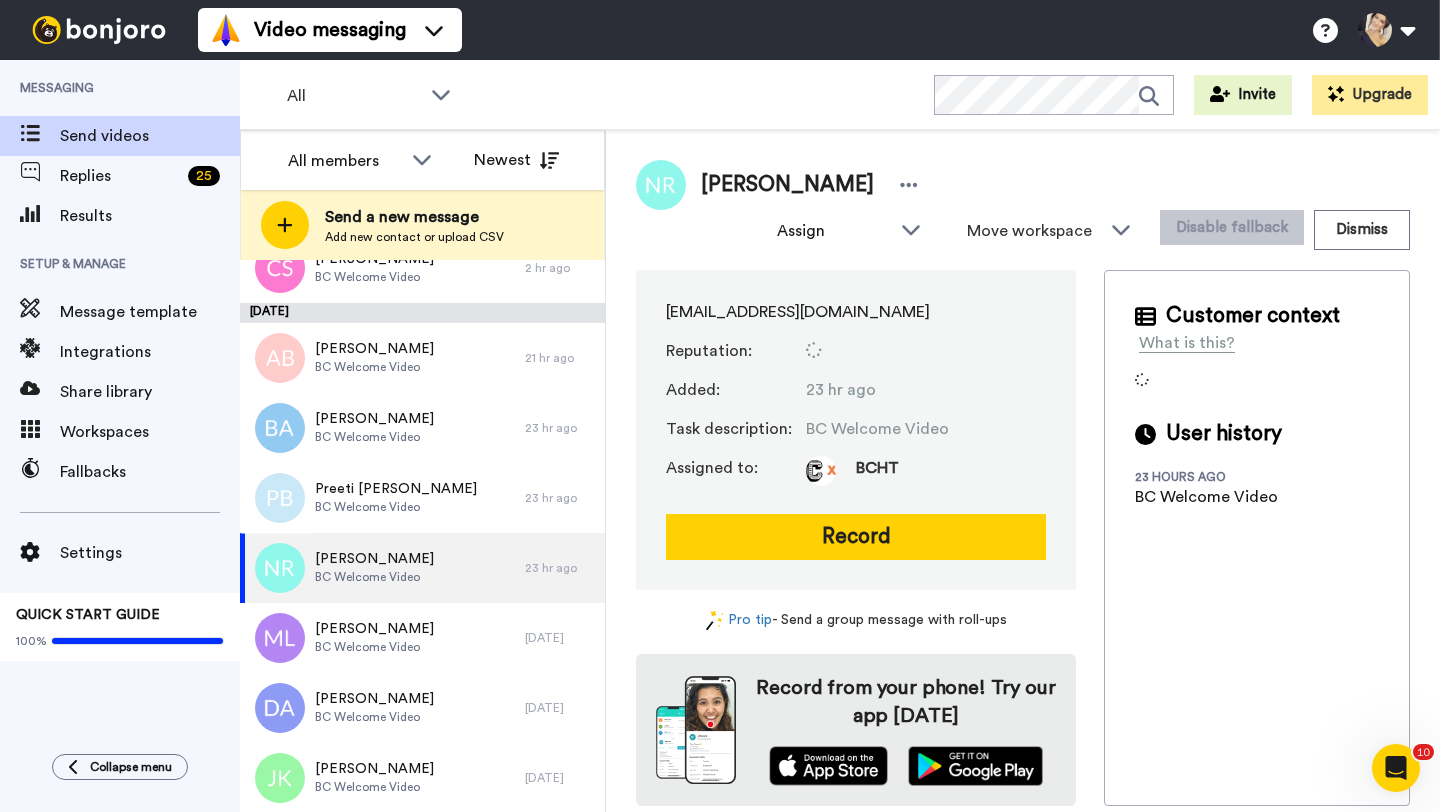 scroll, scrollTop: 748, scrollLeft: 0, axis: vertical 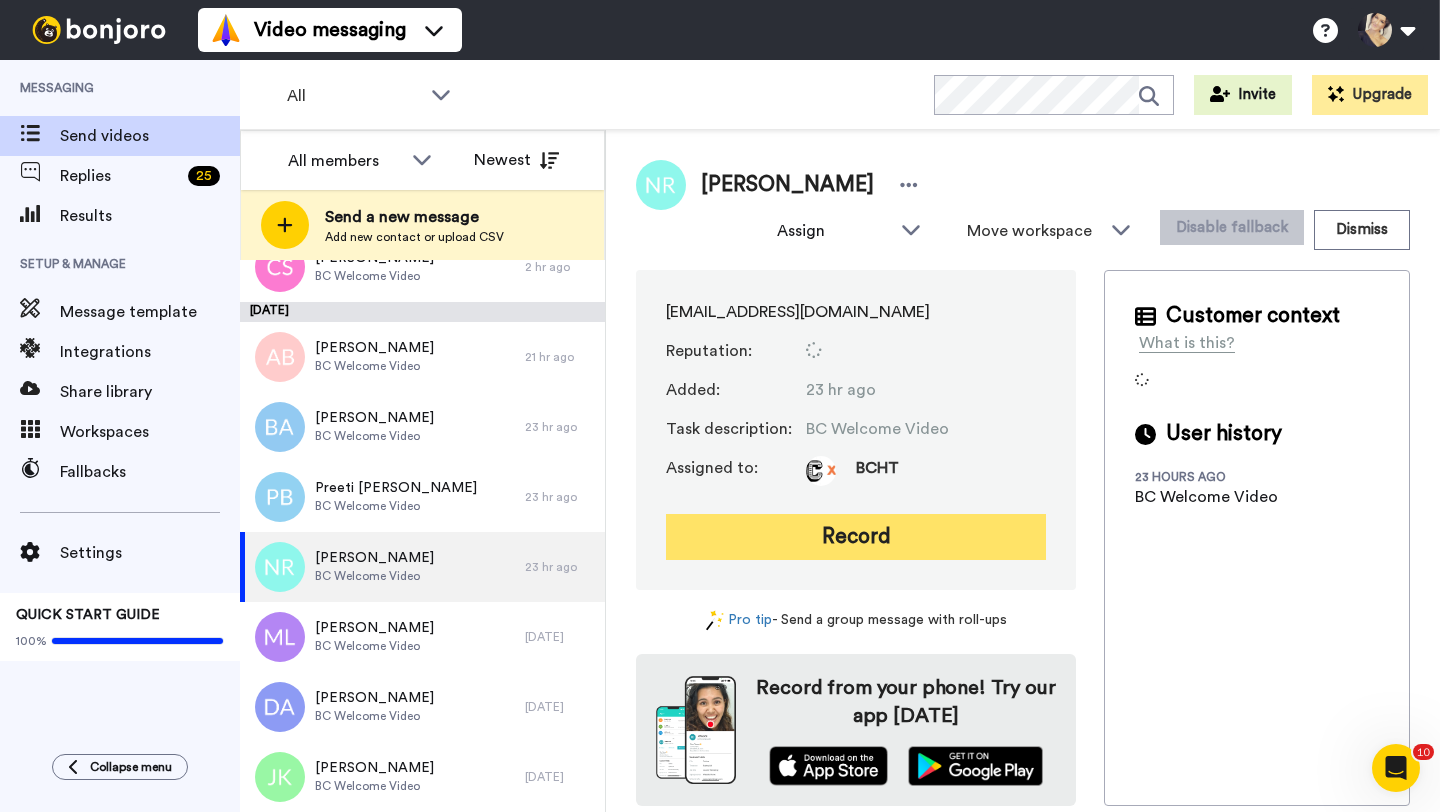 click on "Record" at bounding box center [856, 537] 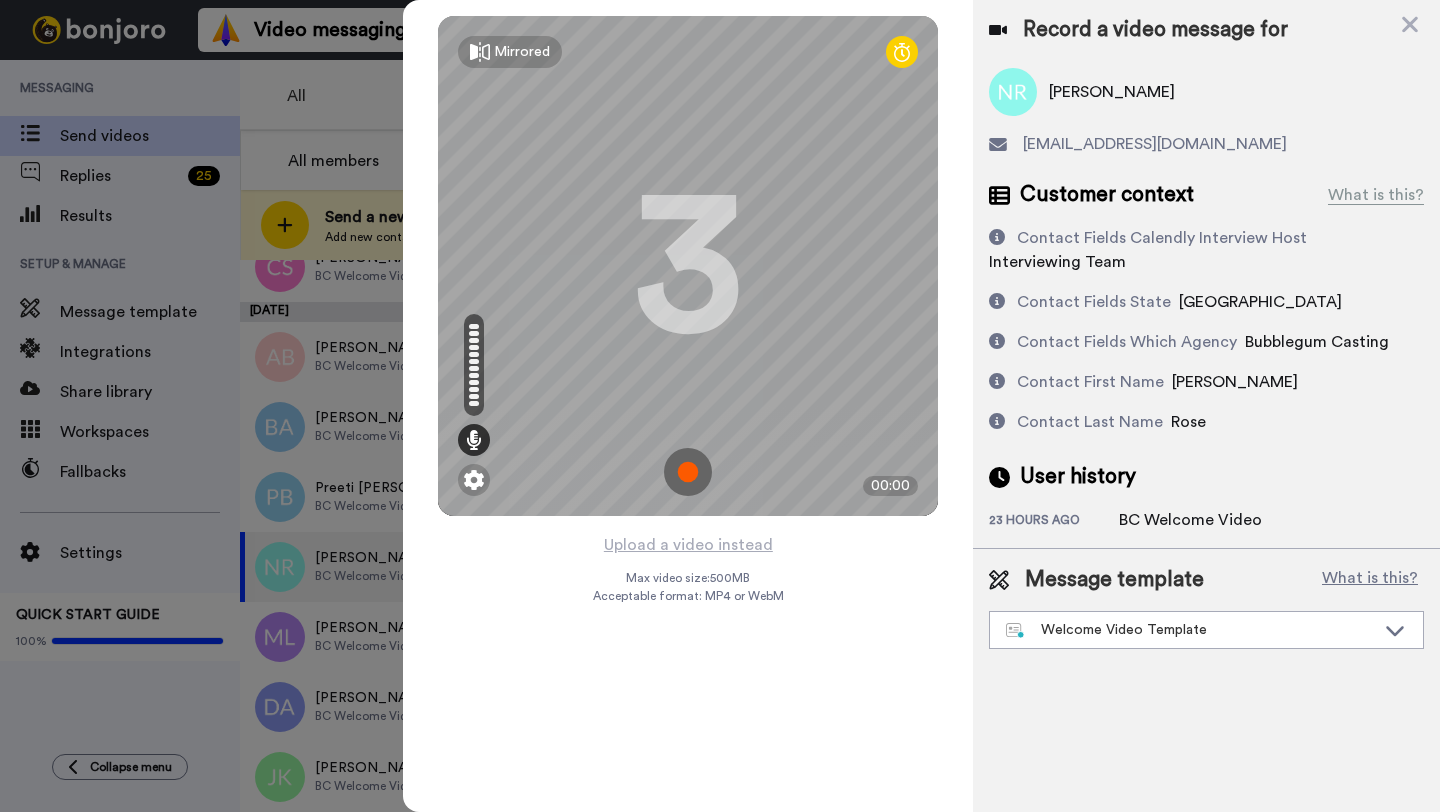 click at bounding box center [688, 472] 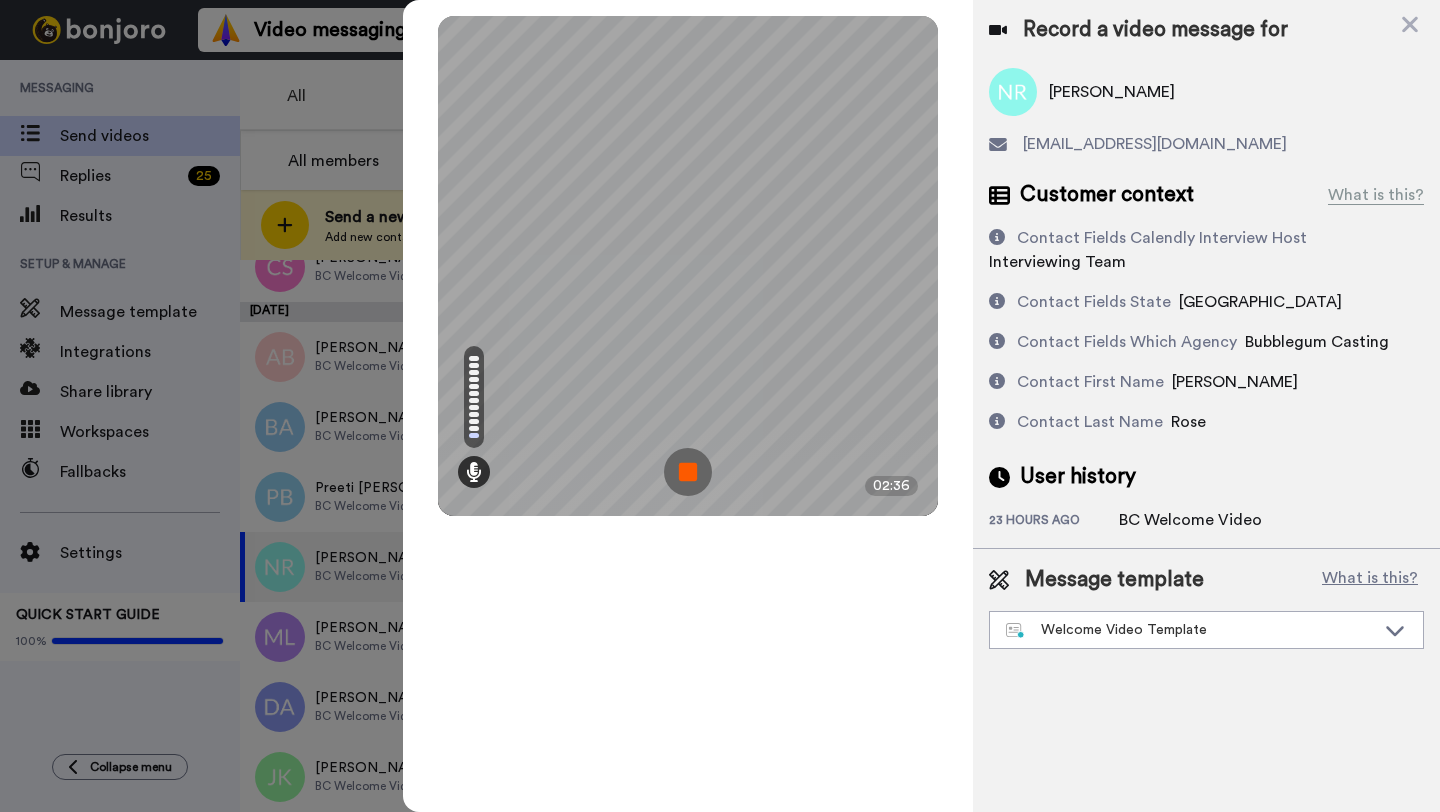 click at bounding box center (688, 472) 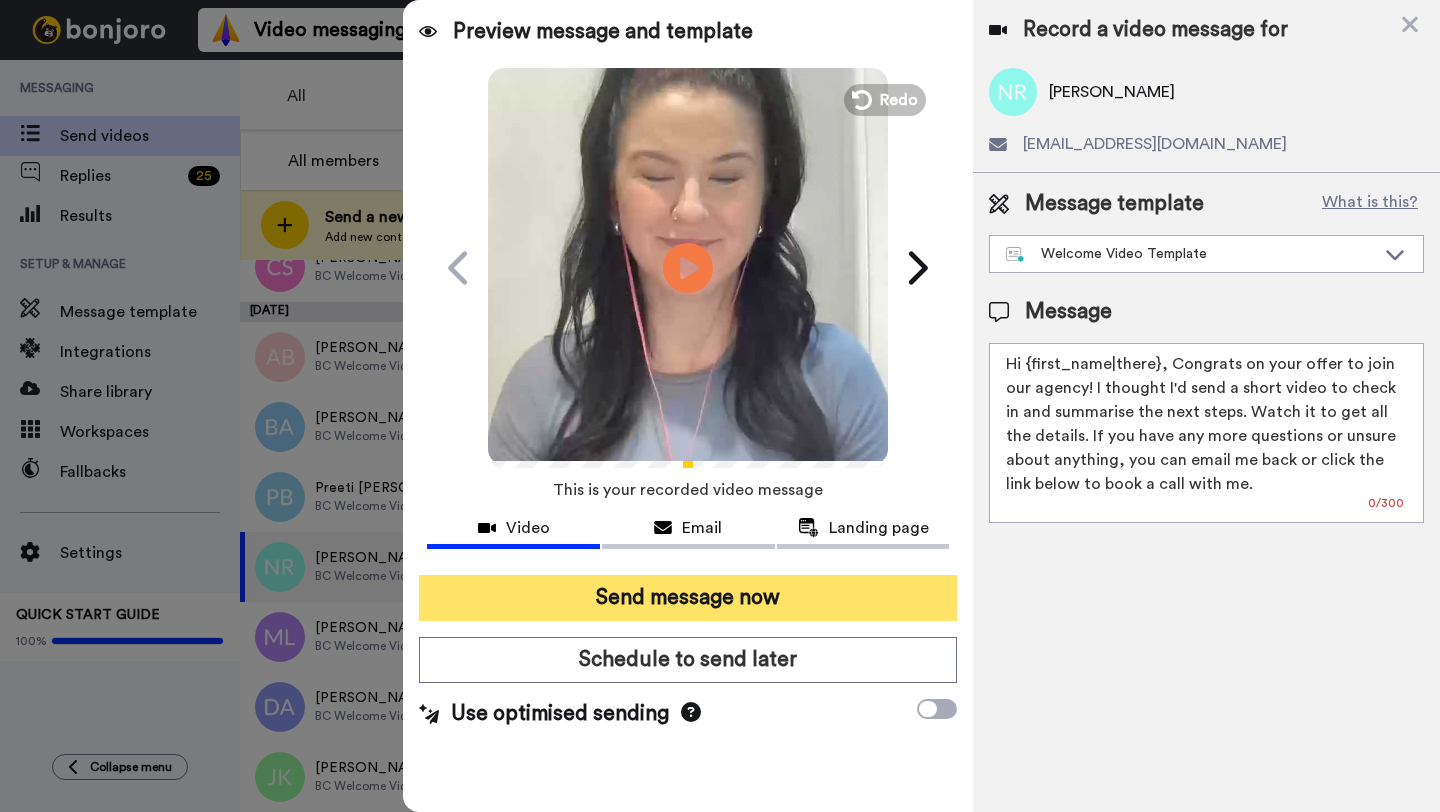 click on "Send message now" at bounding box center [688, 598] 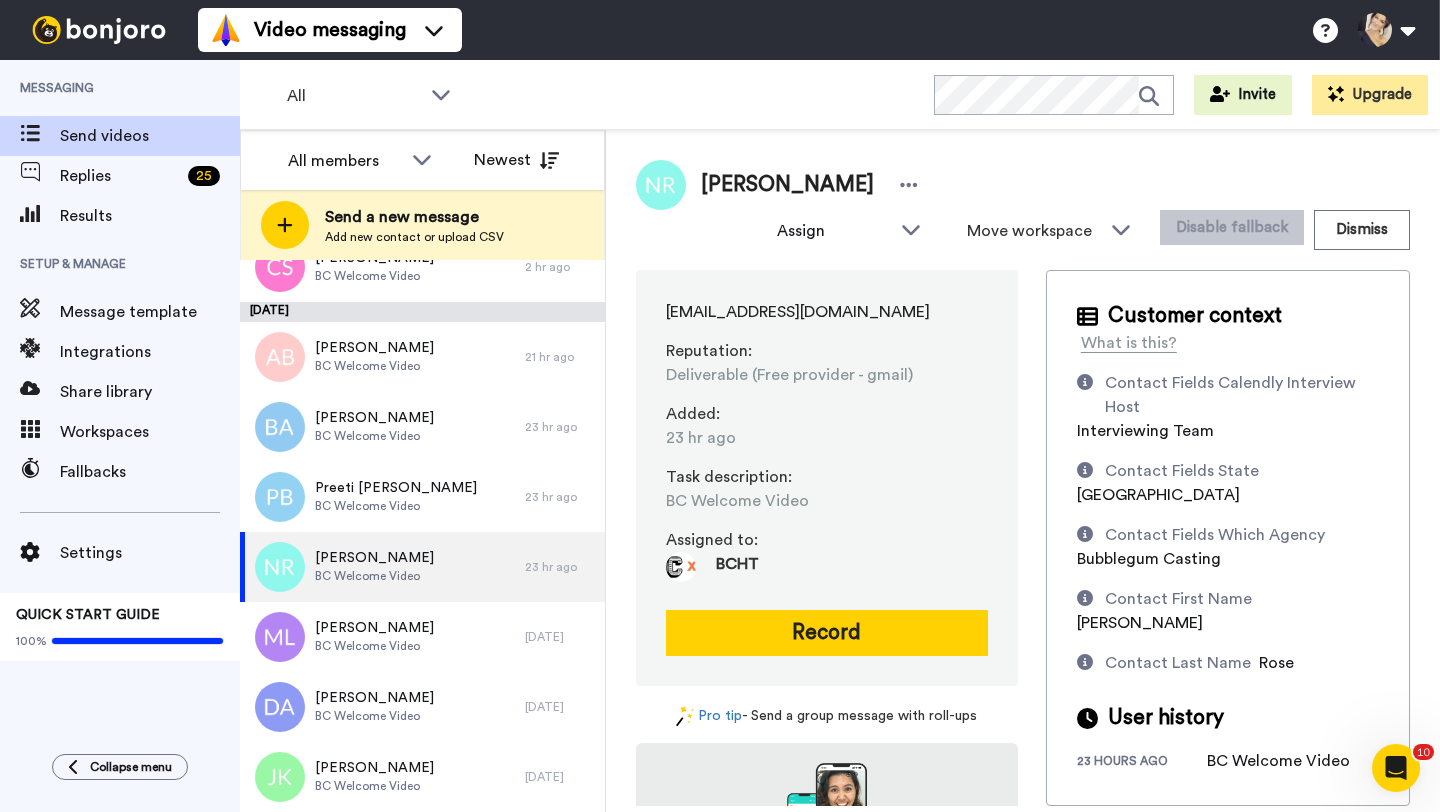 scroll, scrollTop: 0, scrollLeft: 0, axis: both 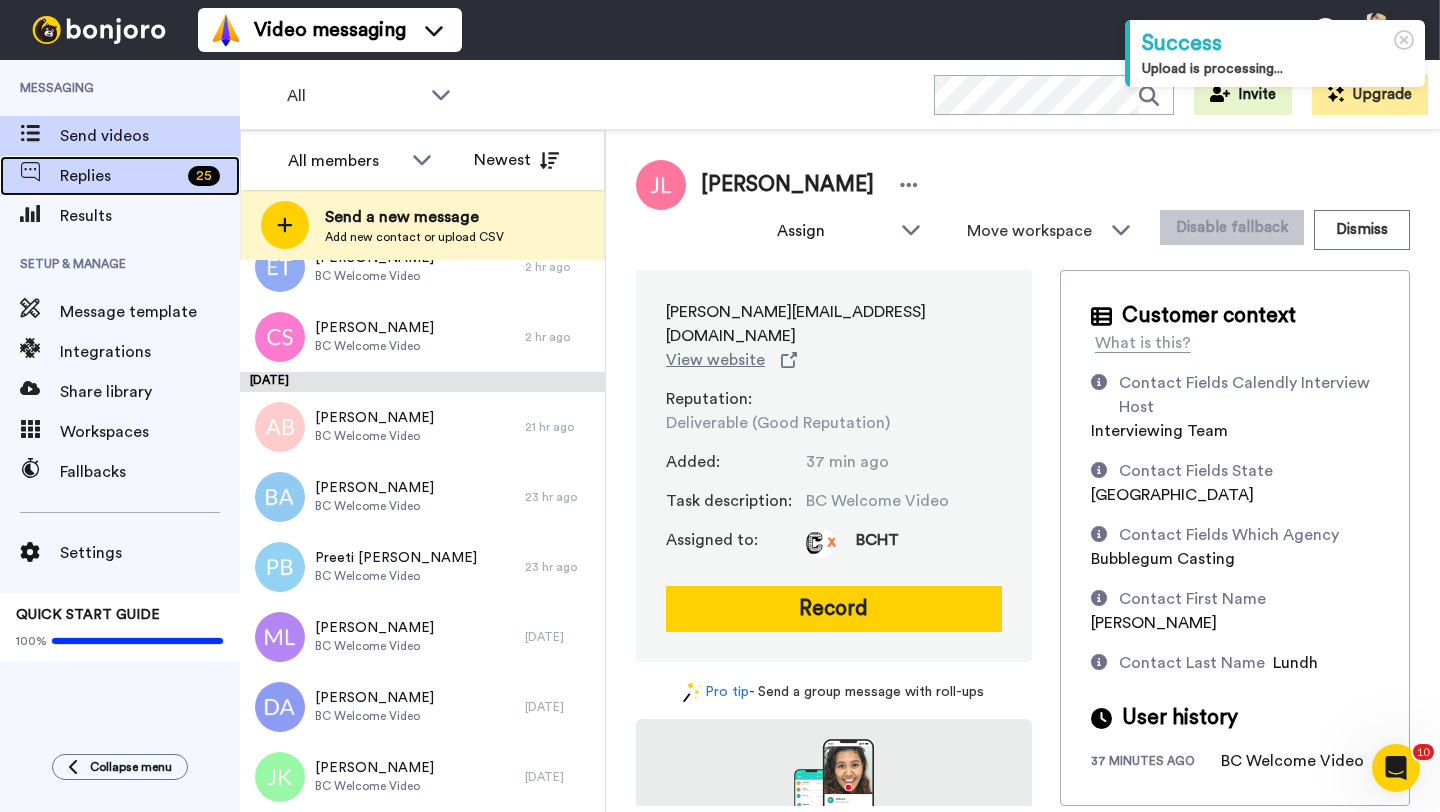click on "Replies" at bounding box center (120, 176) 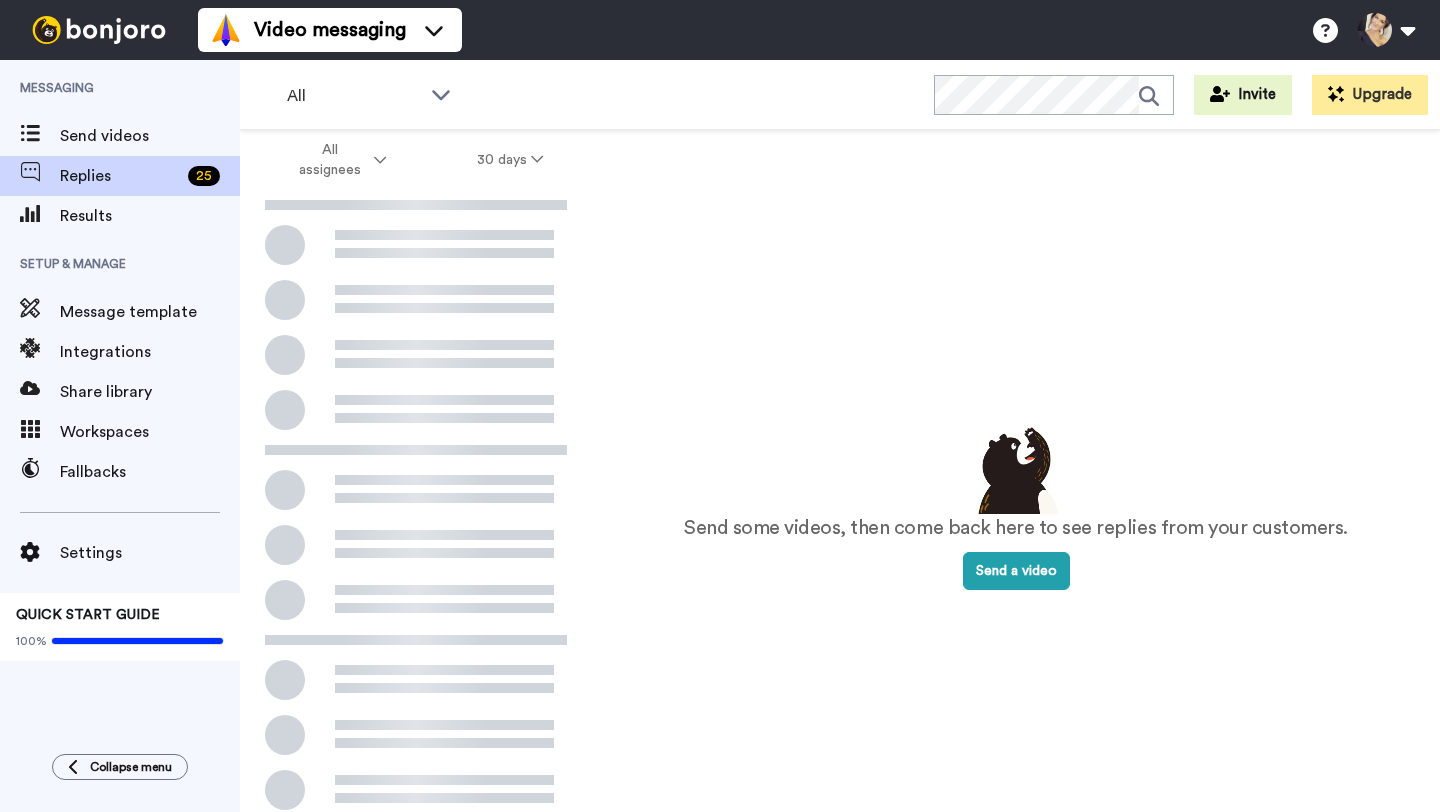 scroll, scrollTop: 0, scrollLeft: 0, axis: both 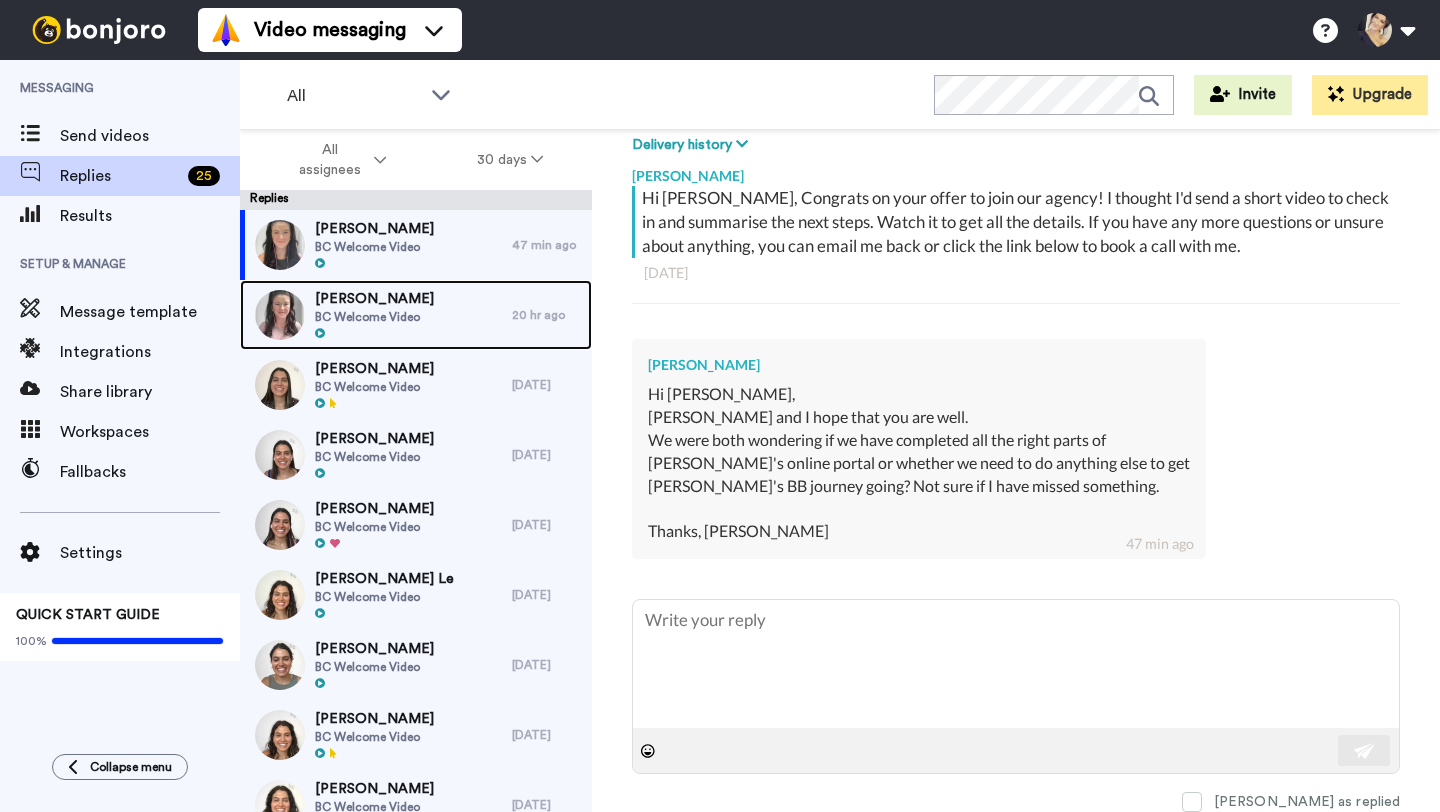 click on "[PERSON_NAME]" at bounding box center (374, 299) 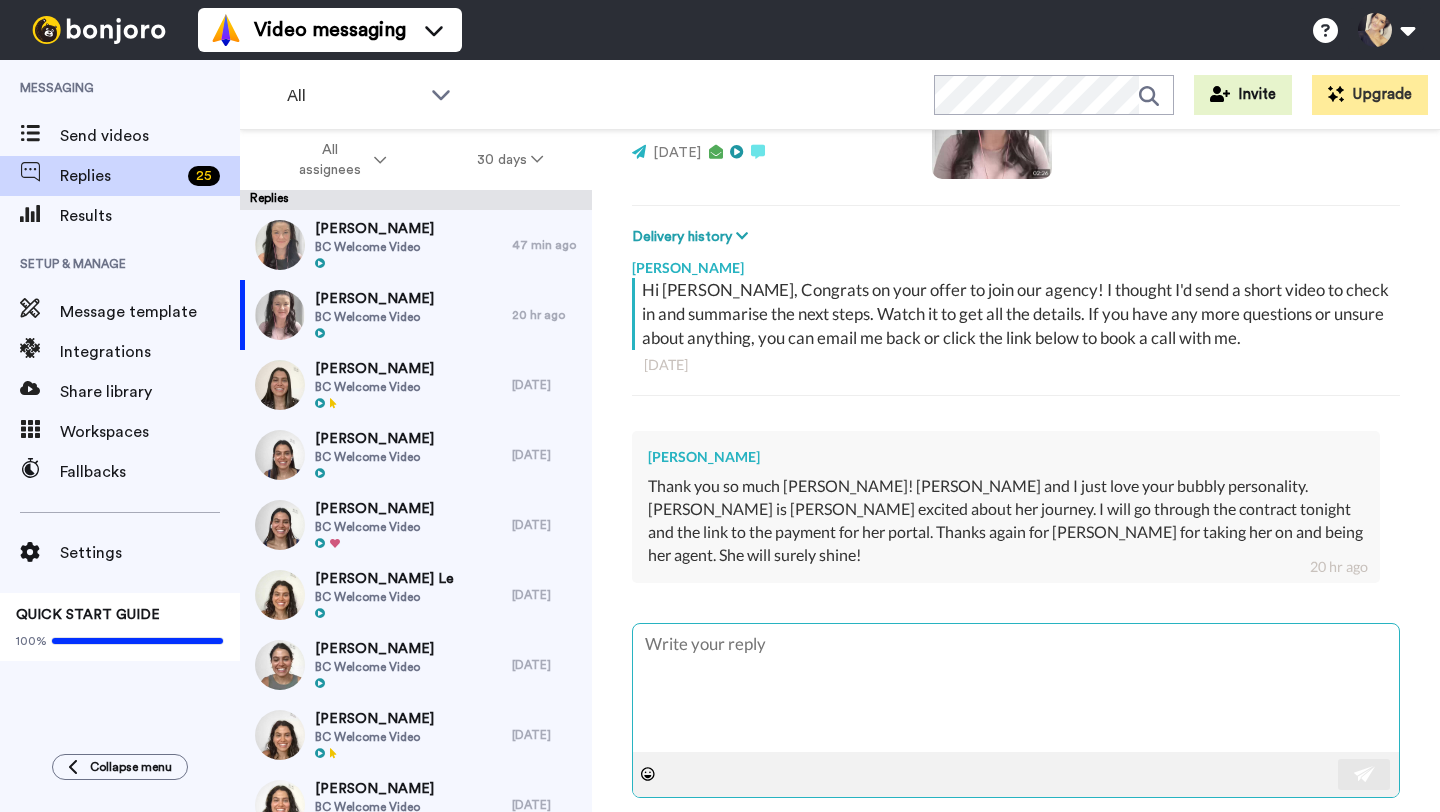 scroll, scrollTop: 220, scrollLeft: 0, axis: vertical 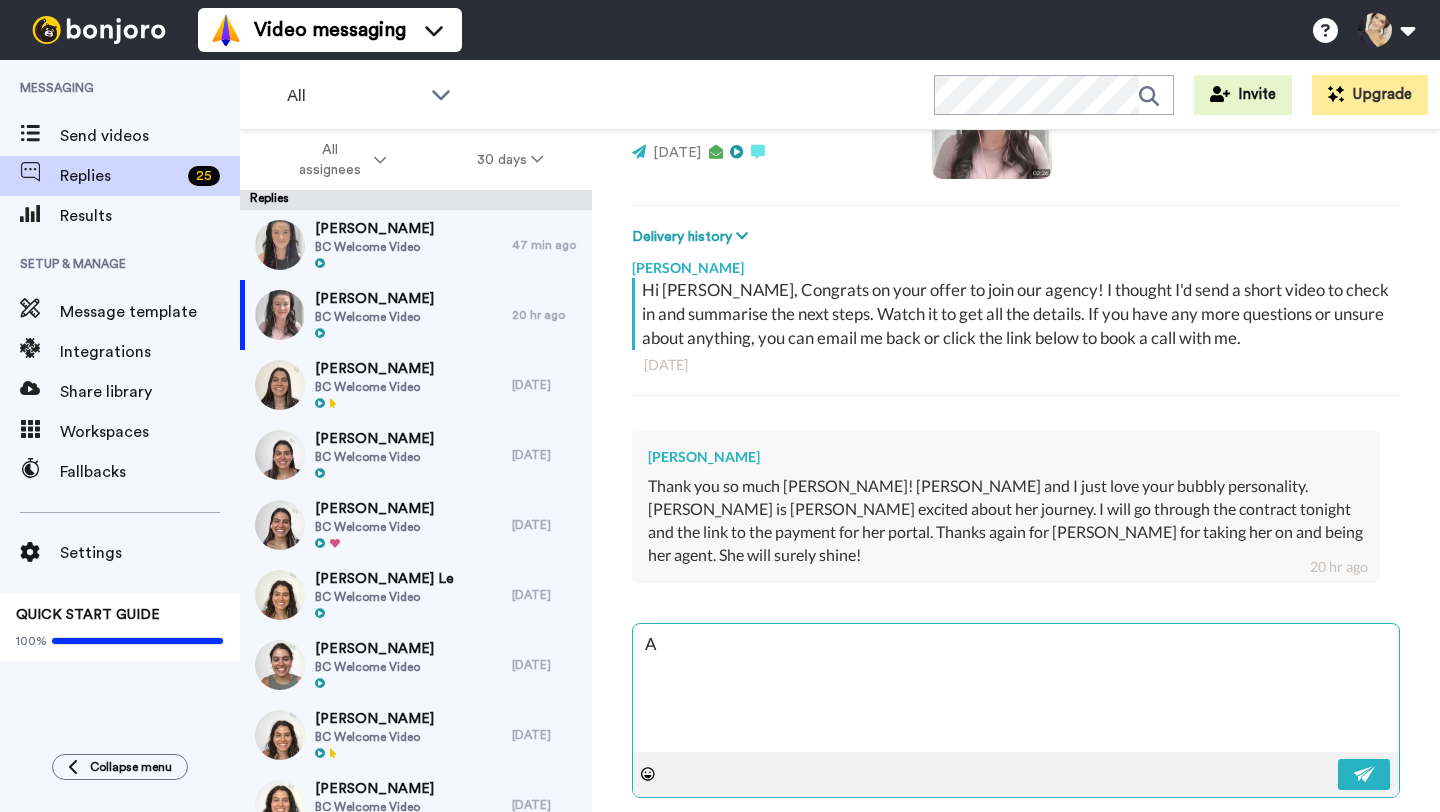 type on "x" 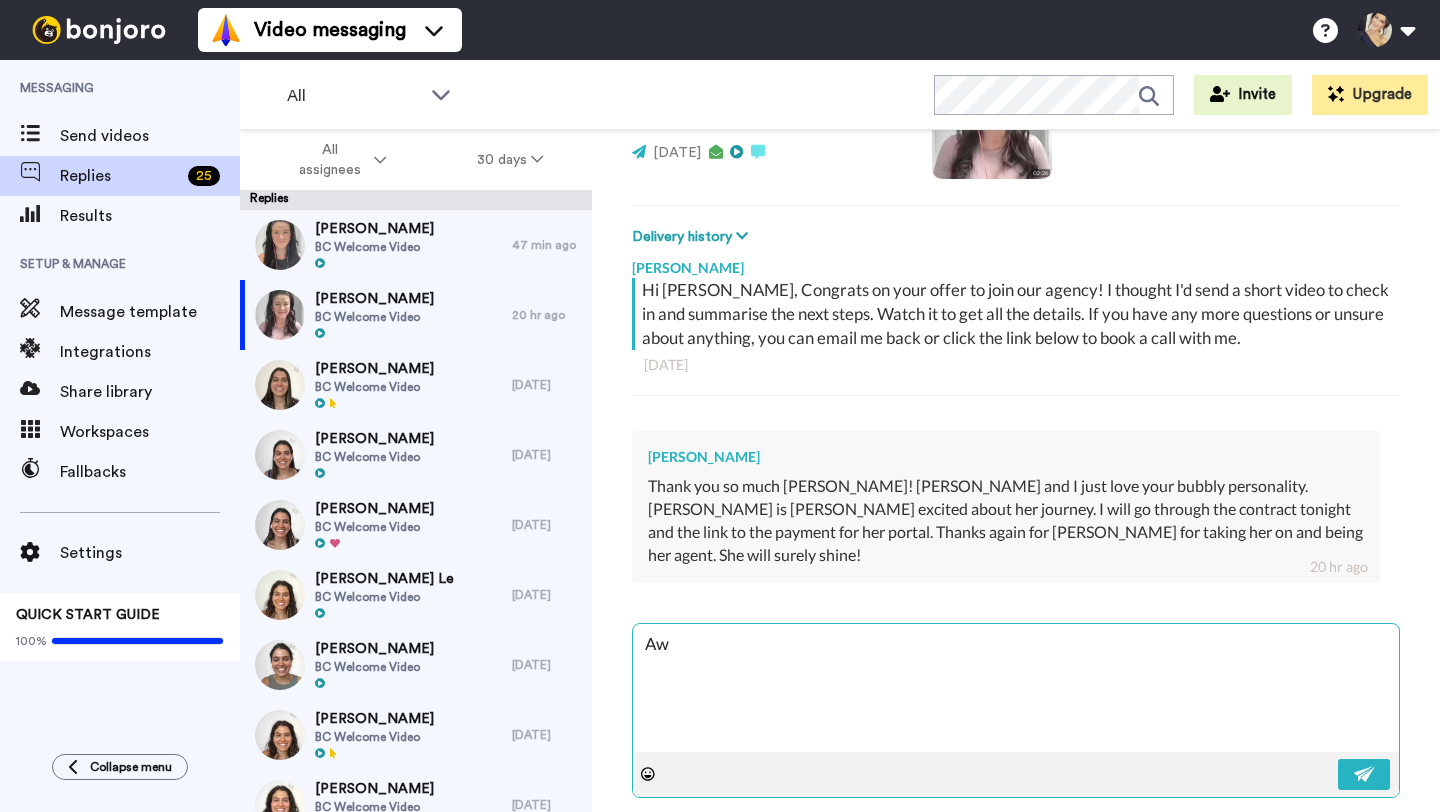type on "x" 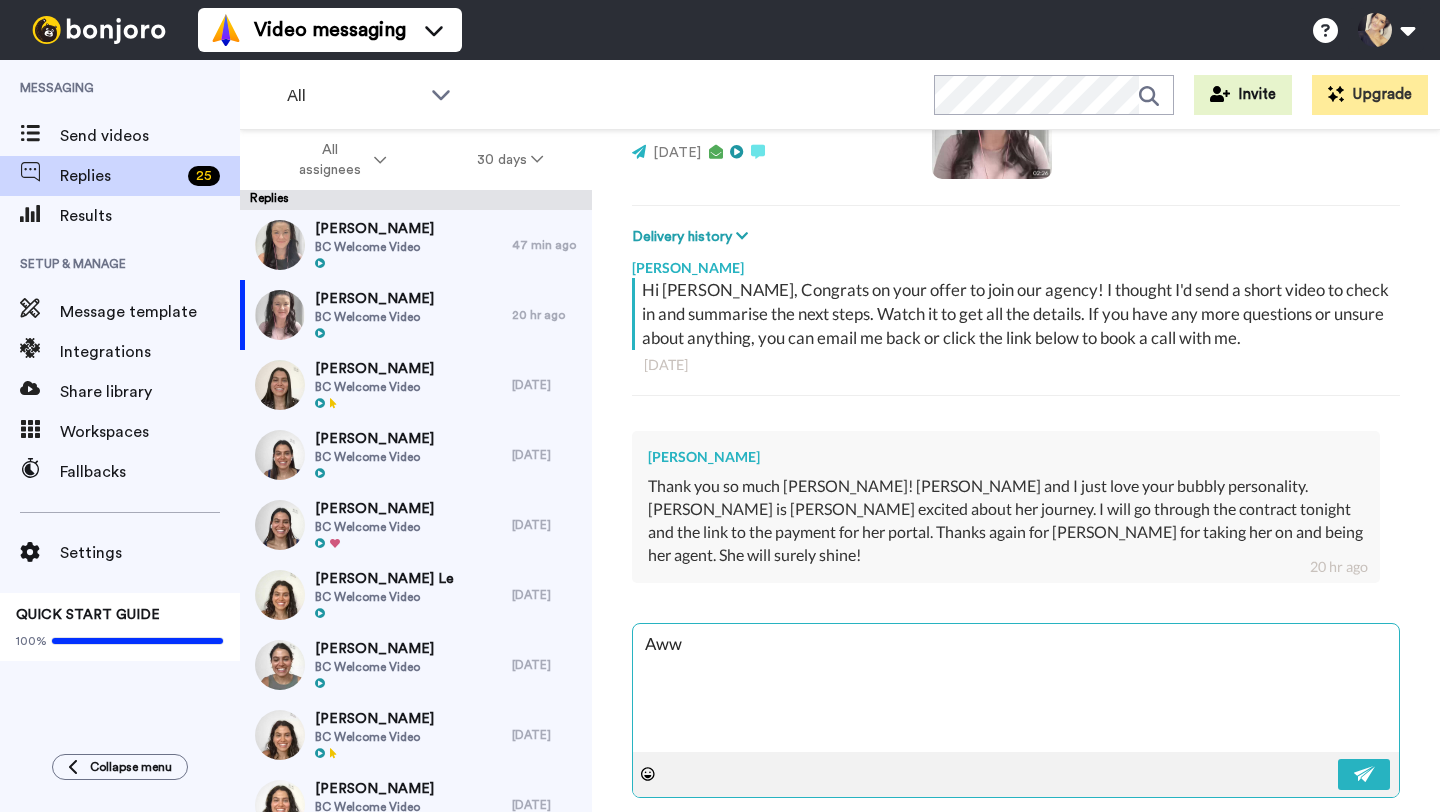 type on "x" 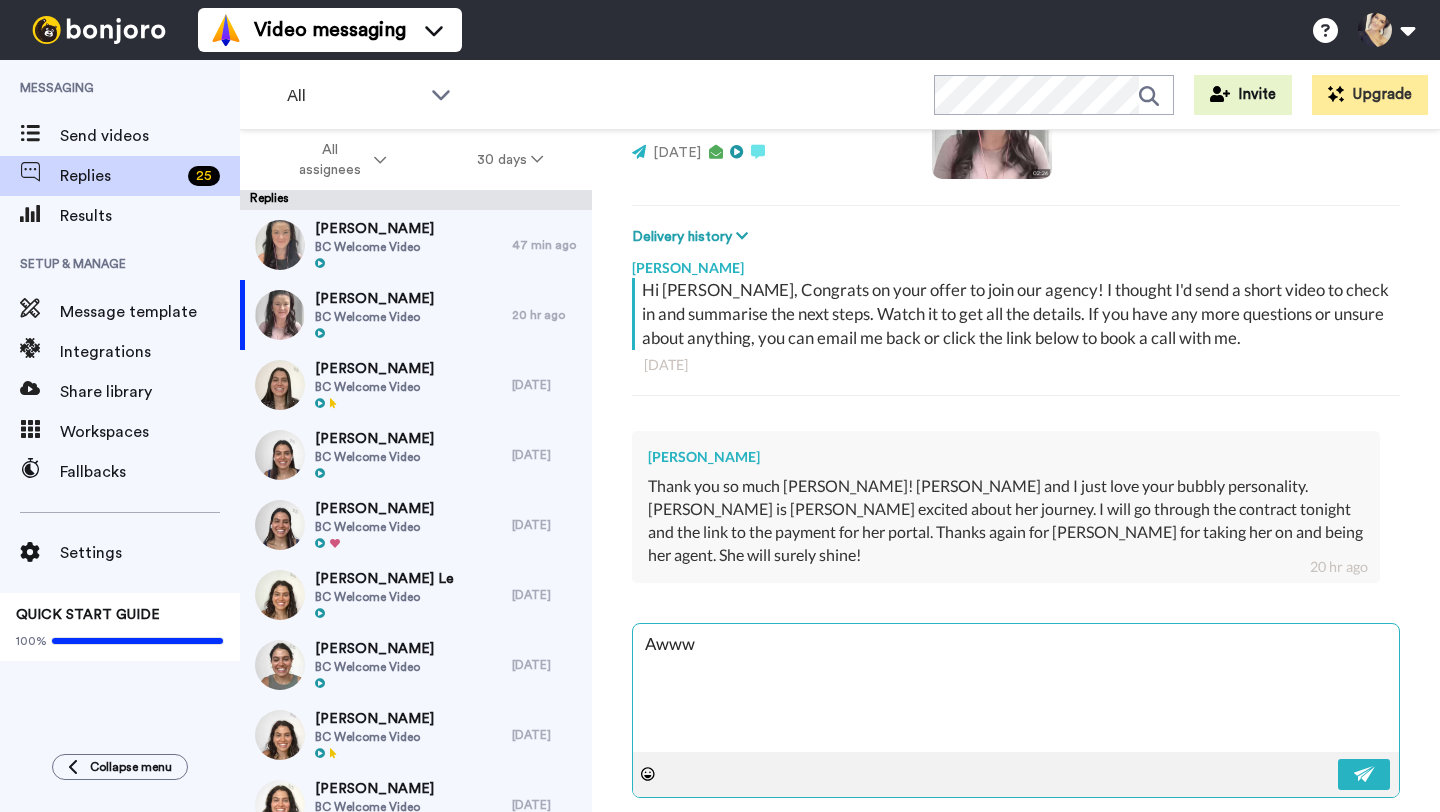 type on "x" 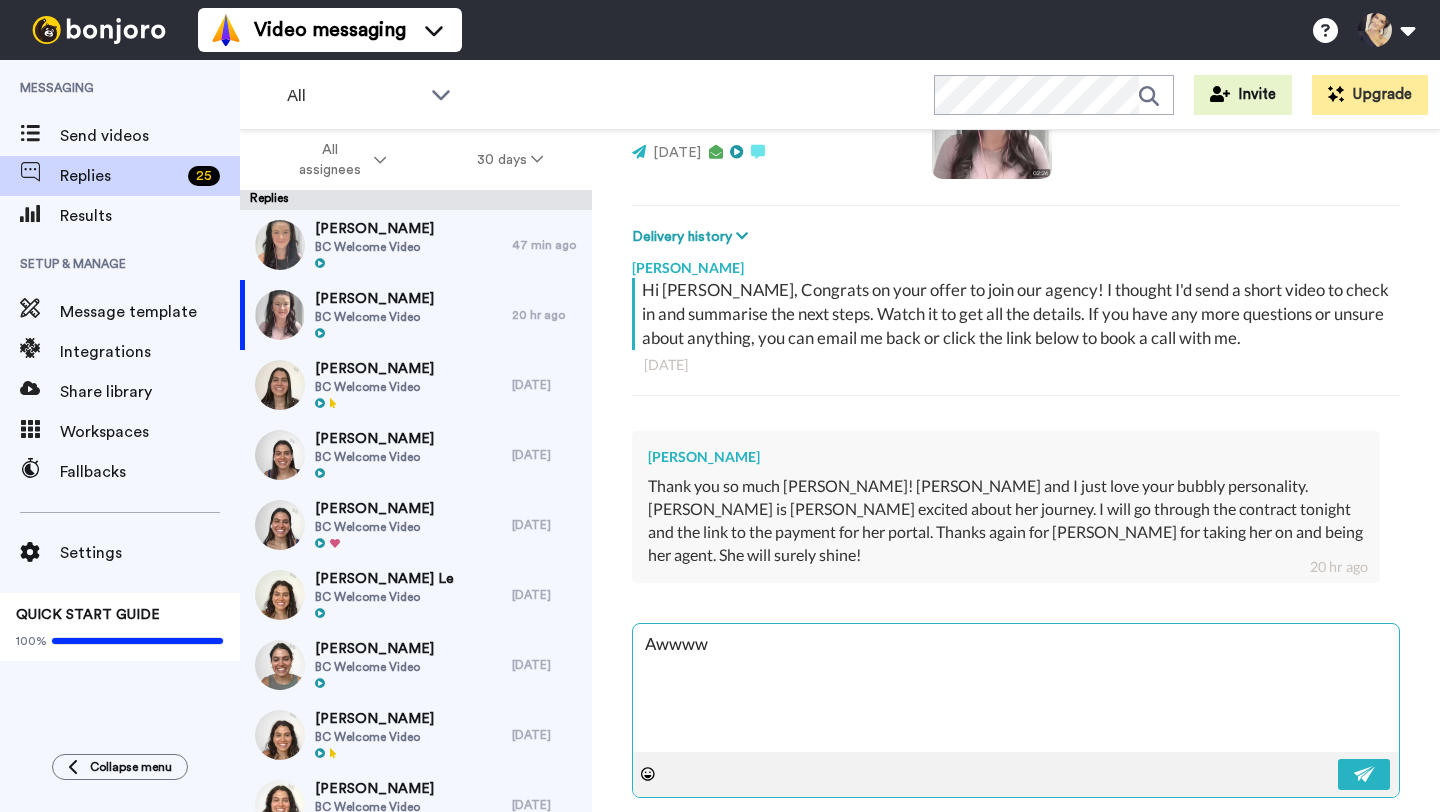 type on "x" 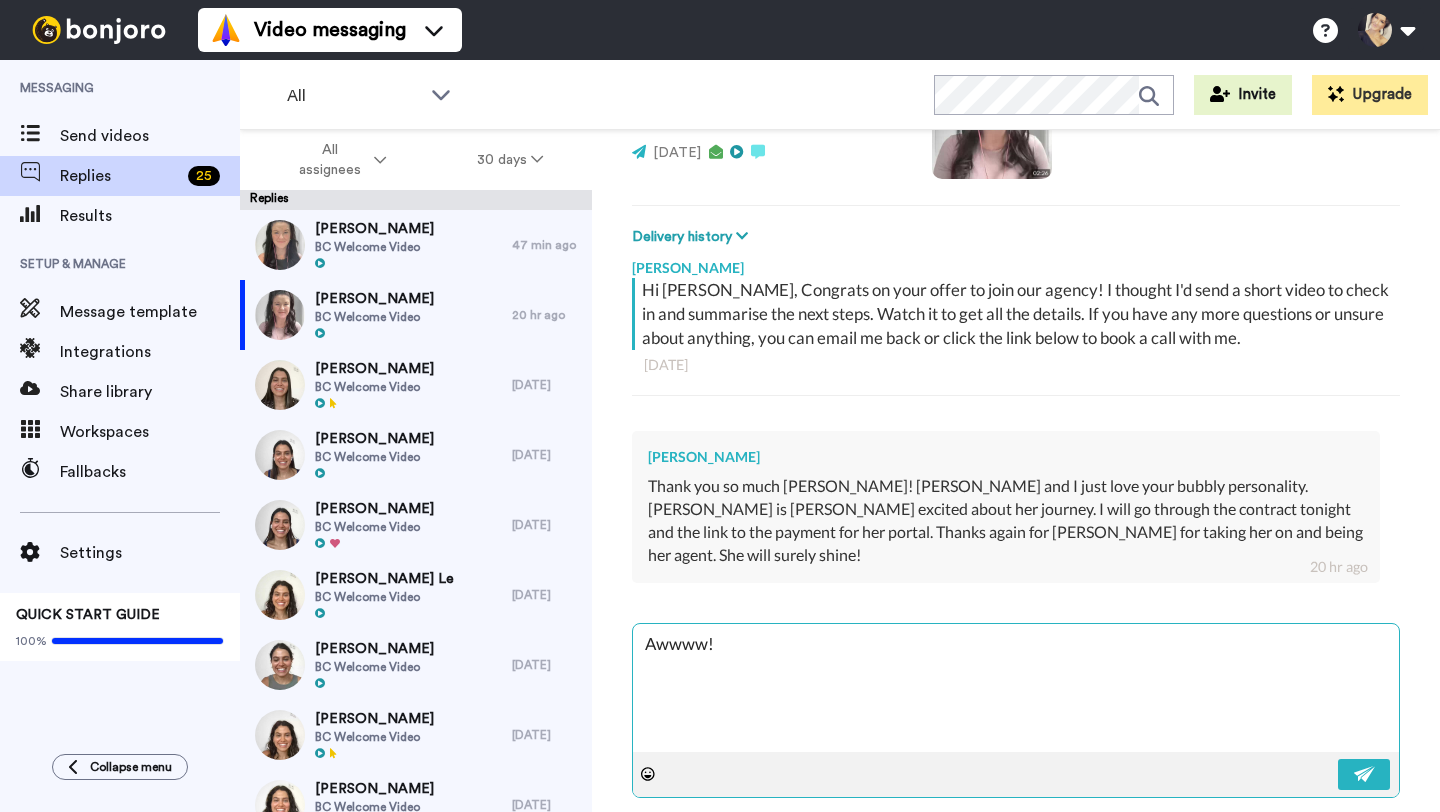 type on "x" 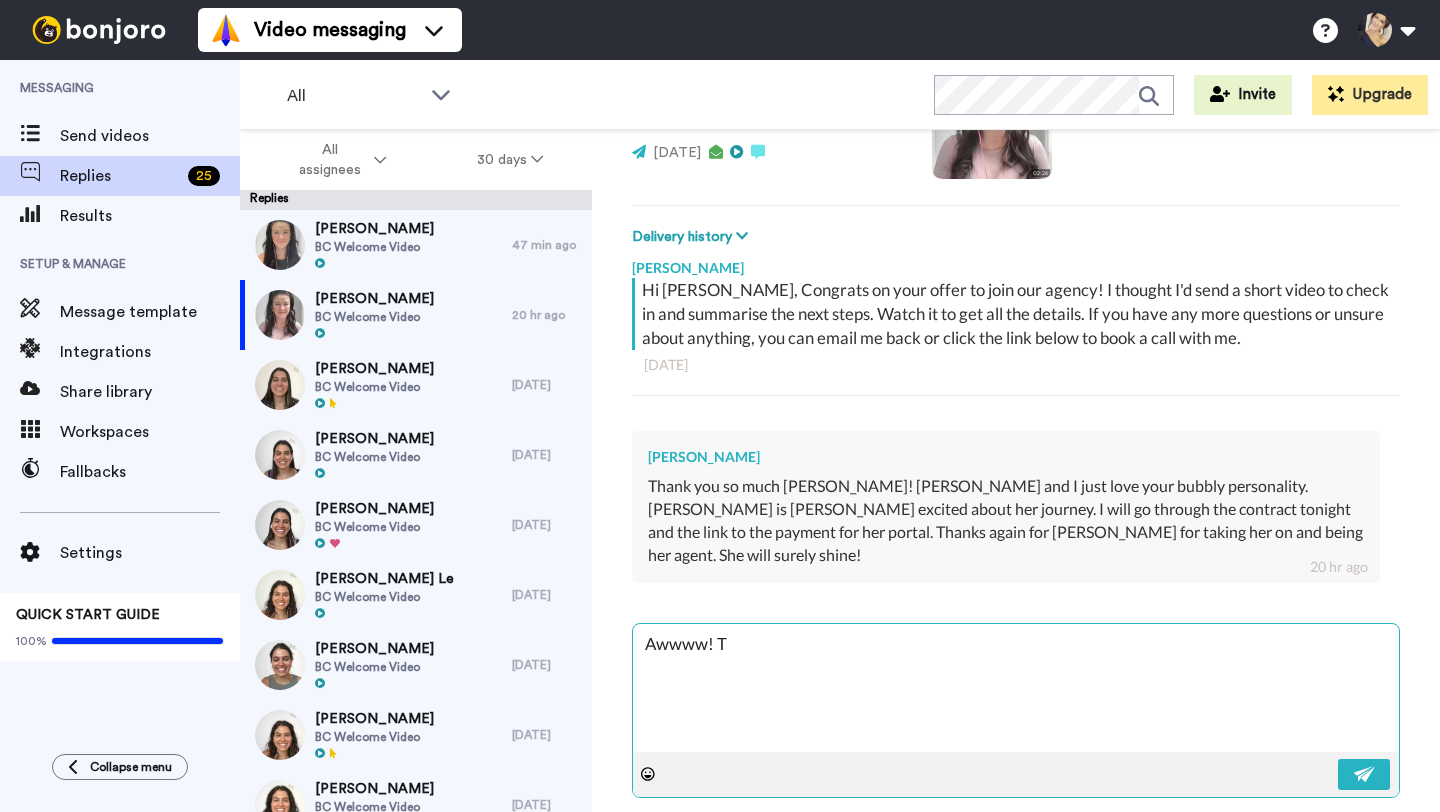type on "x" 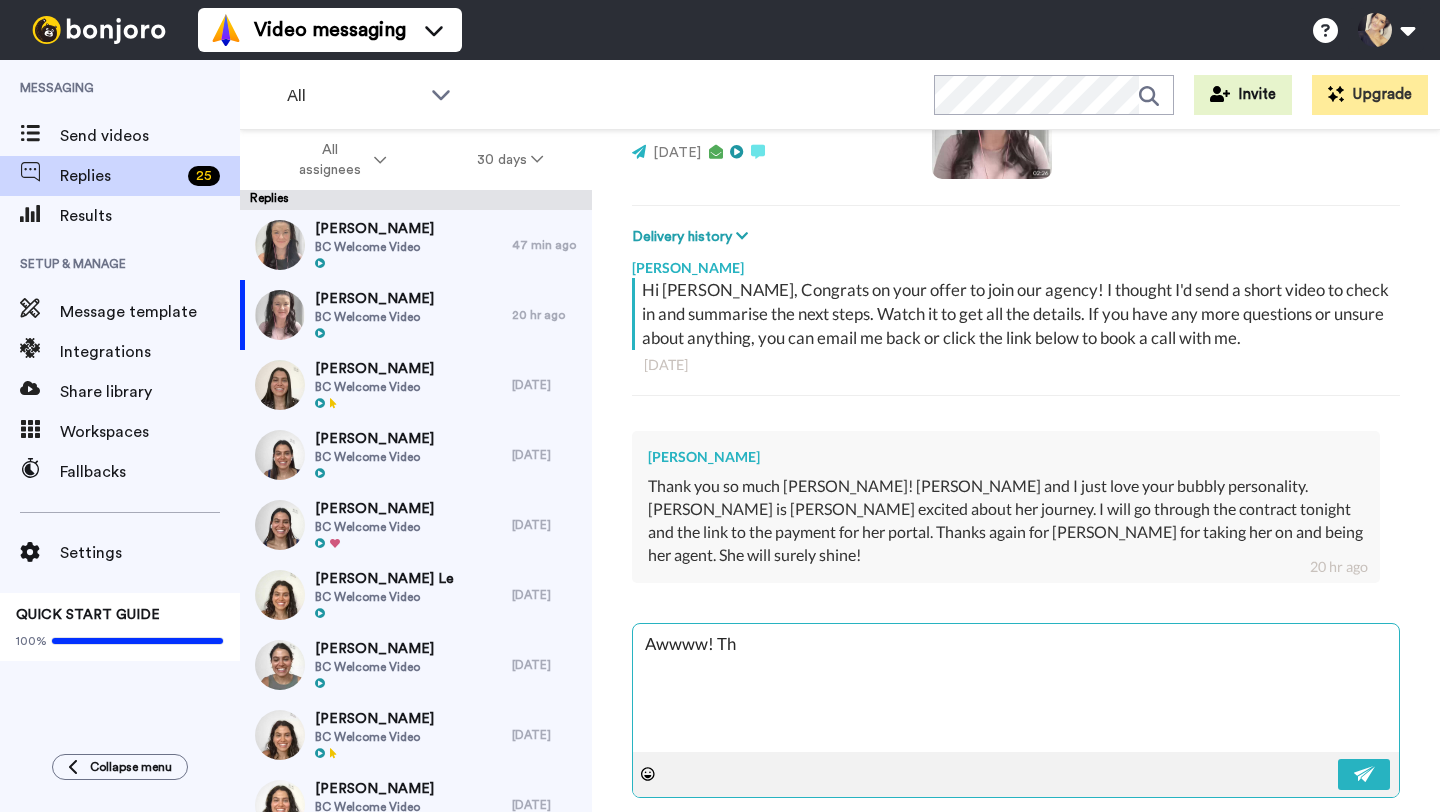 type on "x" 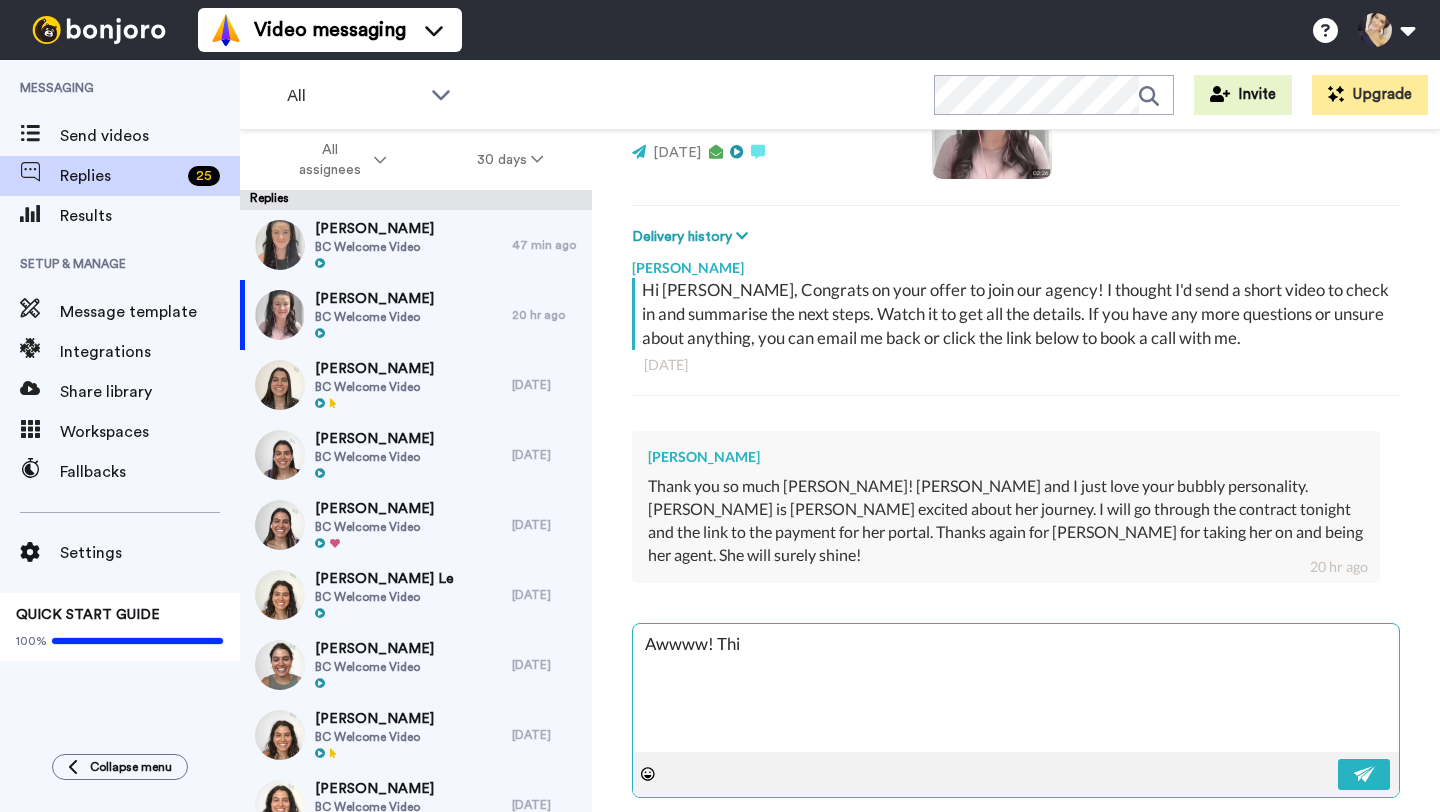 type on "x" 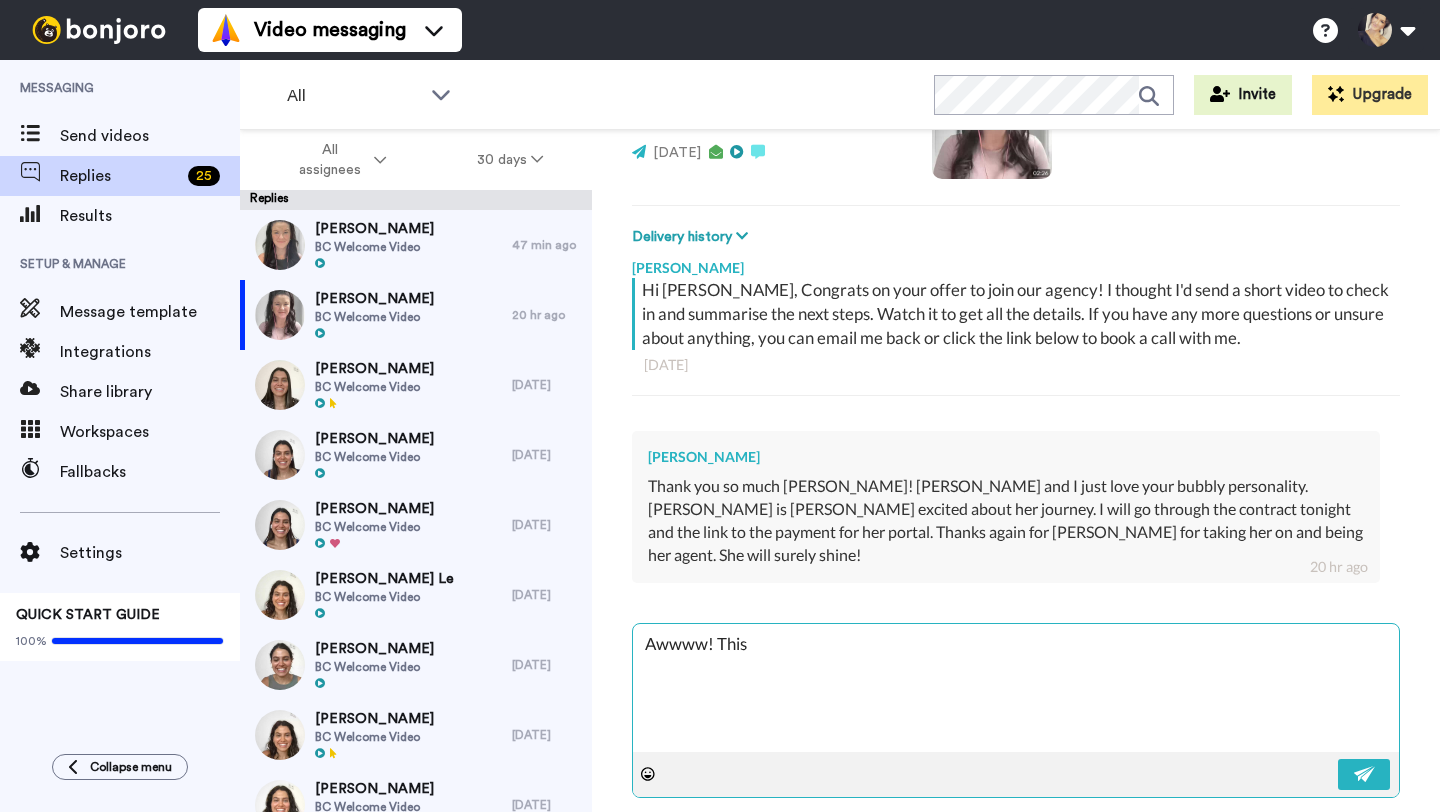 type on "x" 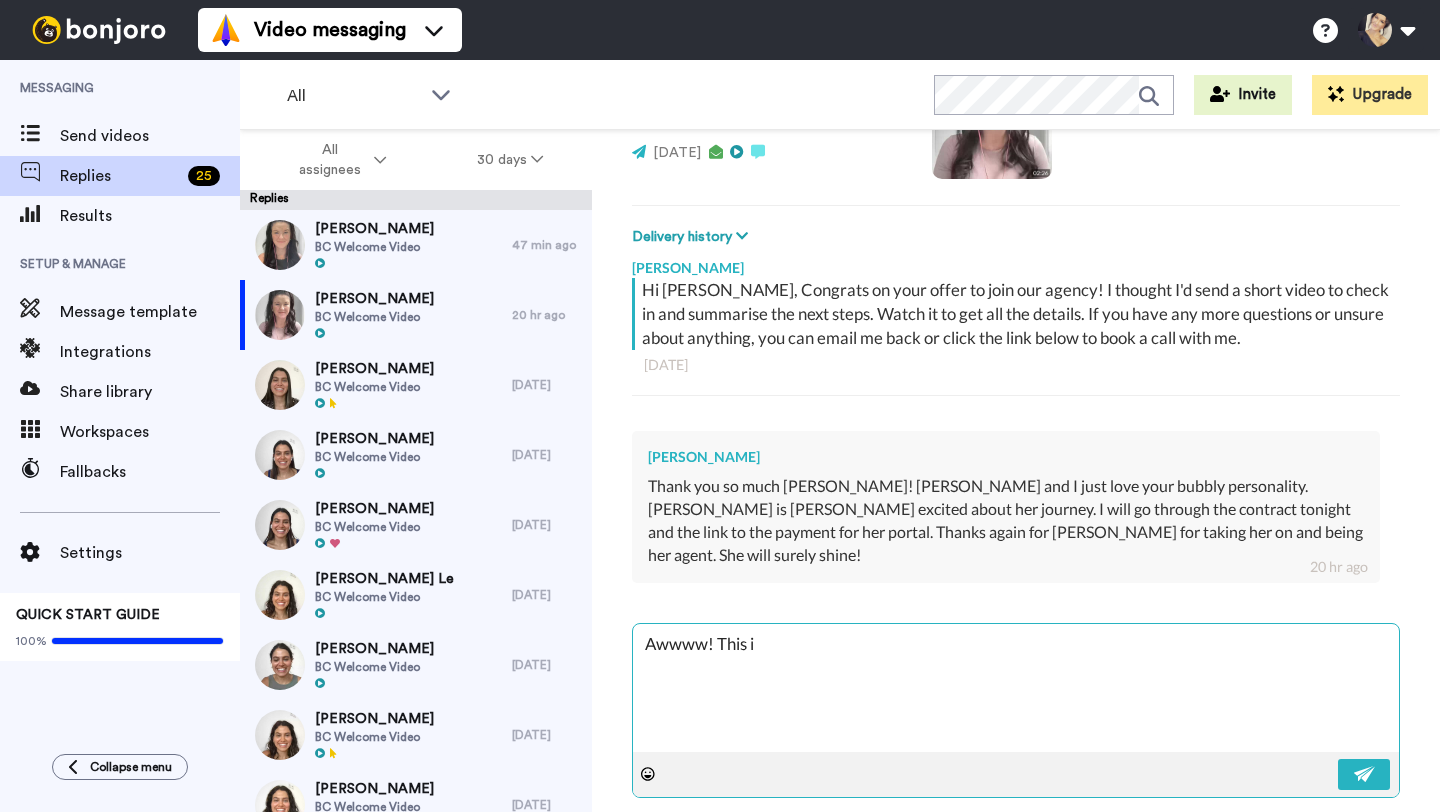 type on "Awwww! This is" 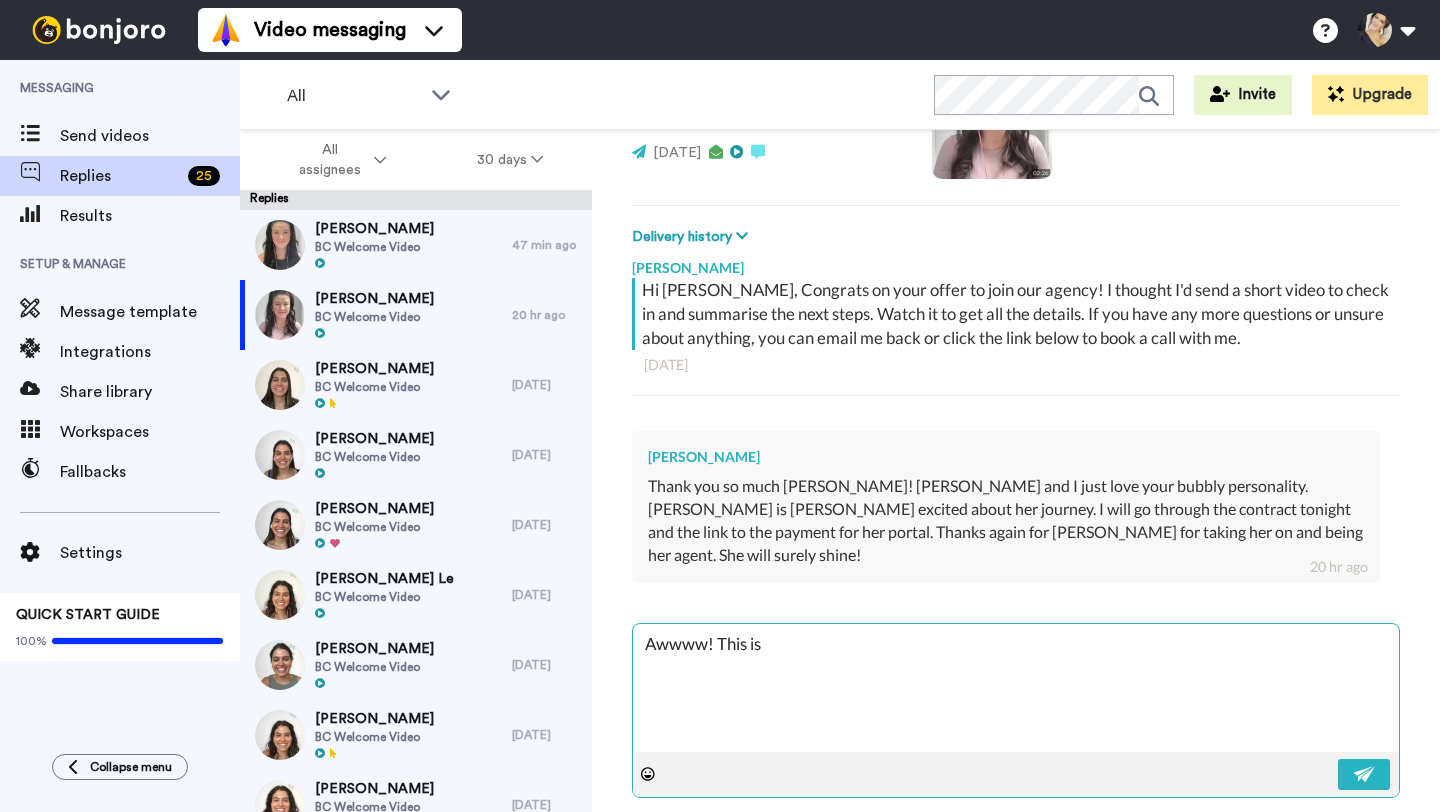 type on "x" 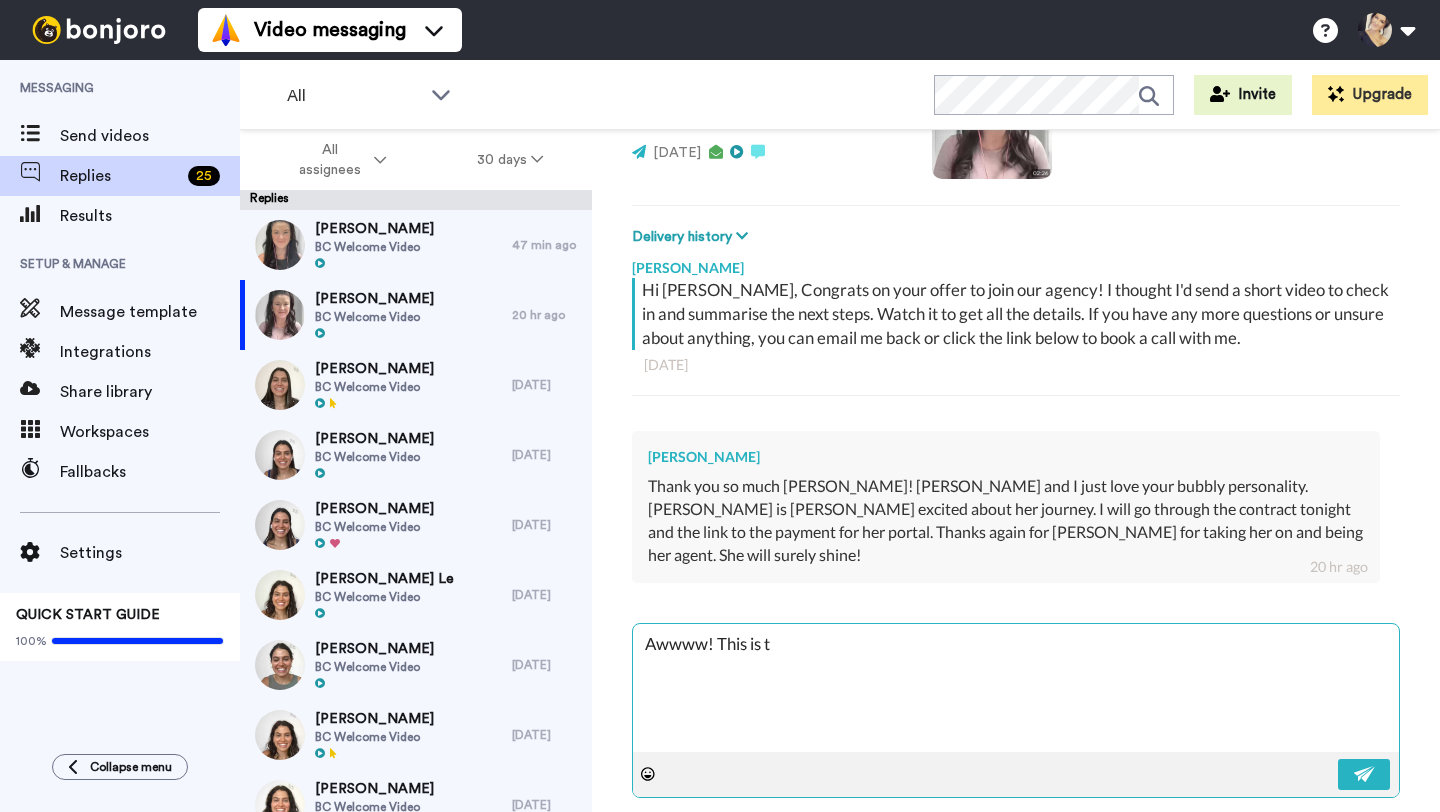 type on "x" 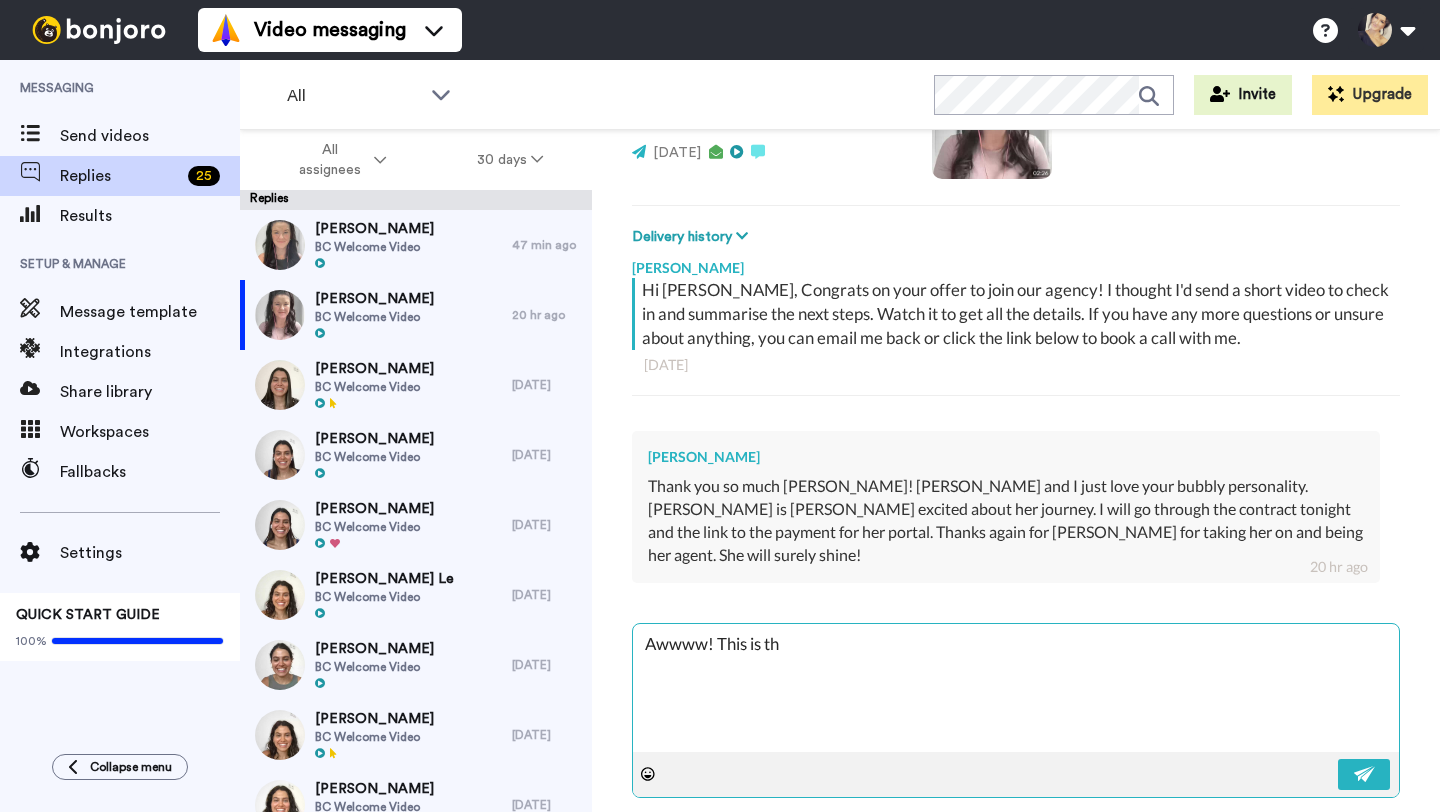 type on "x" 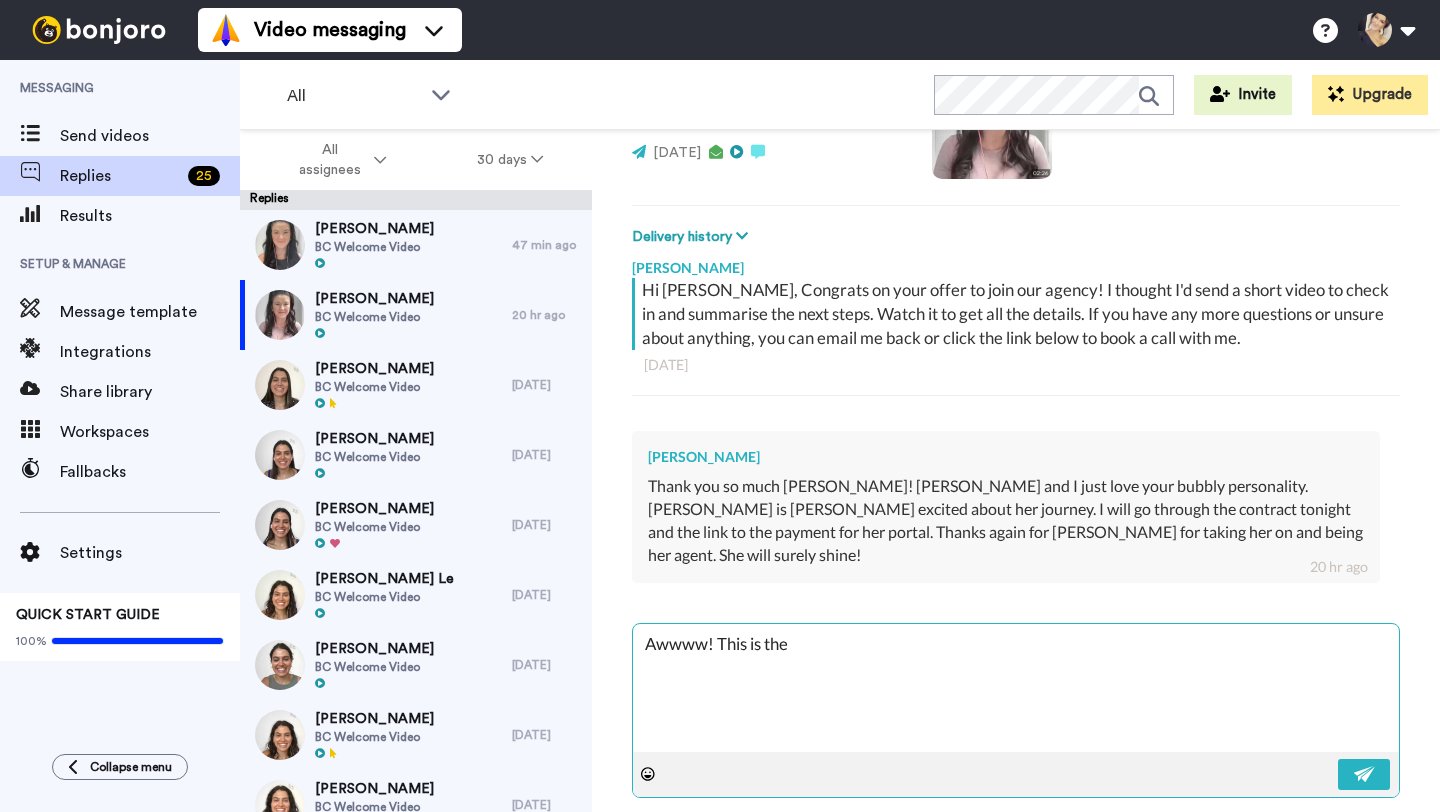 type on "x" 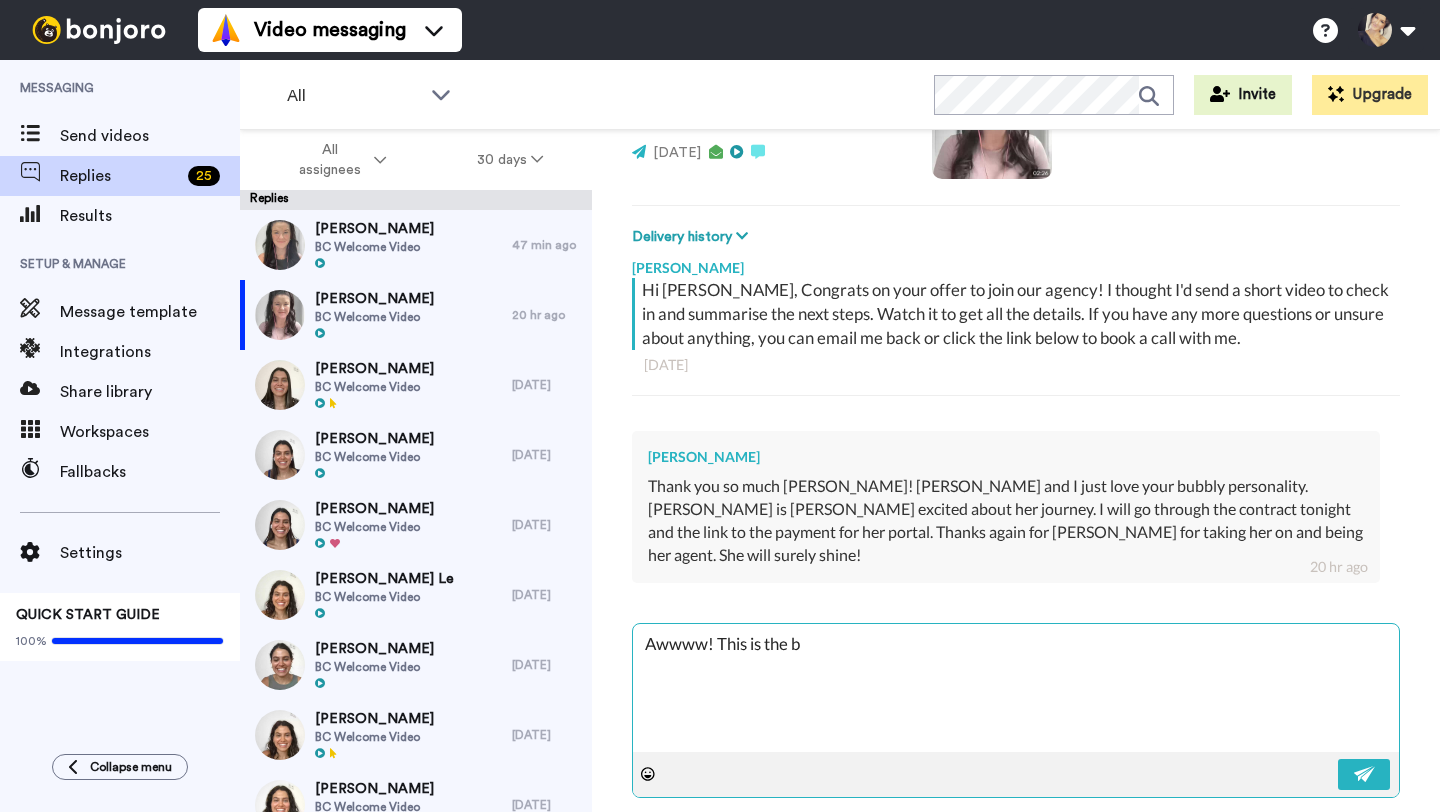 type on "x" 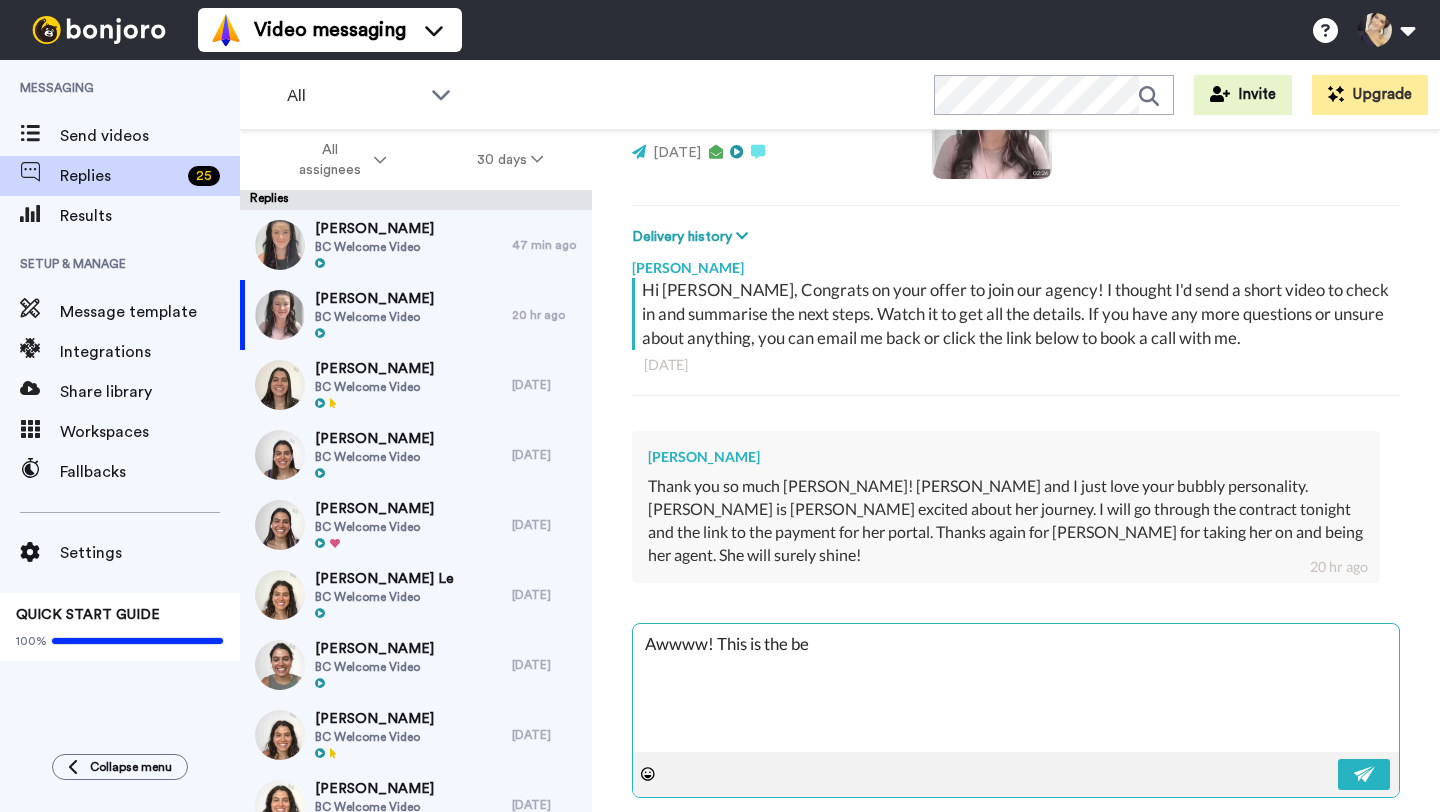 type on "x" 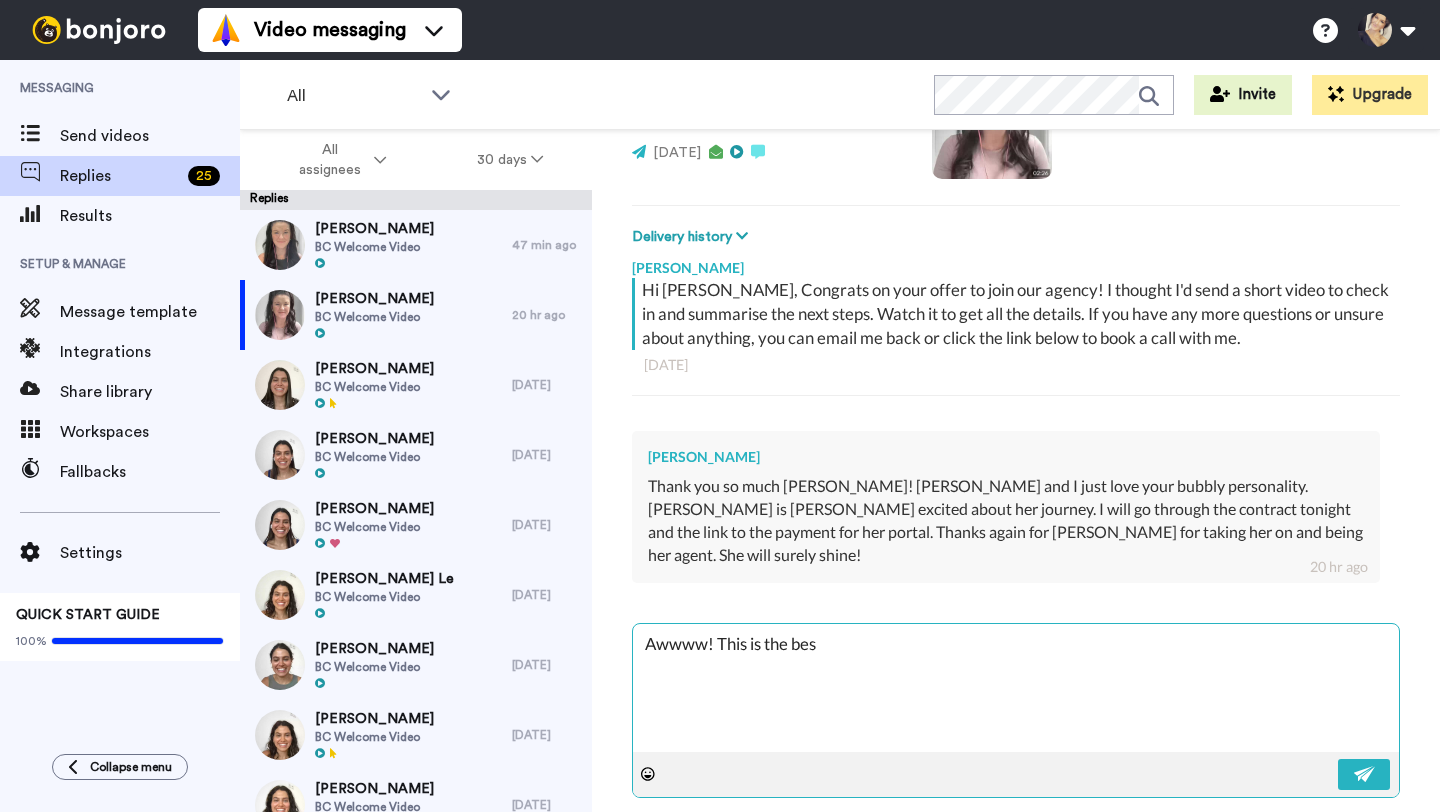 type on "x" 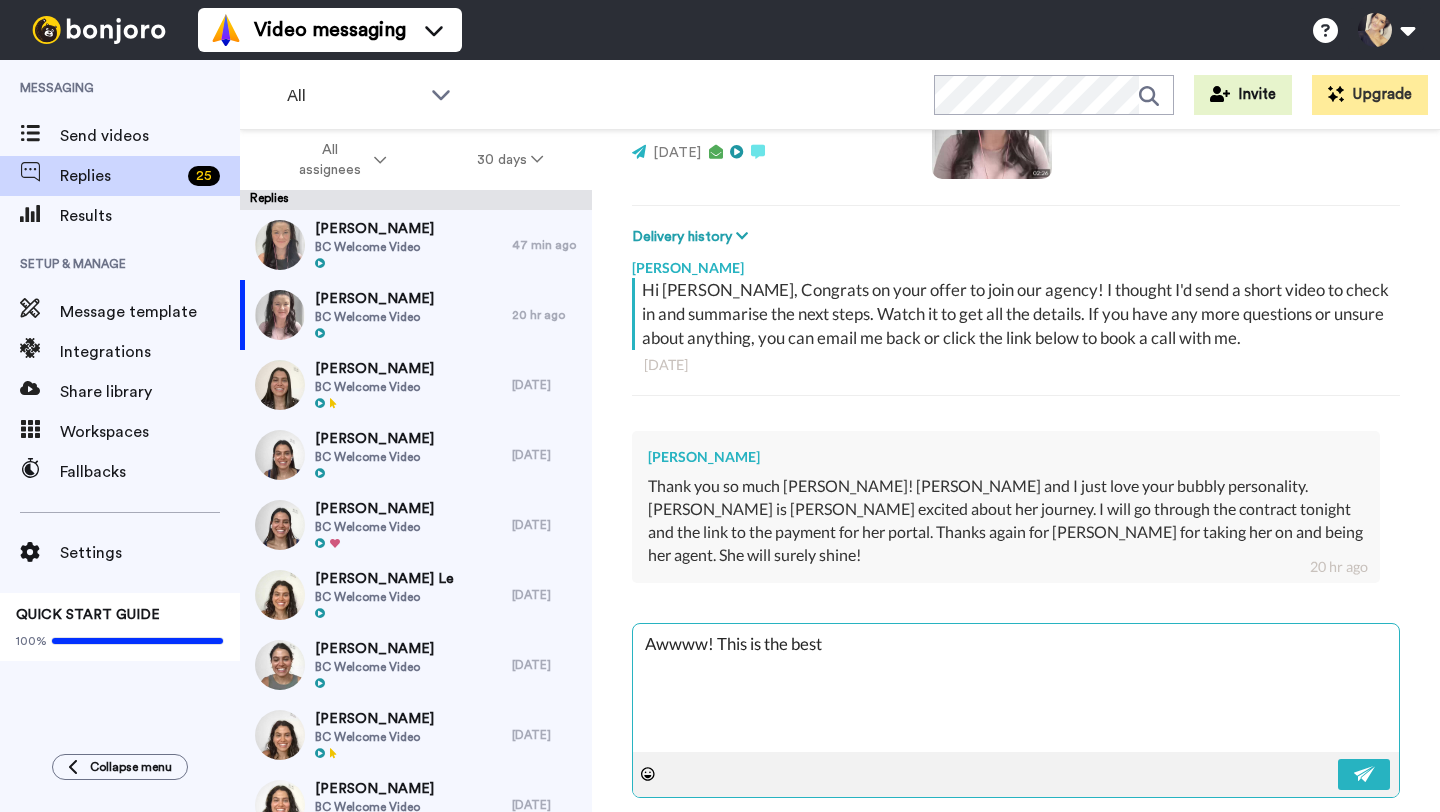 type on "x" 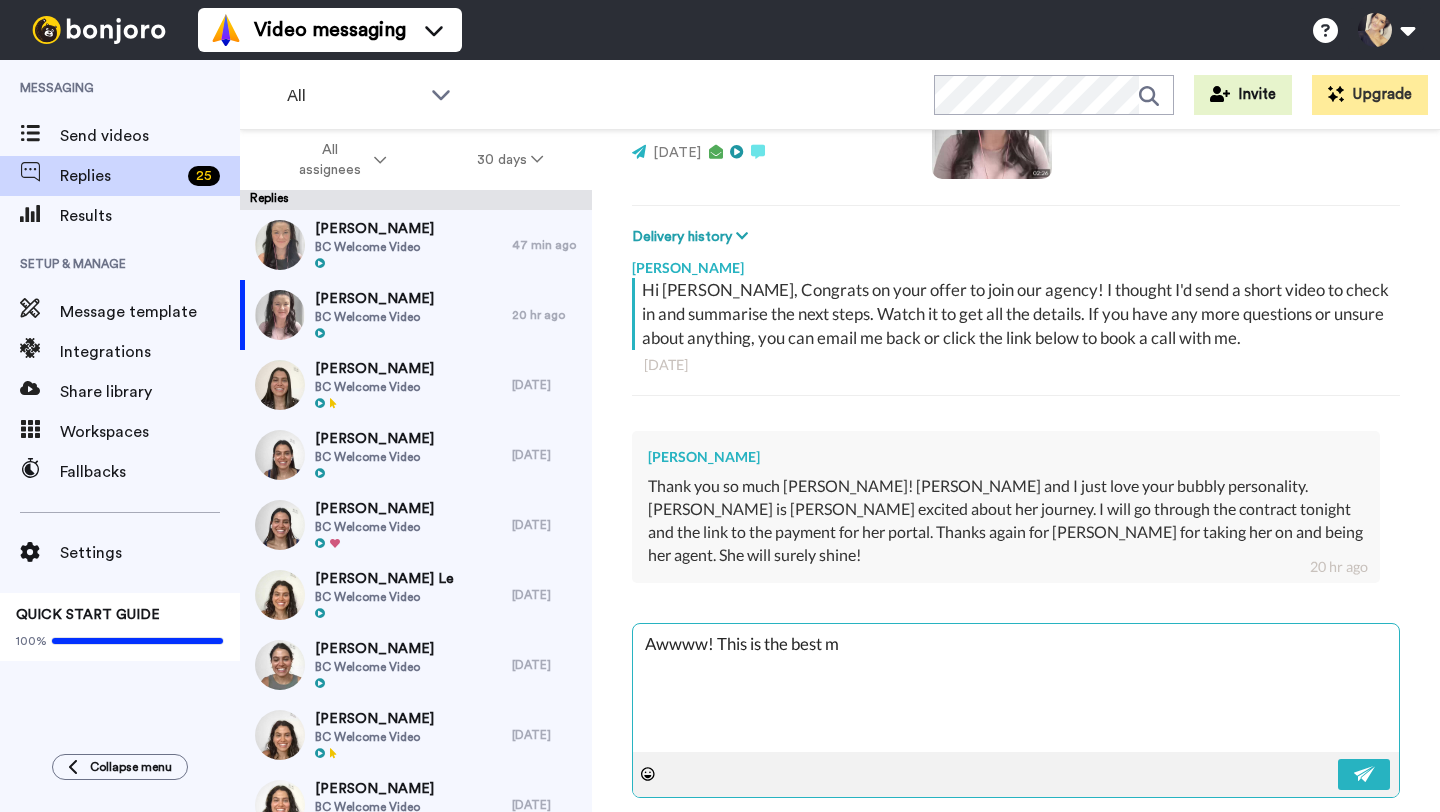 type on "x" 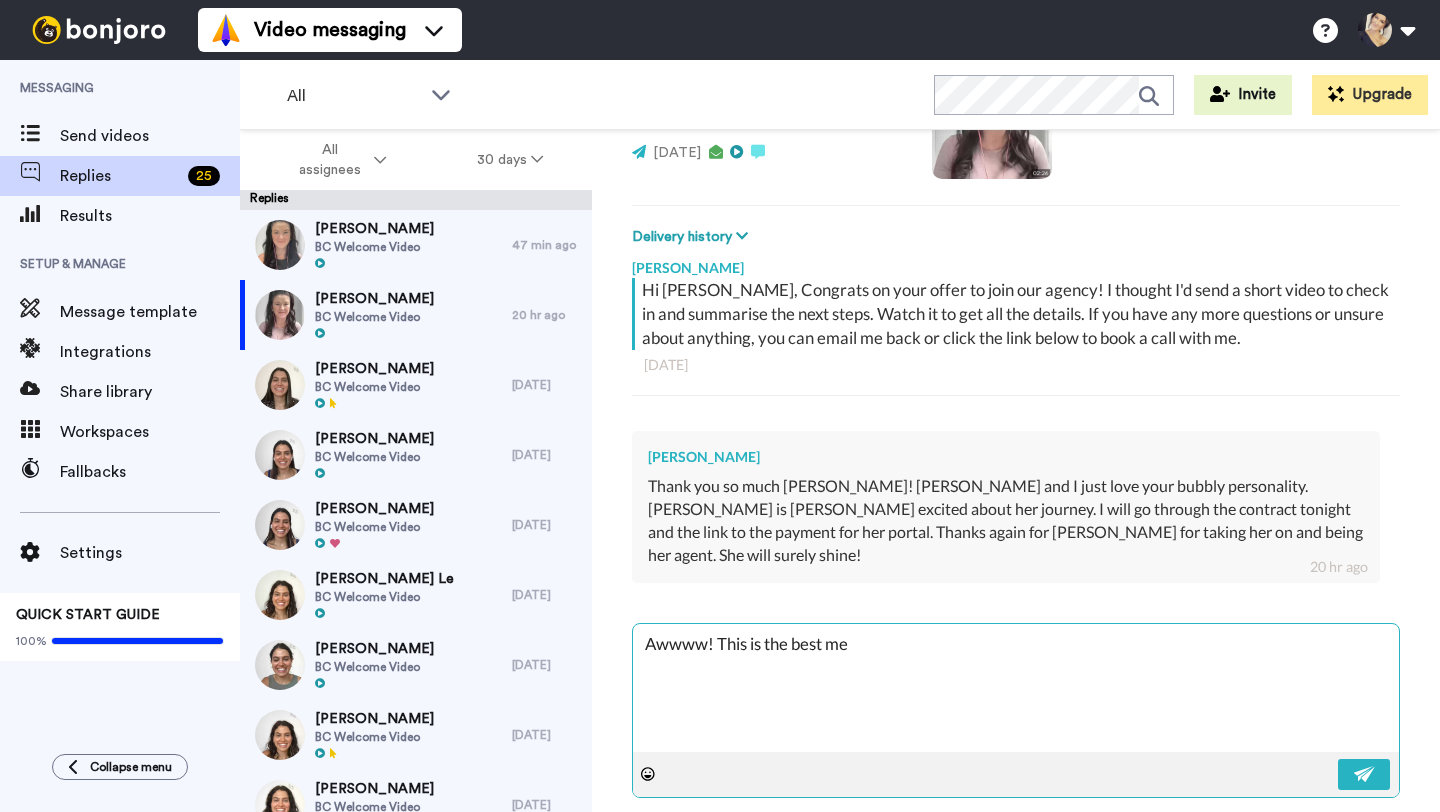 type on "x" 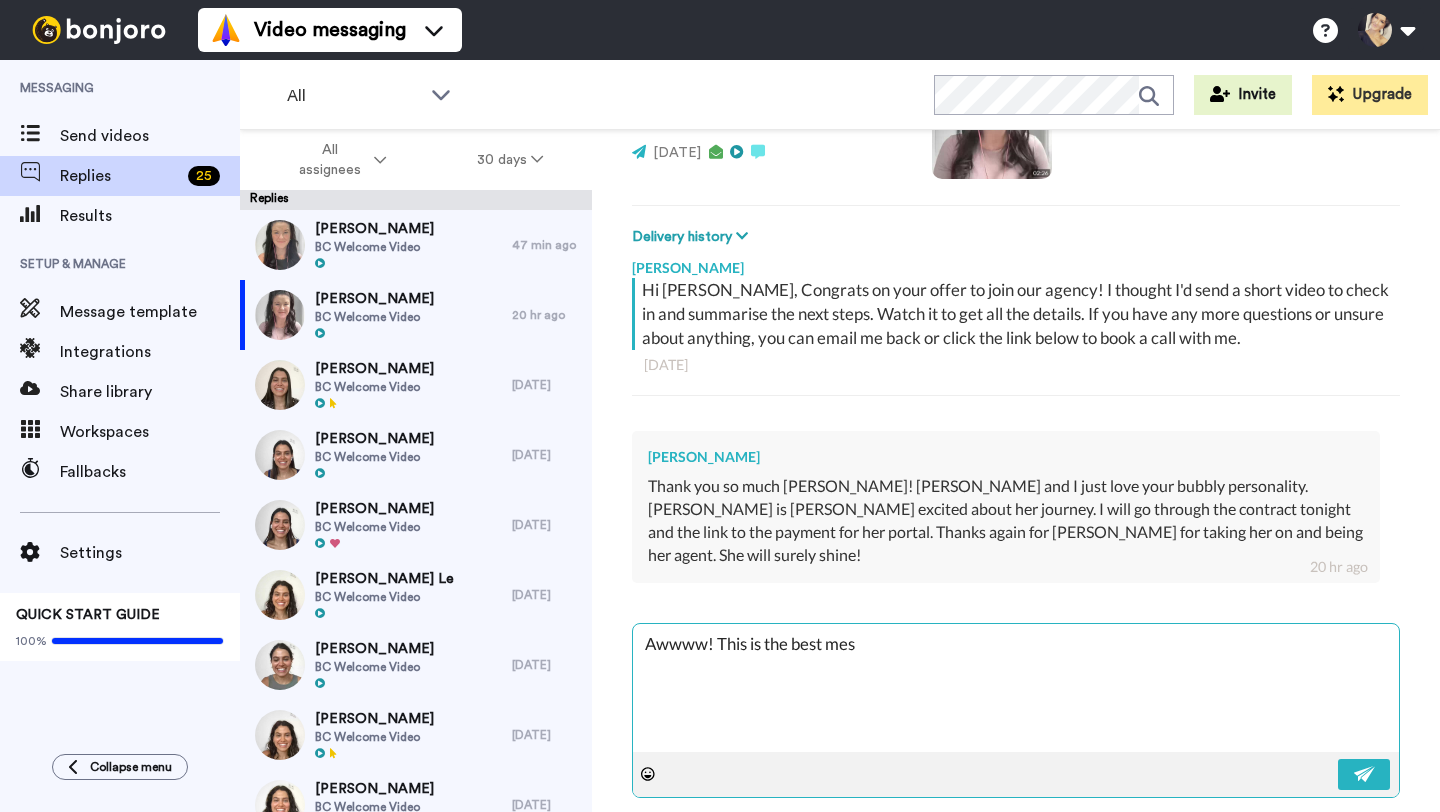 type on "x" 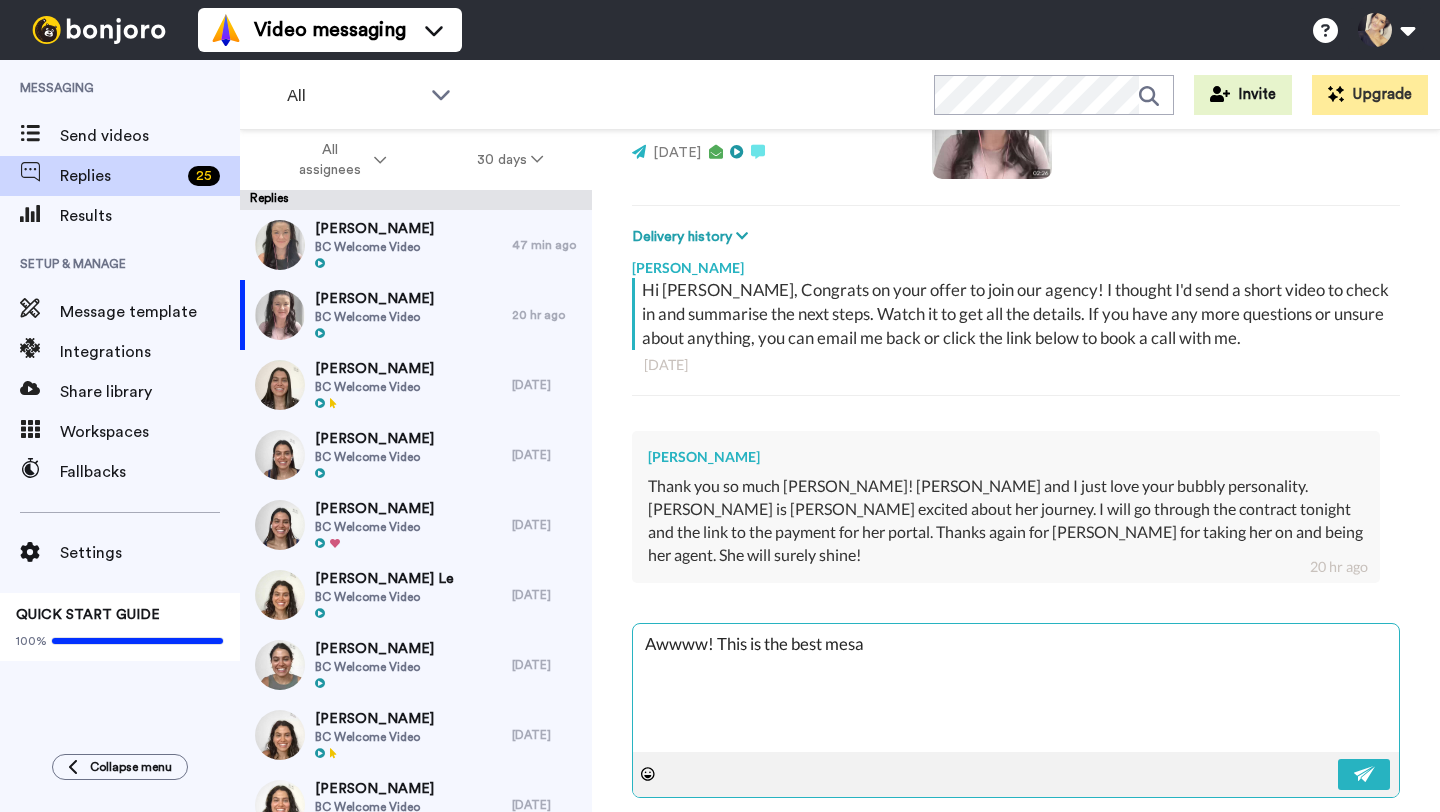 type on "x" 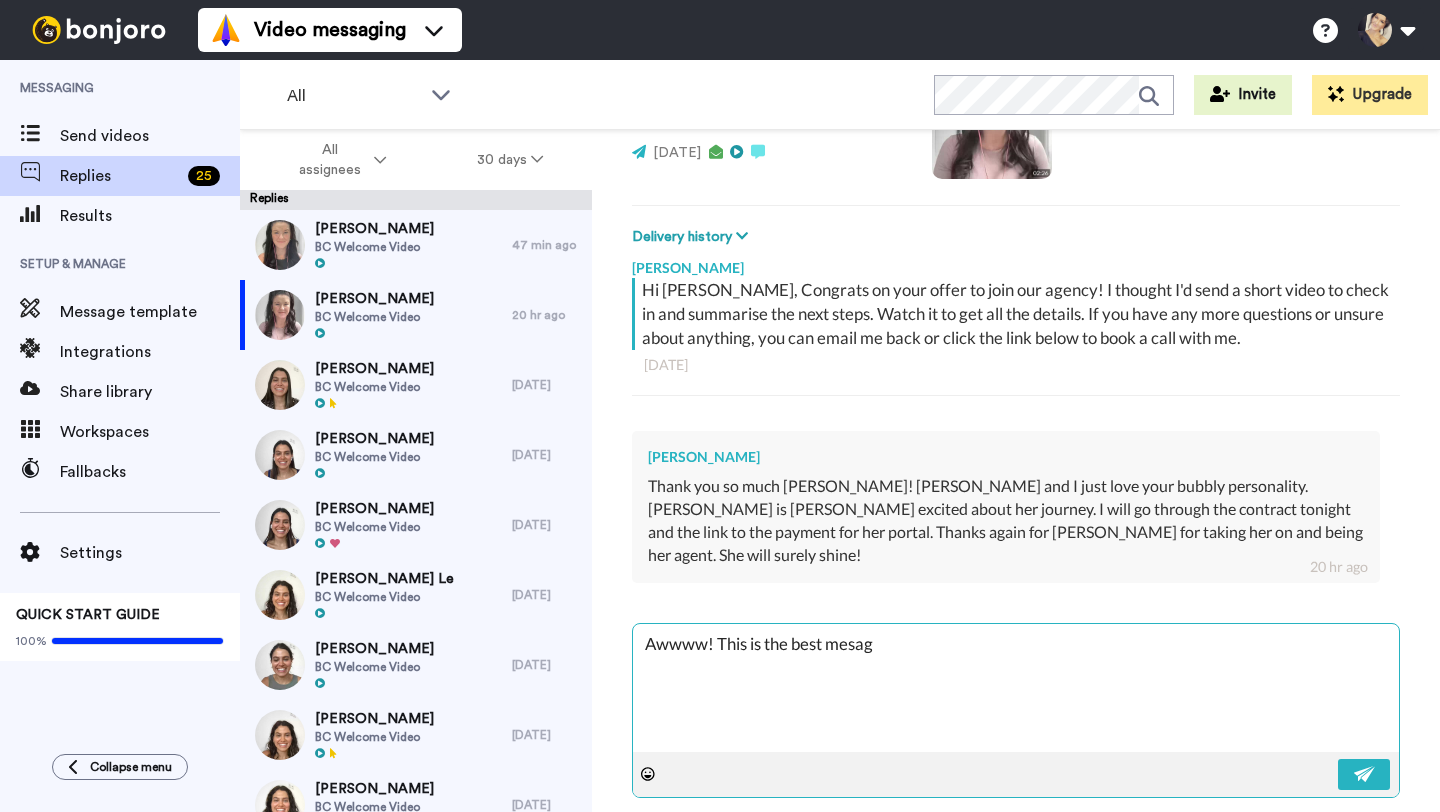 type on "x" 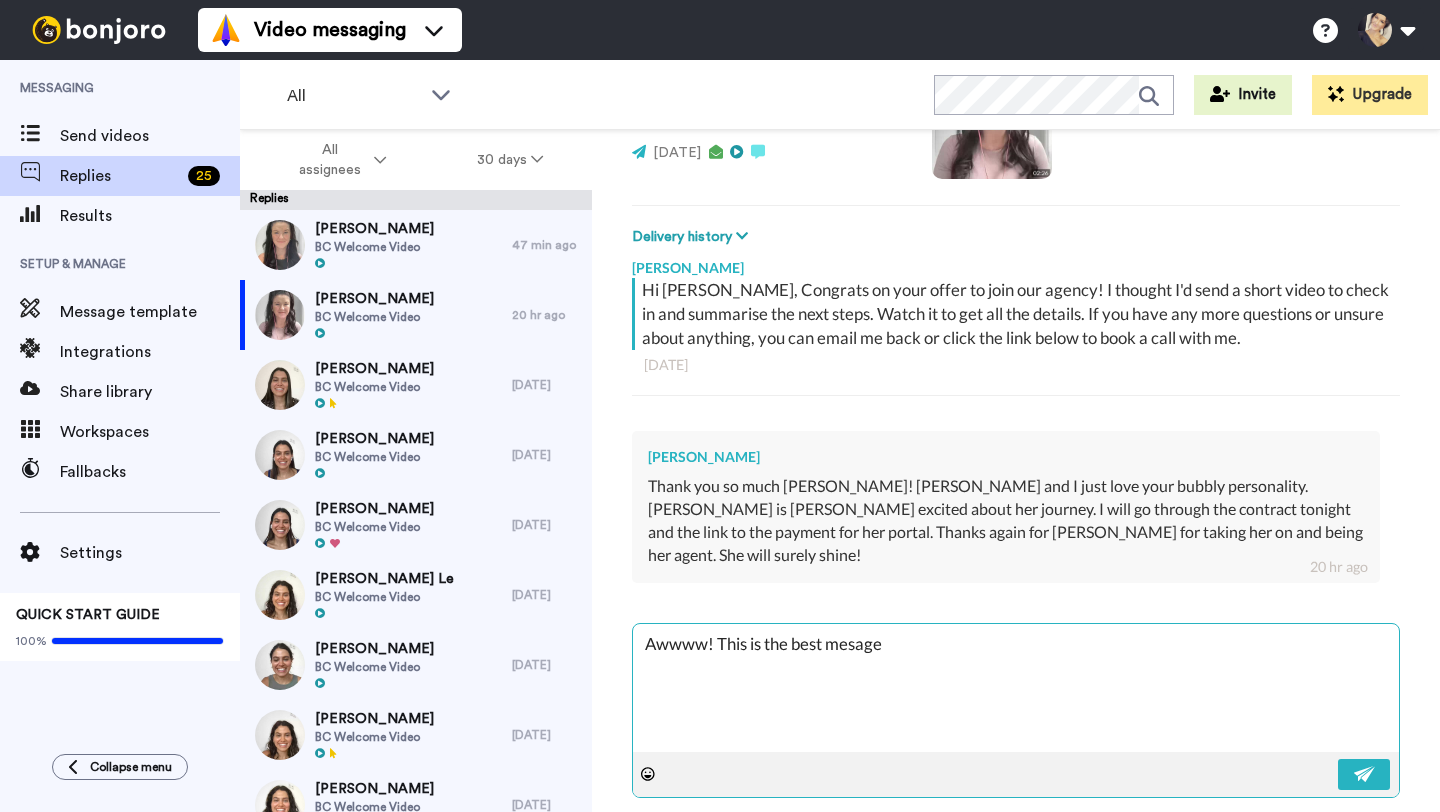type on "x" 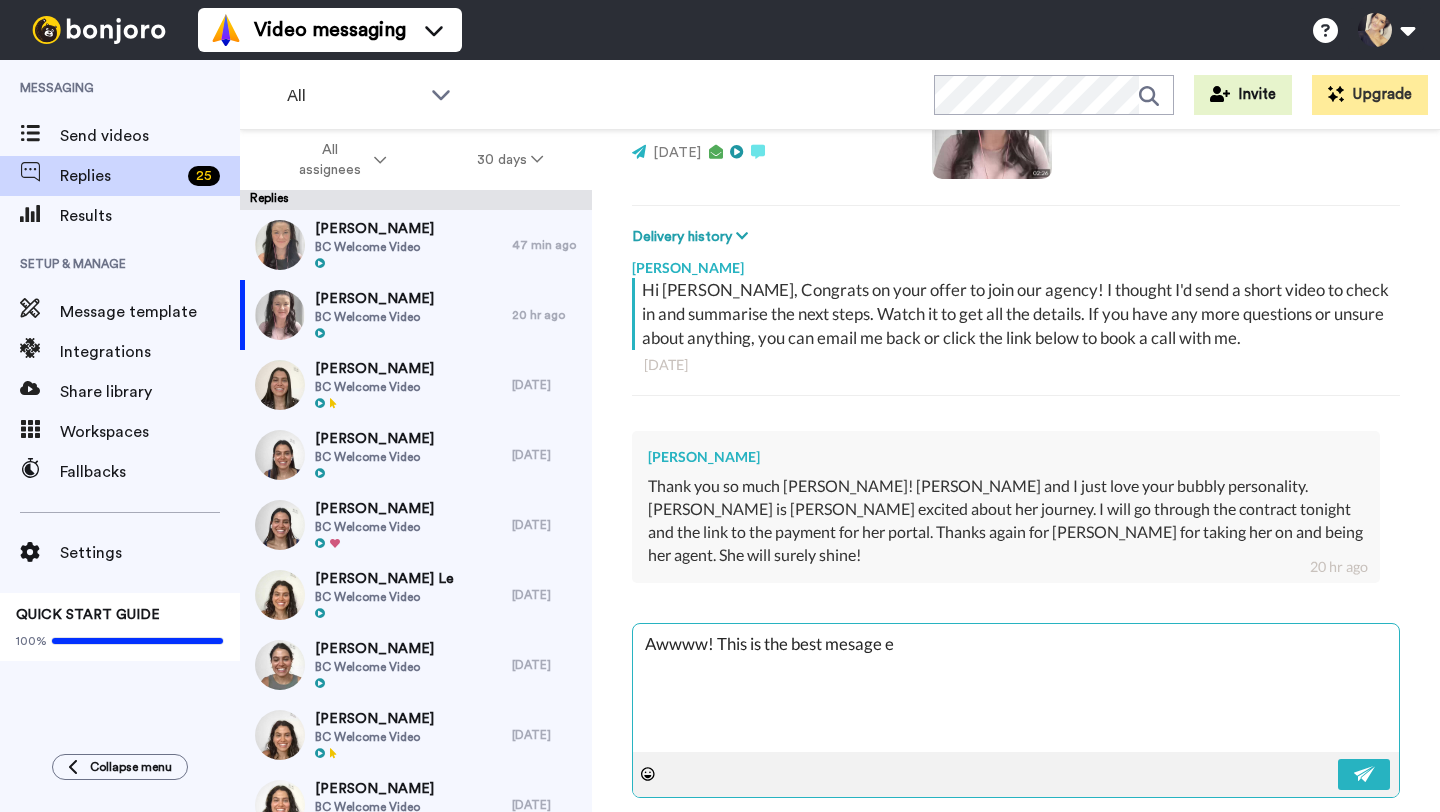 type on "x" 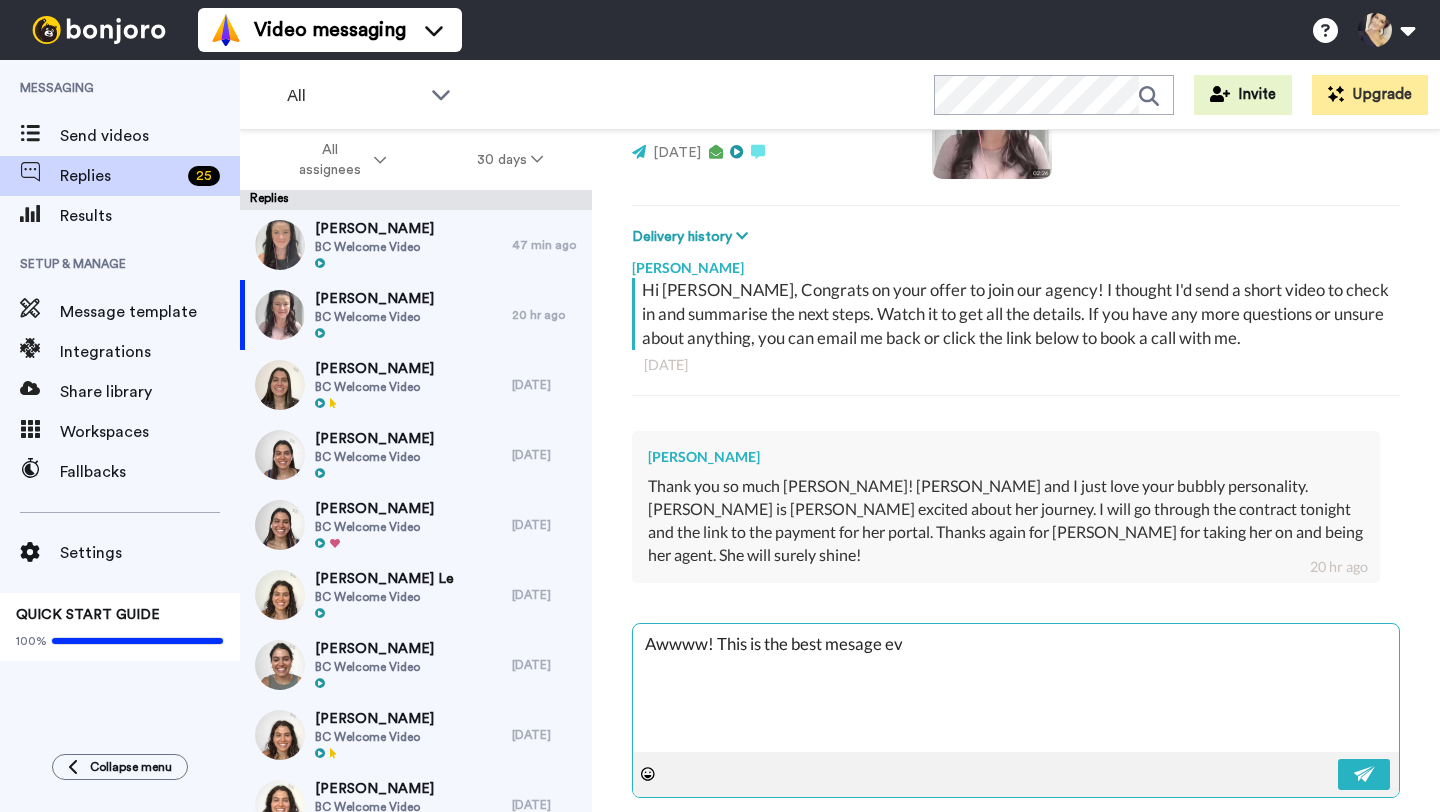 type on "x" 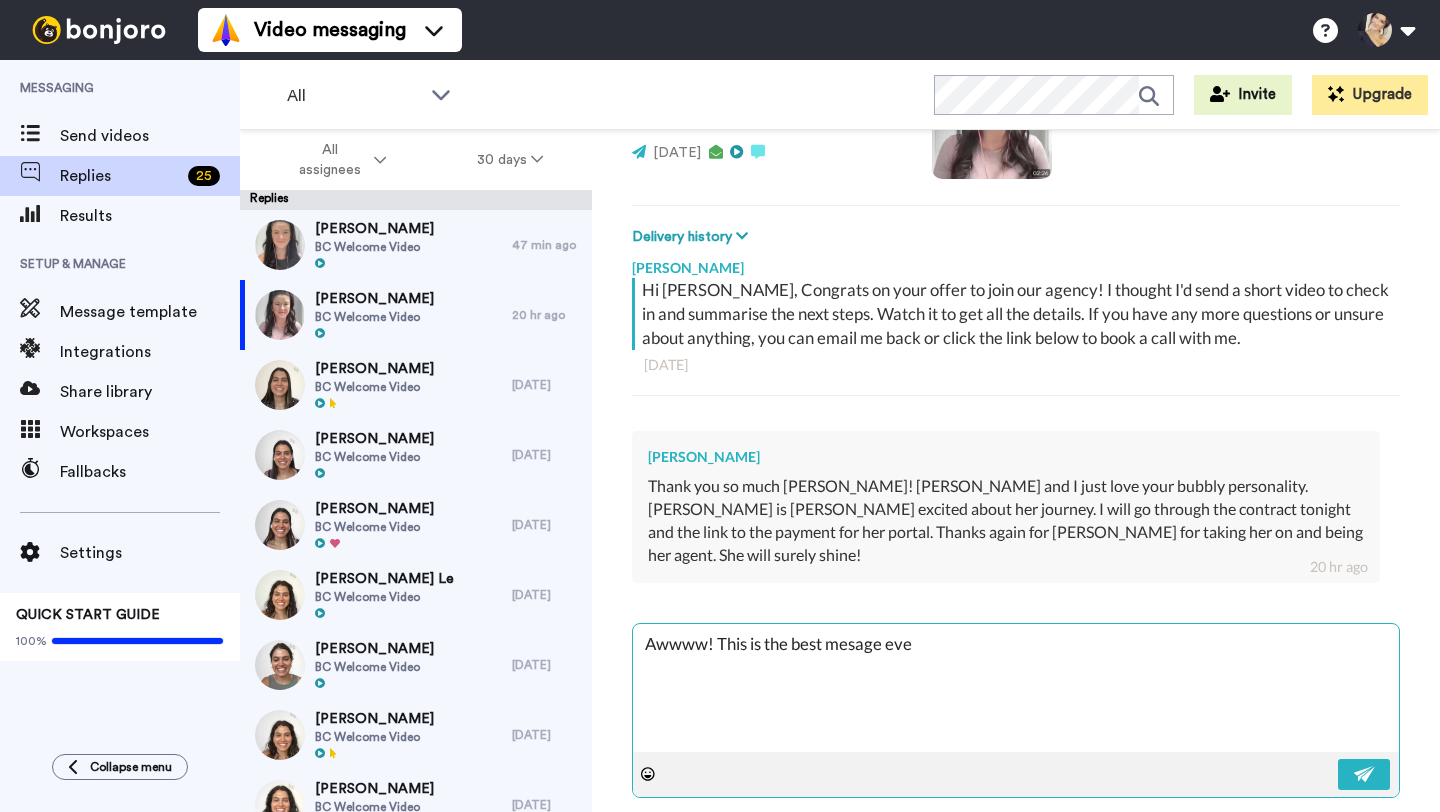 type on "x" 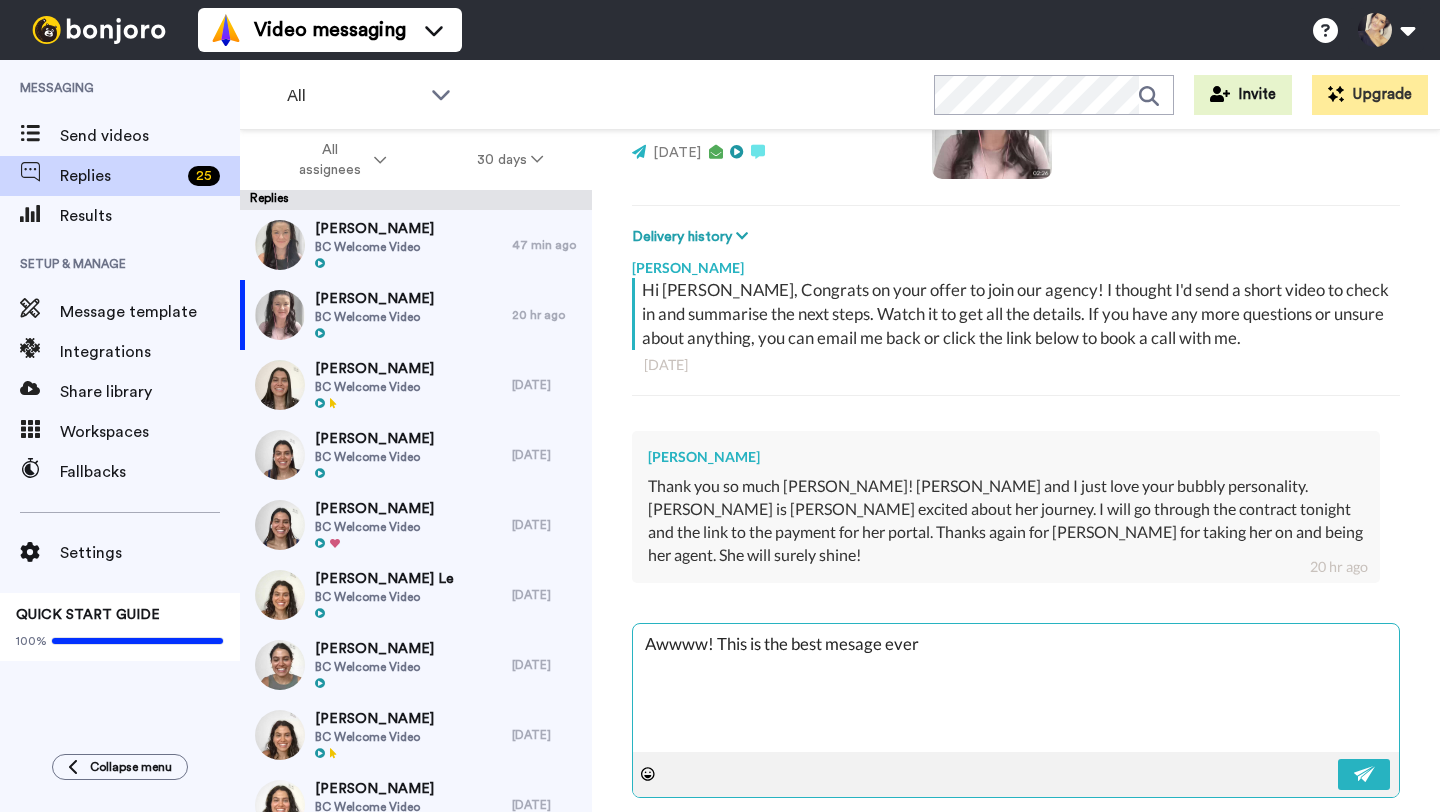 type on "x" 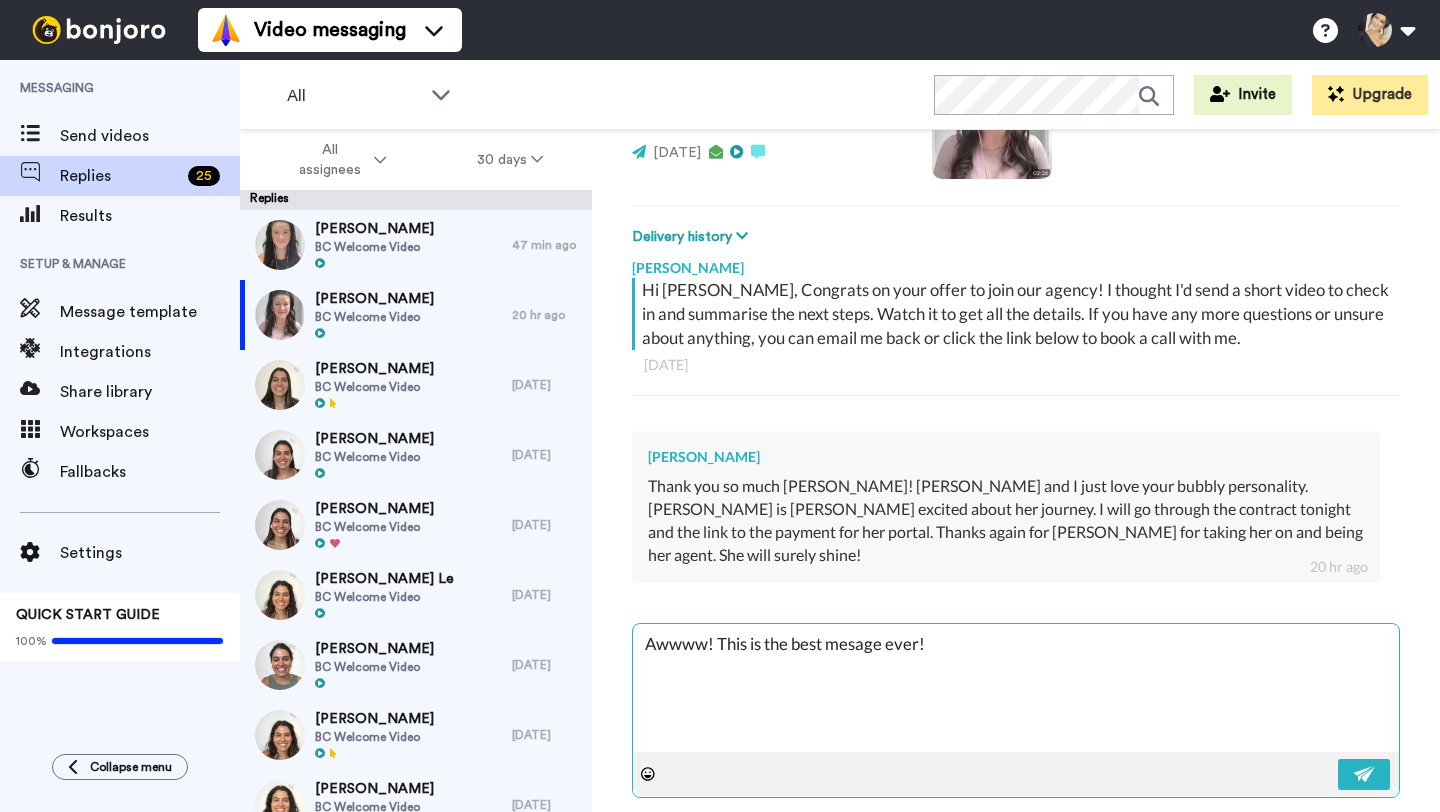 type on "x" 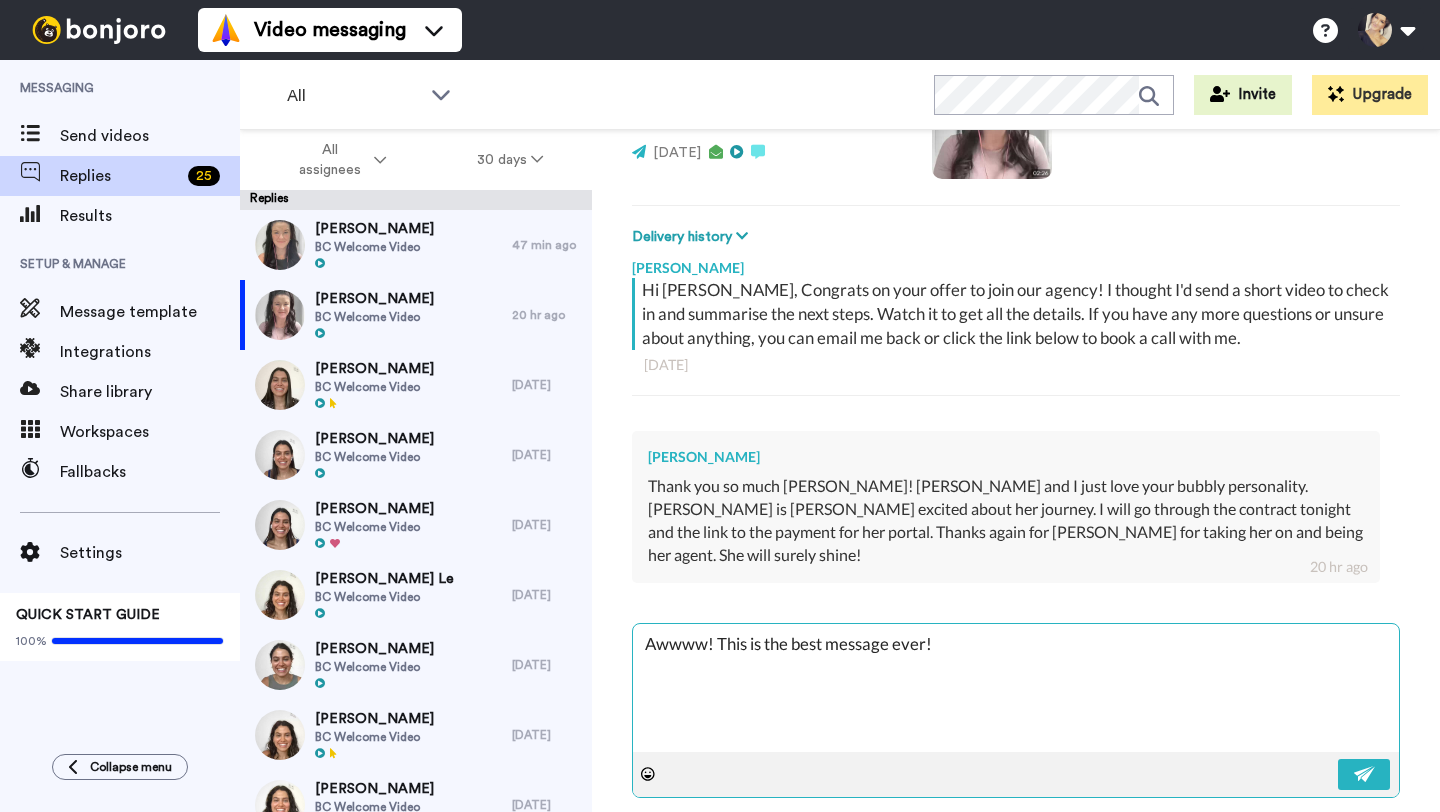 click on "Awwww! This is the best message ever!" at bounding box center [1016, 688] 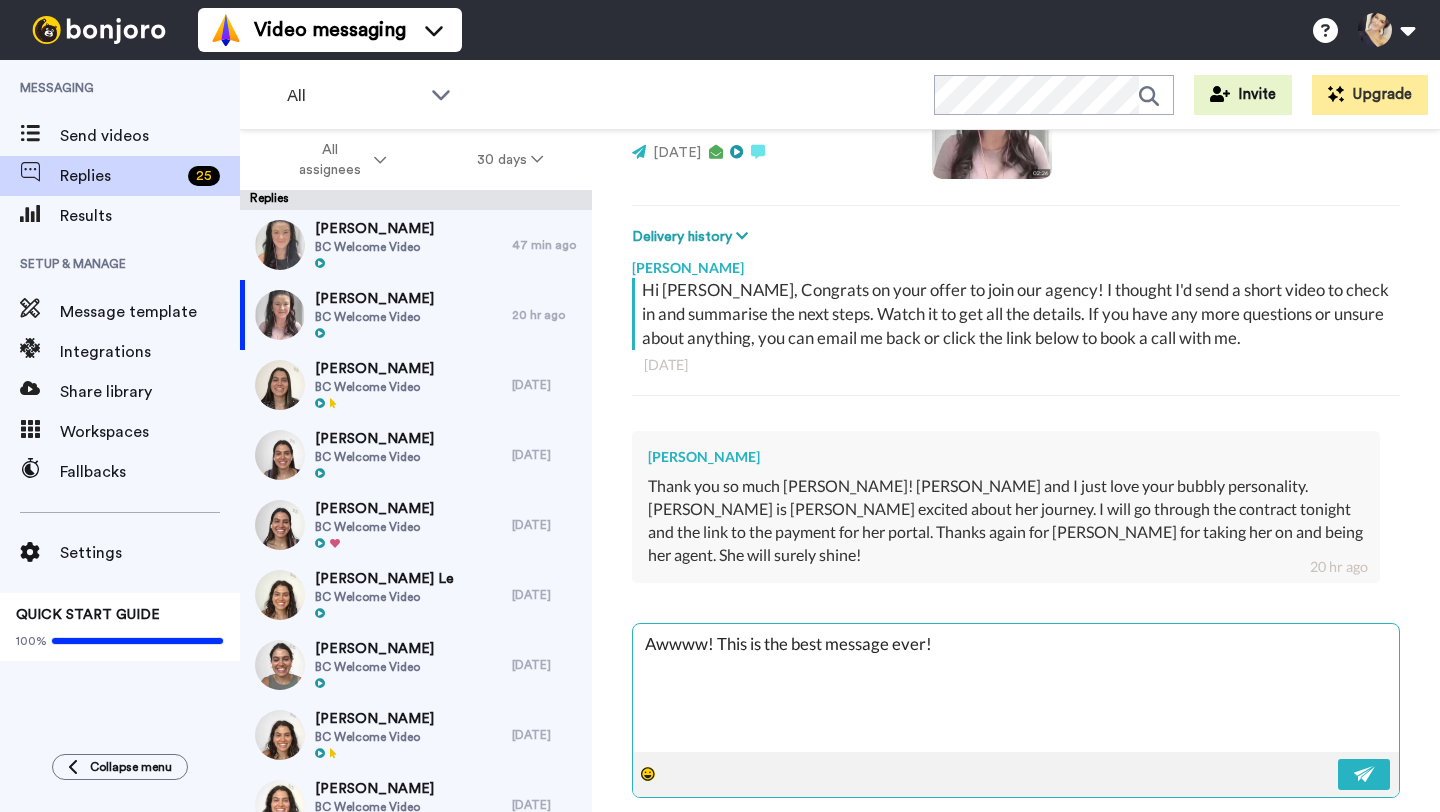 type on "Awwww! This is the best message ever!" 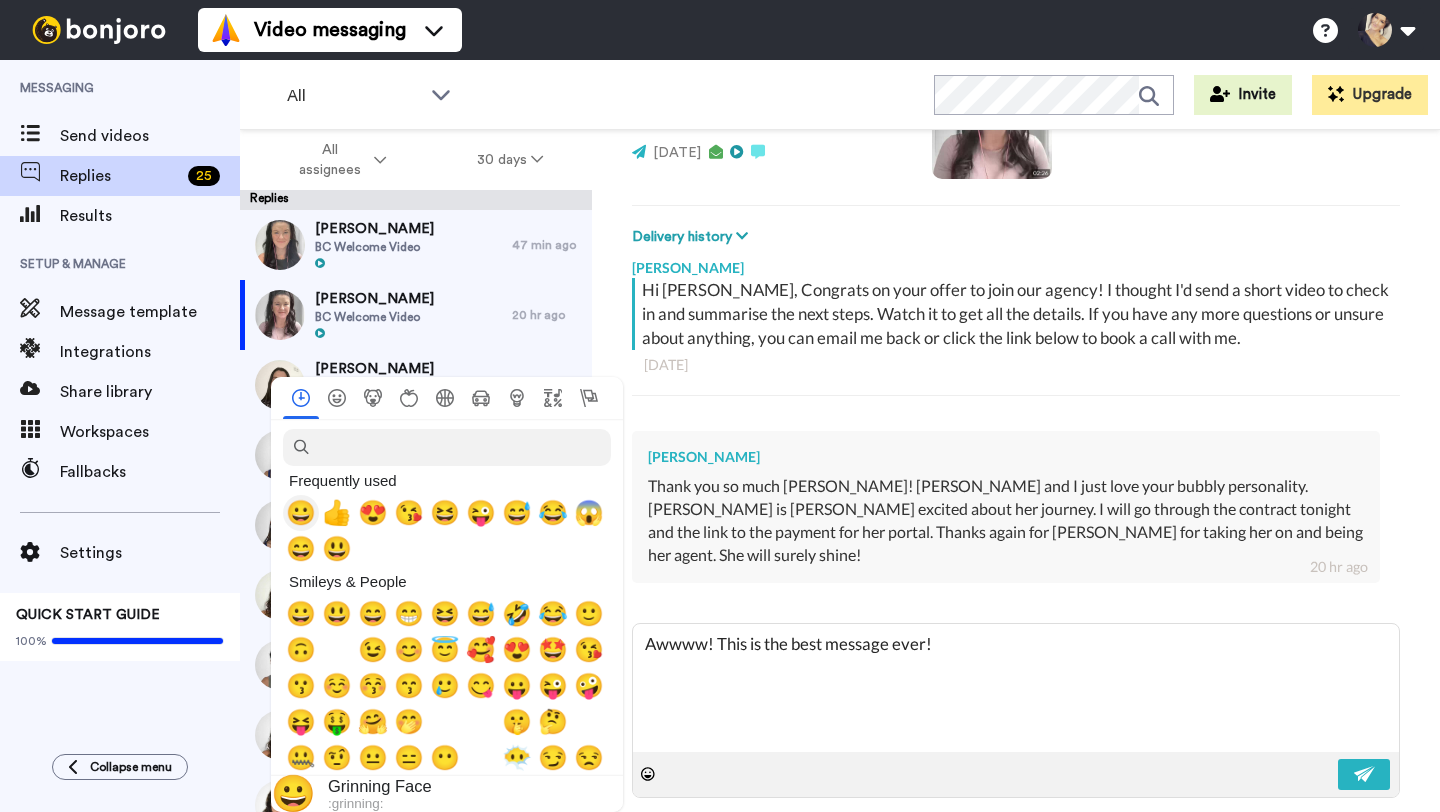 click on "😀" at bounding box center (301, 513) 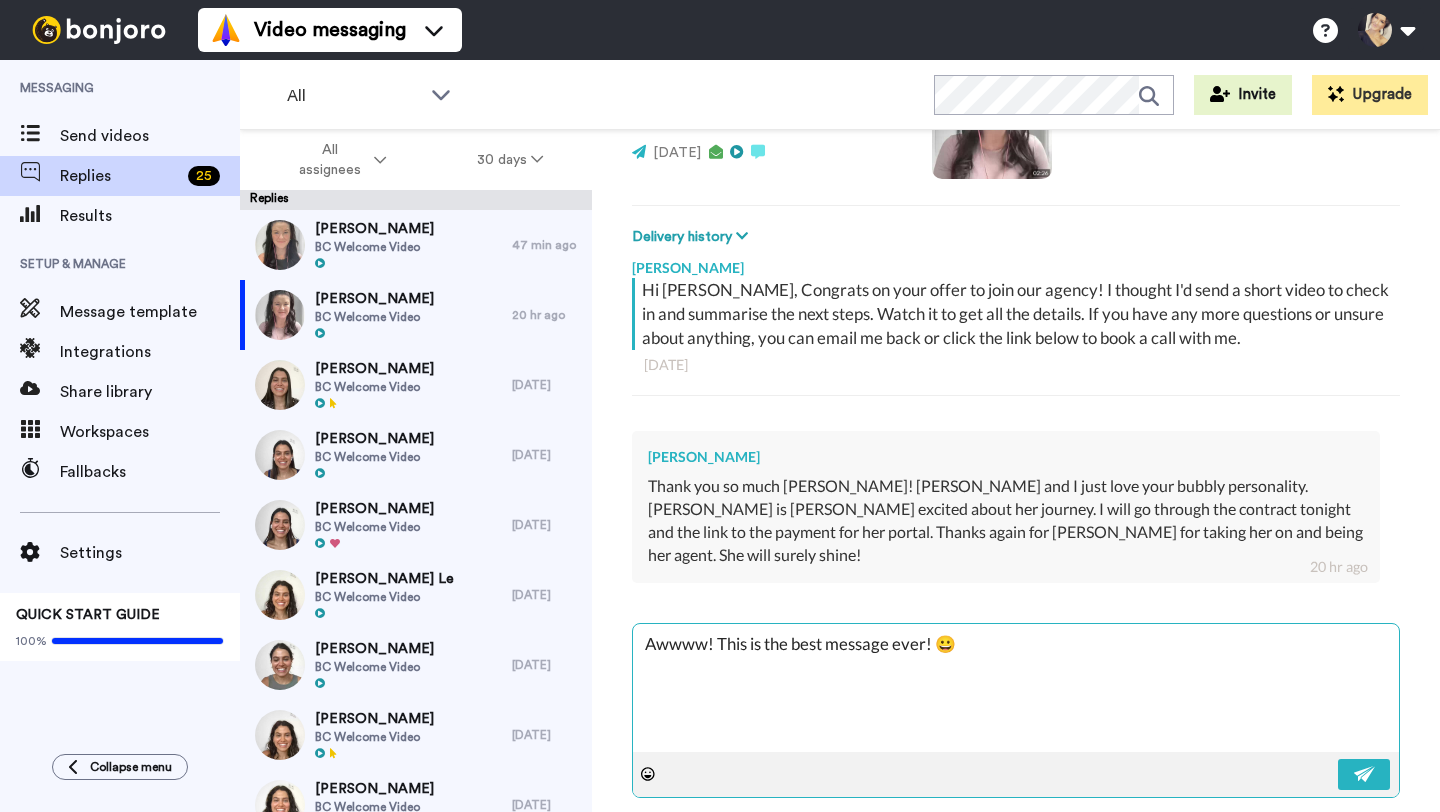 click on "Awwww! This is the best message ever! 😀" at bounding box center (1016, 688) 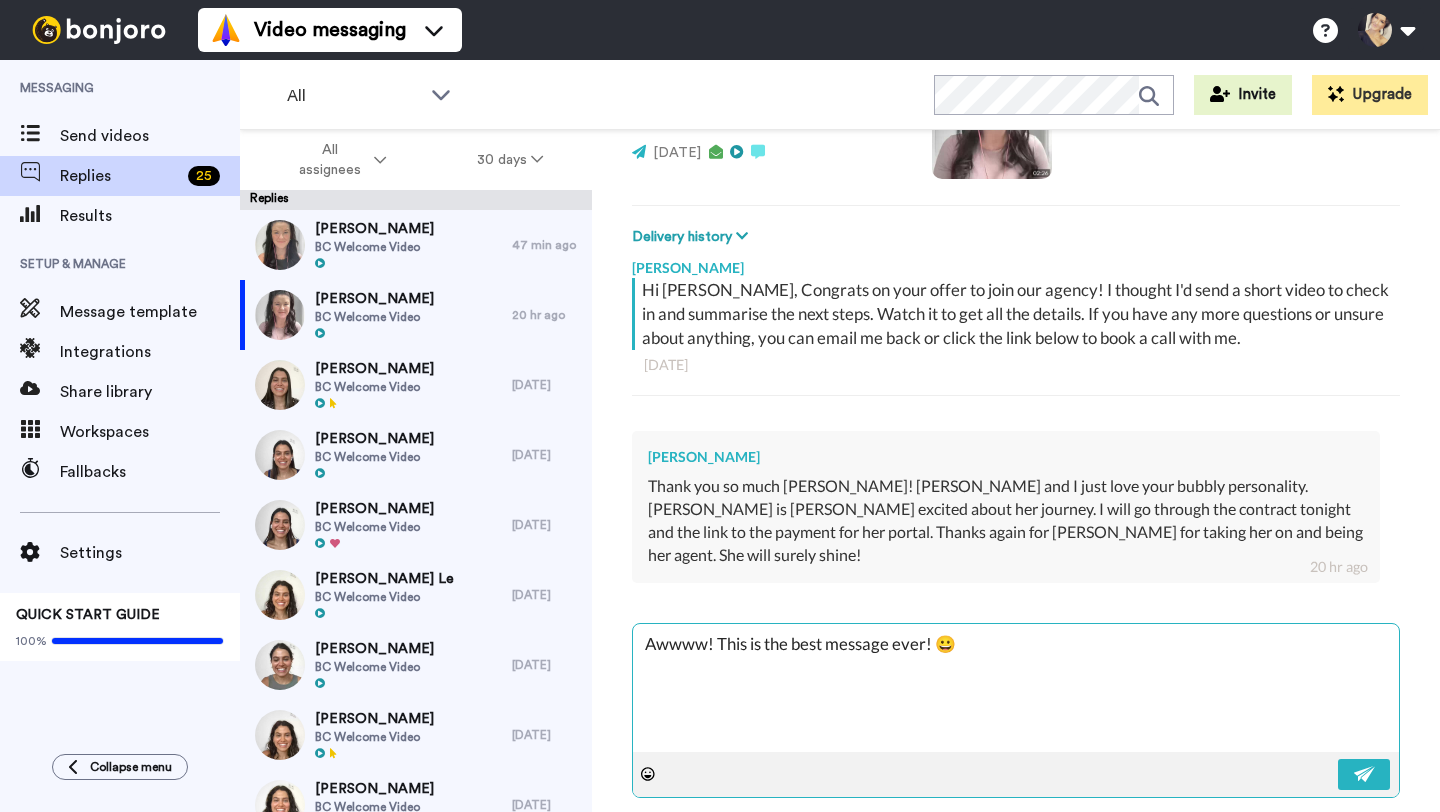 type on "x" 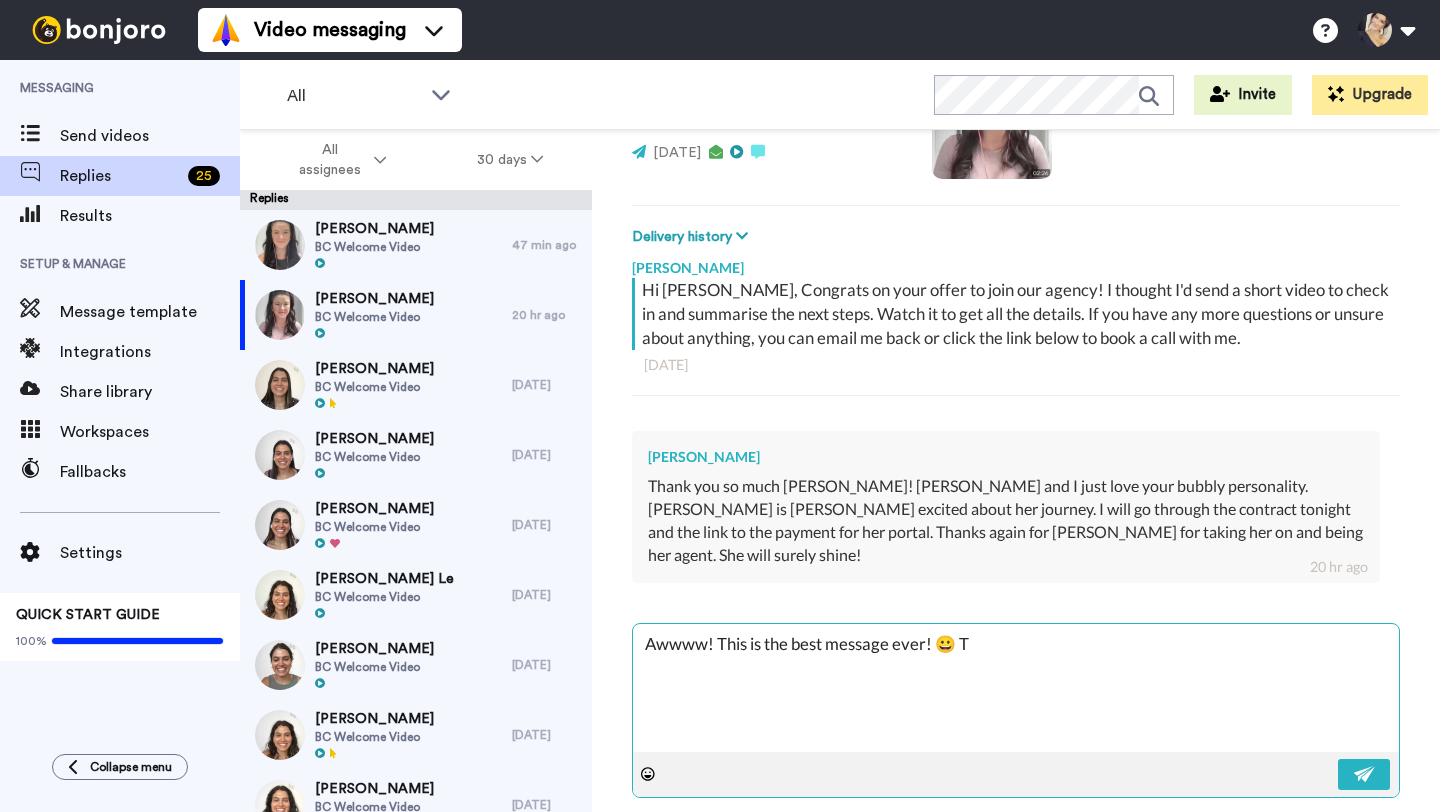 type on "x" 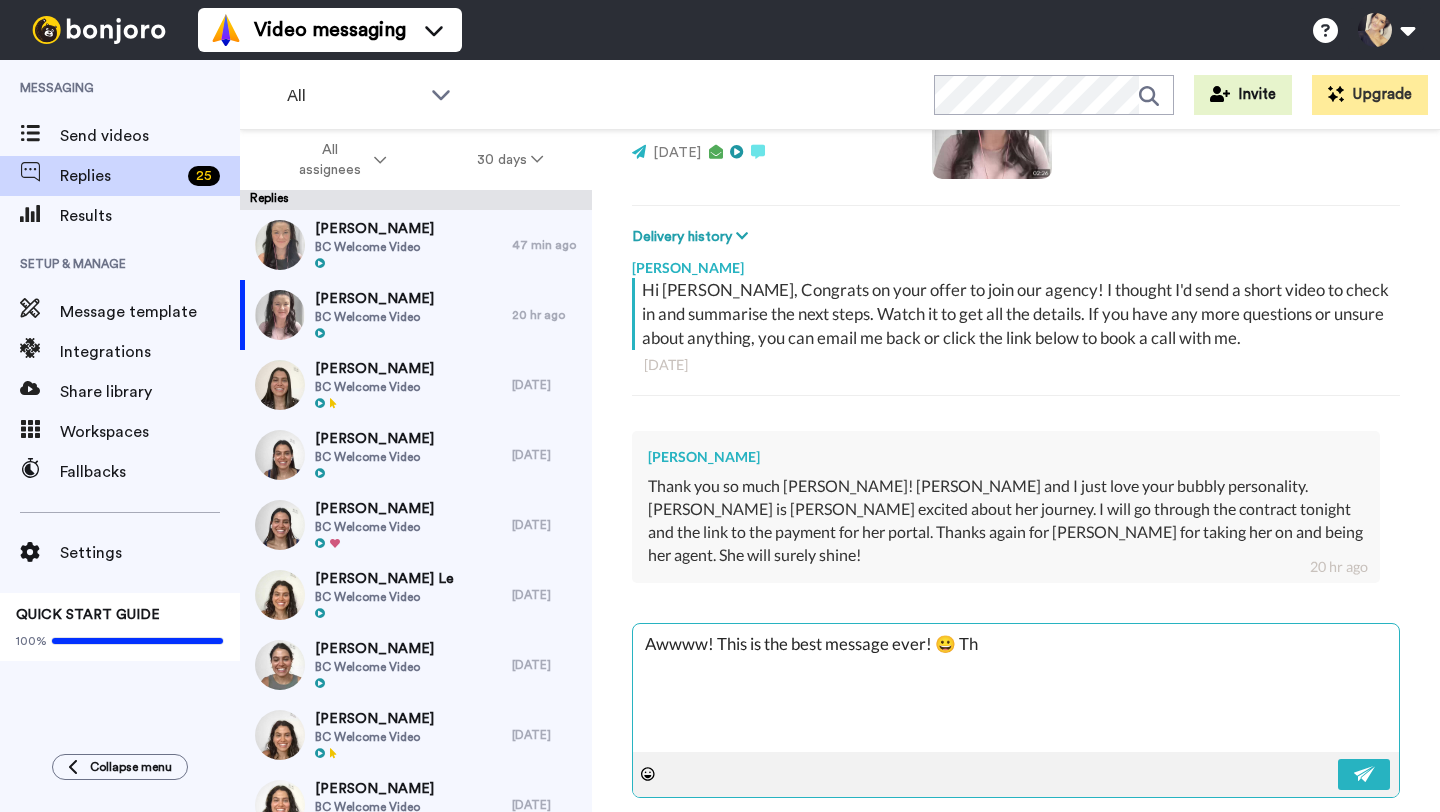 type on "x" 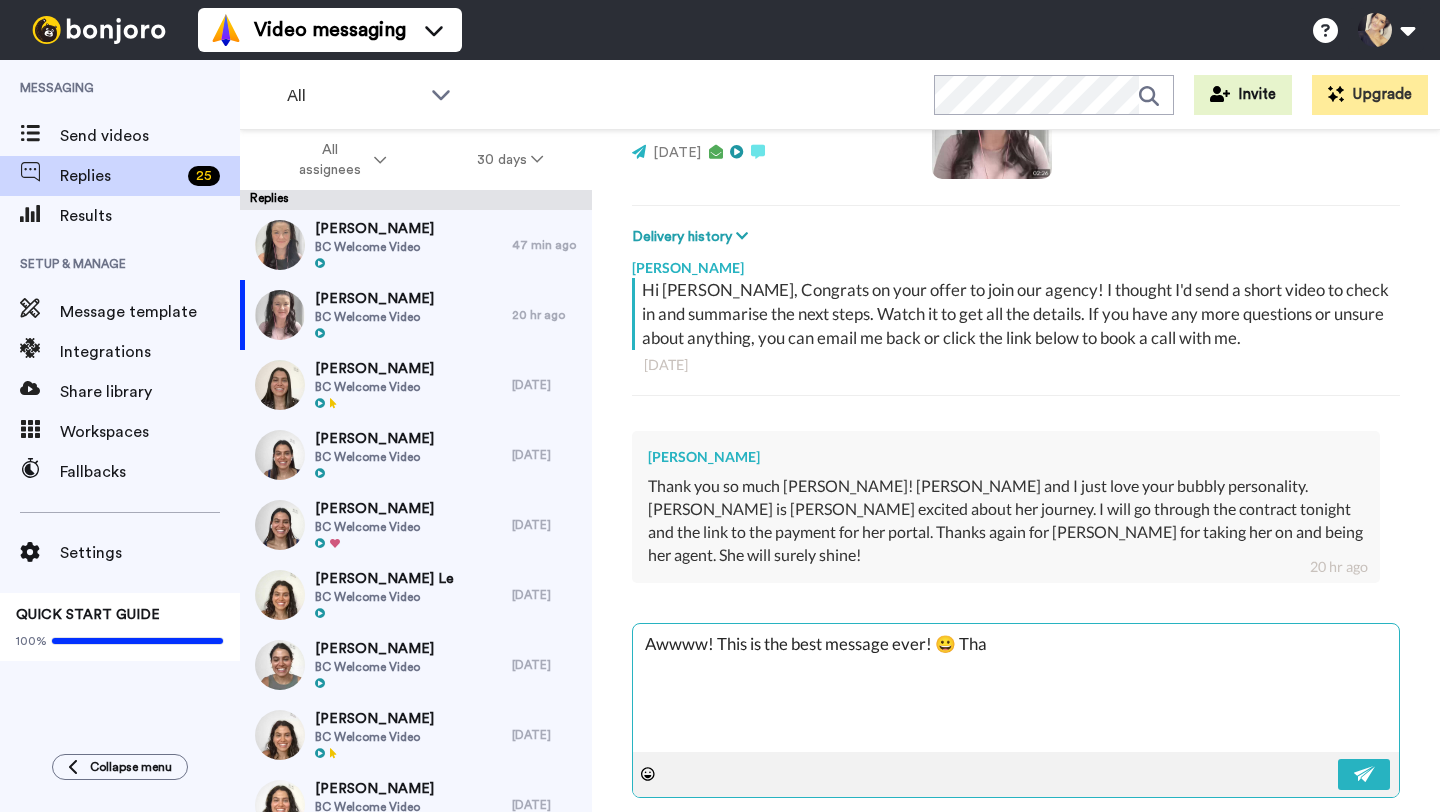type on "x" 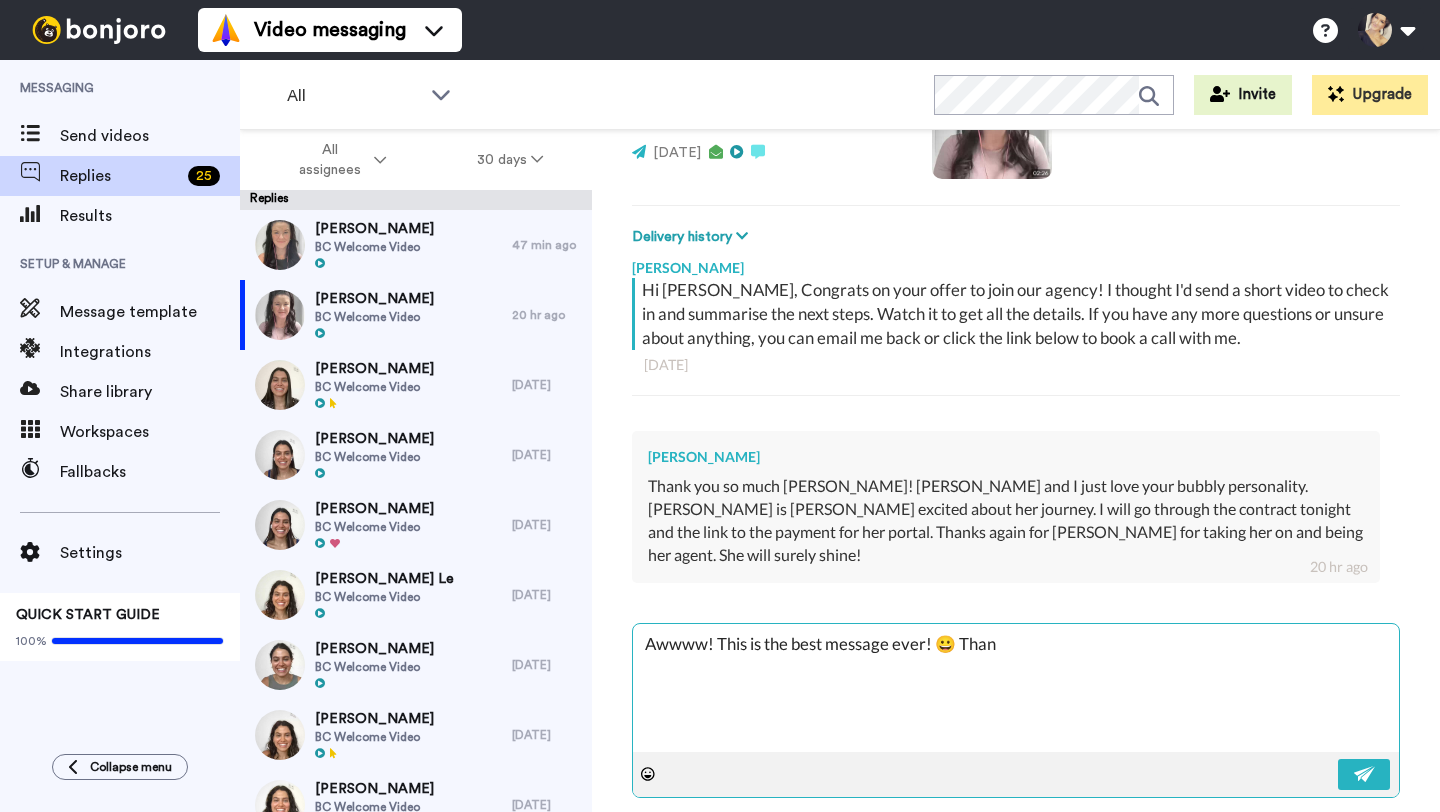 type on "x" 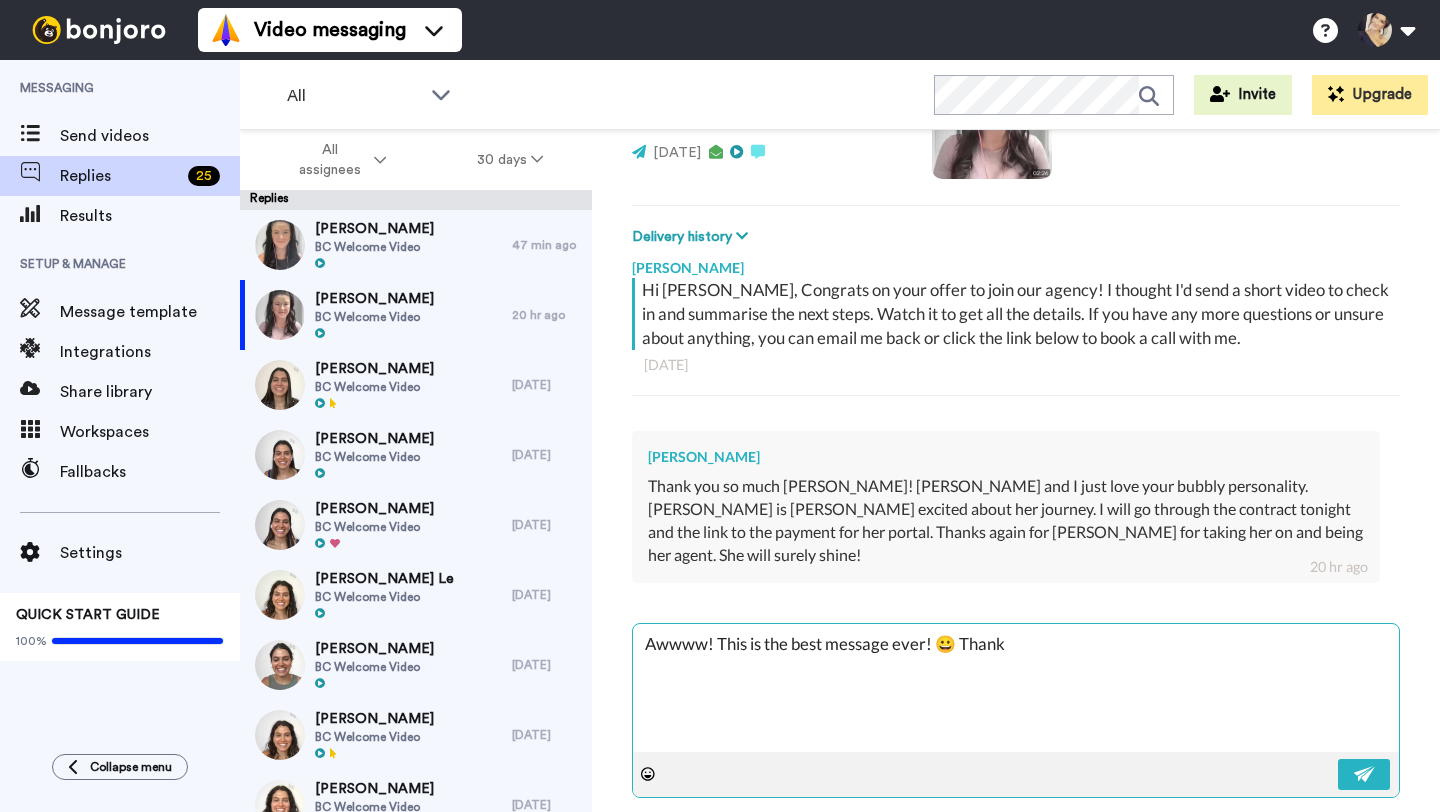 type on "x" 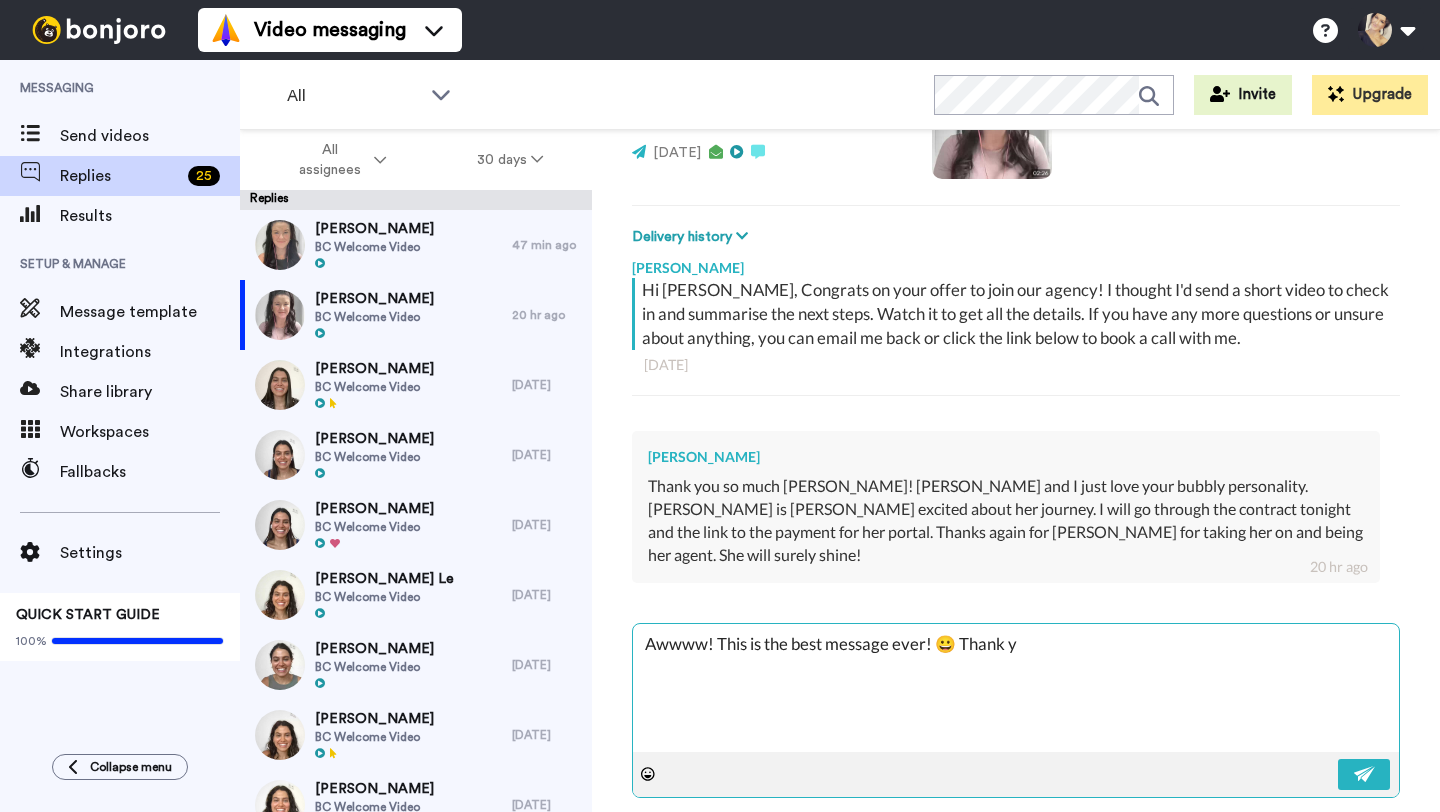 type on "x" 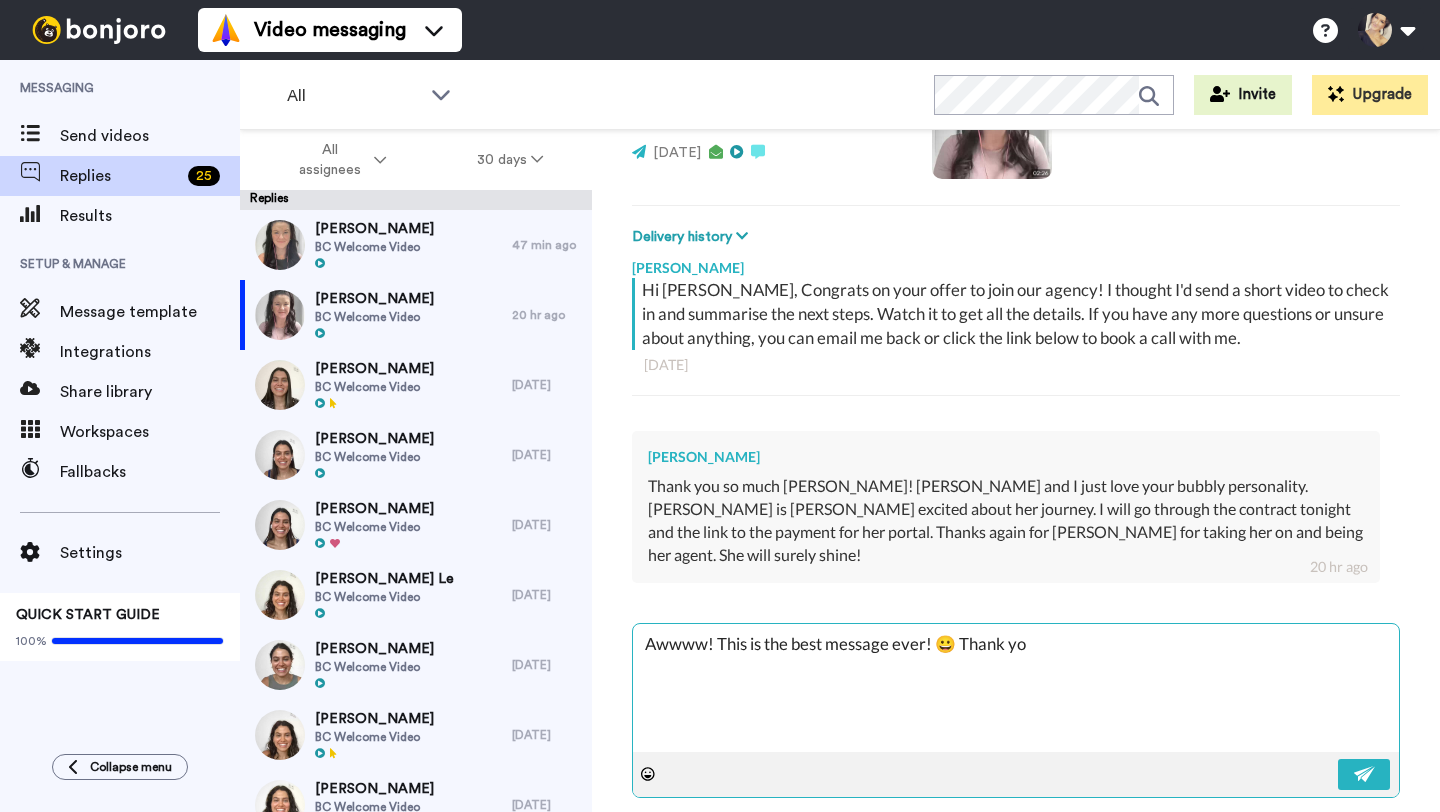 type on "x" 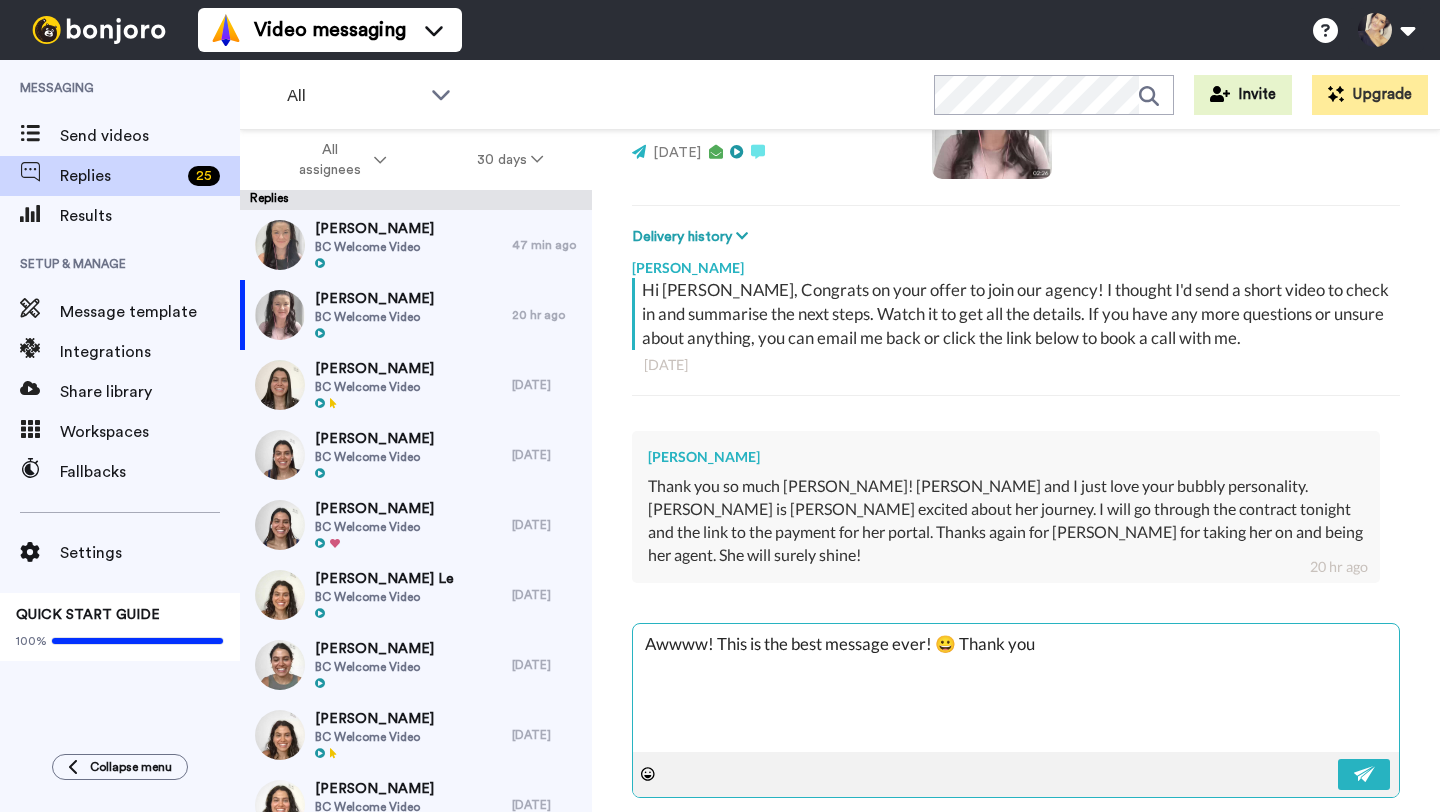 type on "x" 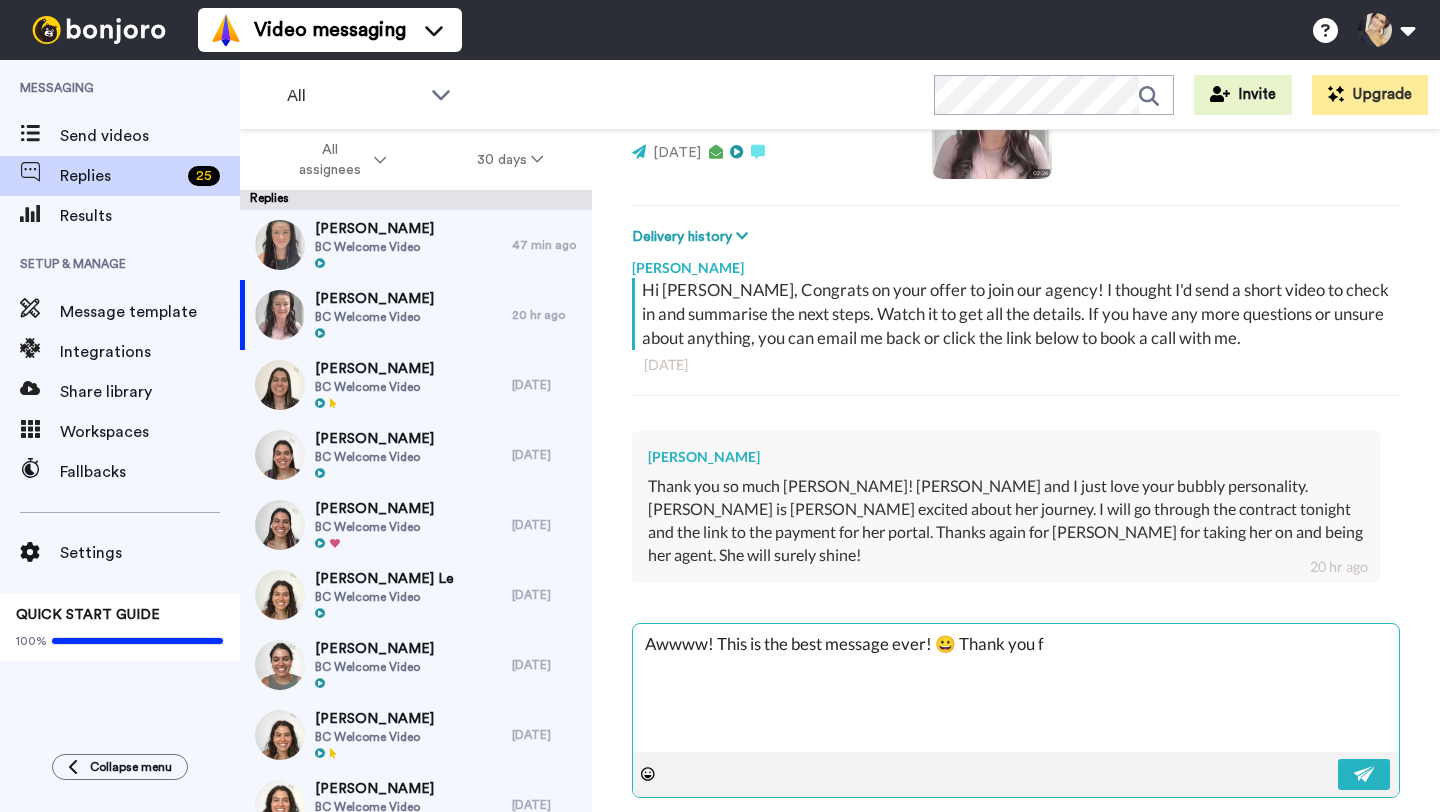 type on "Awwww! This is the best message ever! 😀 Thank you fo" 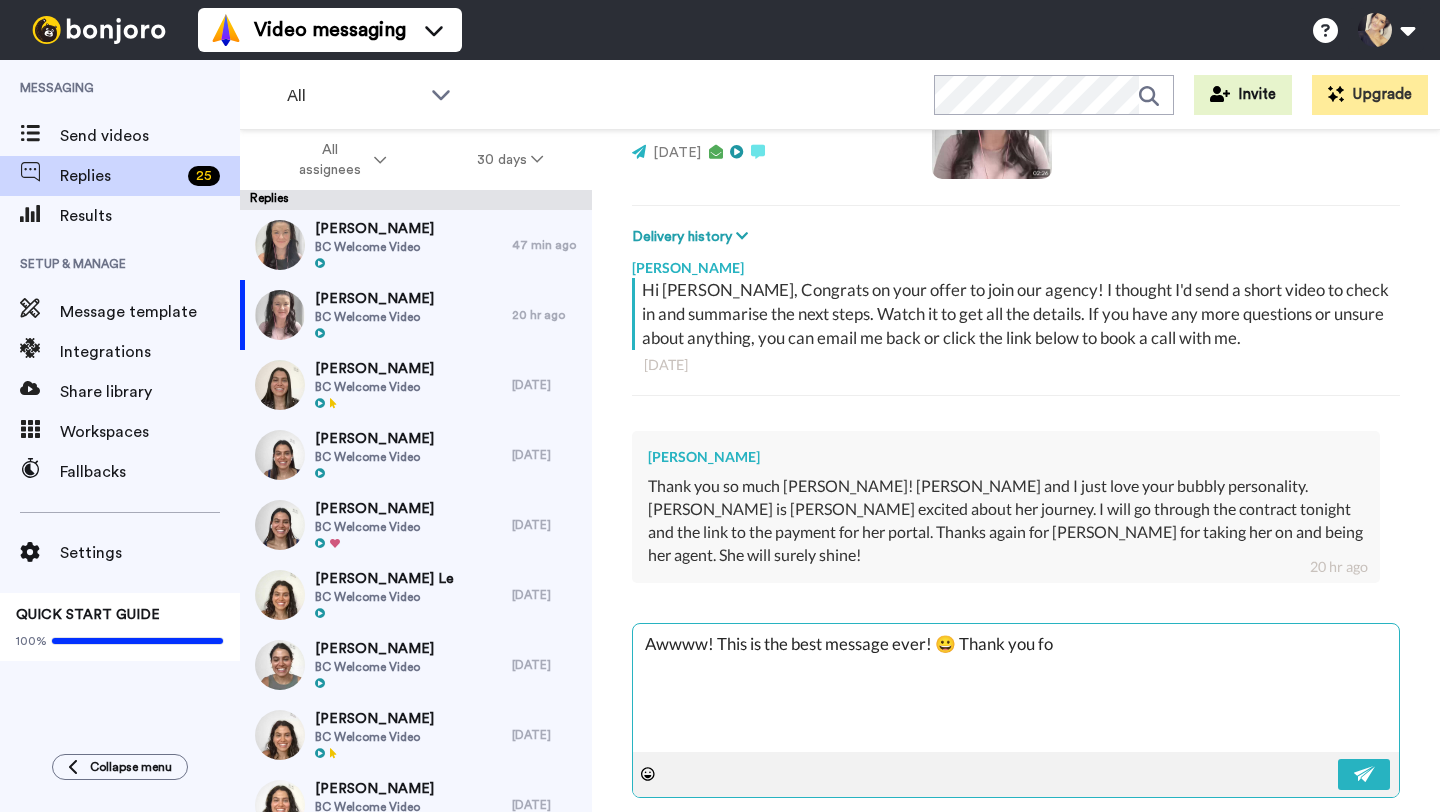 type on "x" 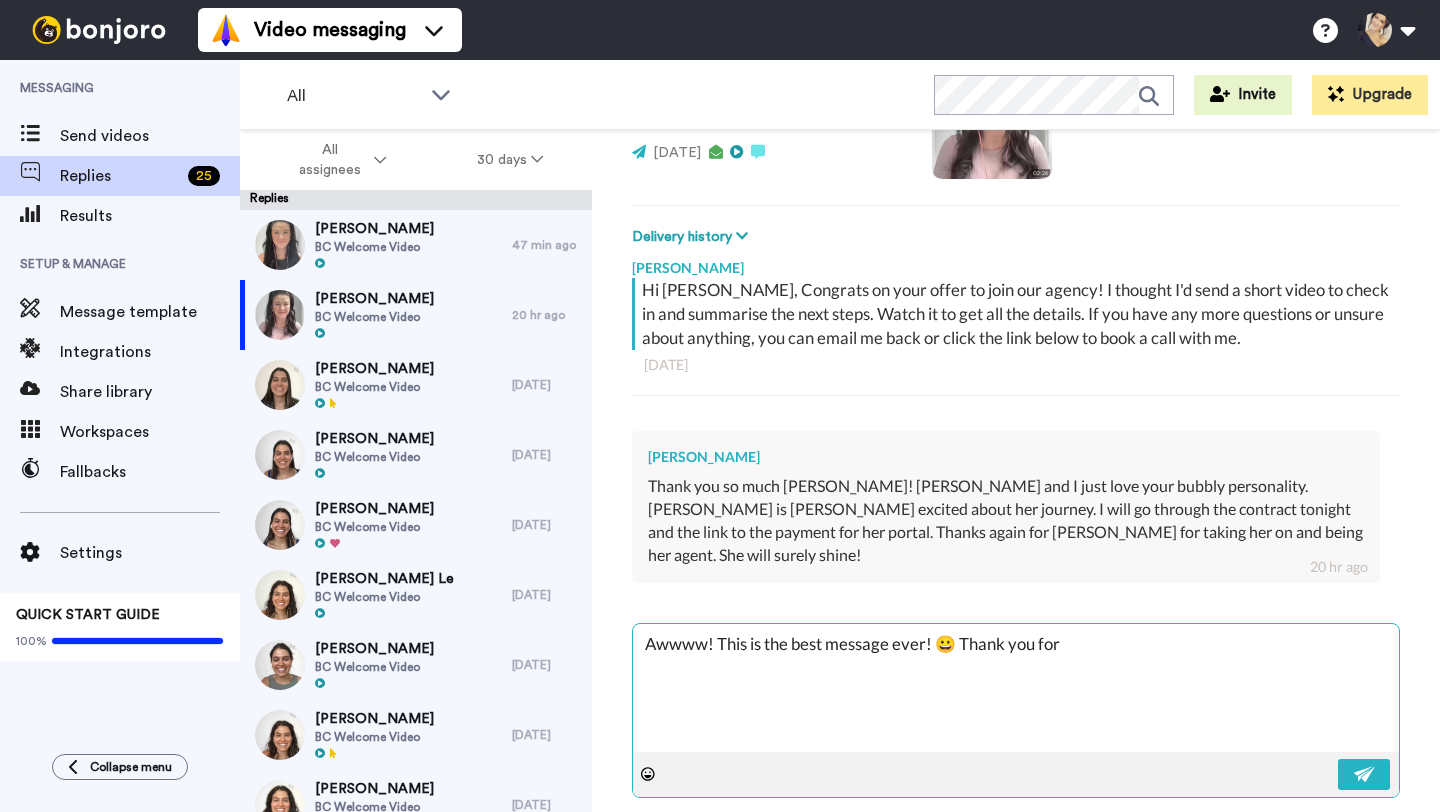 type on "Awwww! This is the best message ever! 😀 Thank you for" 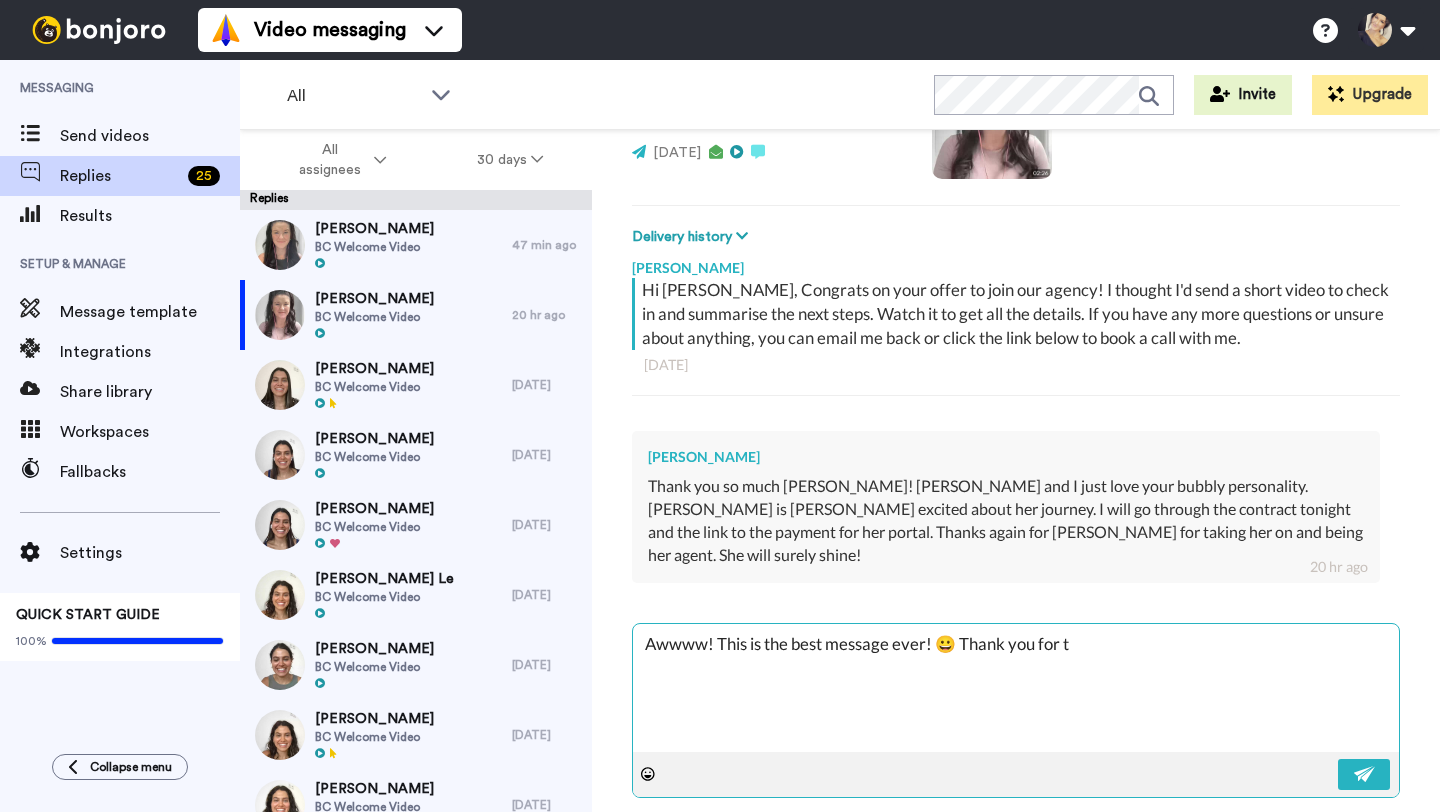 type on "x" 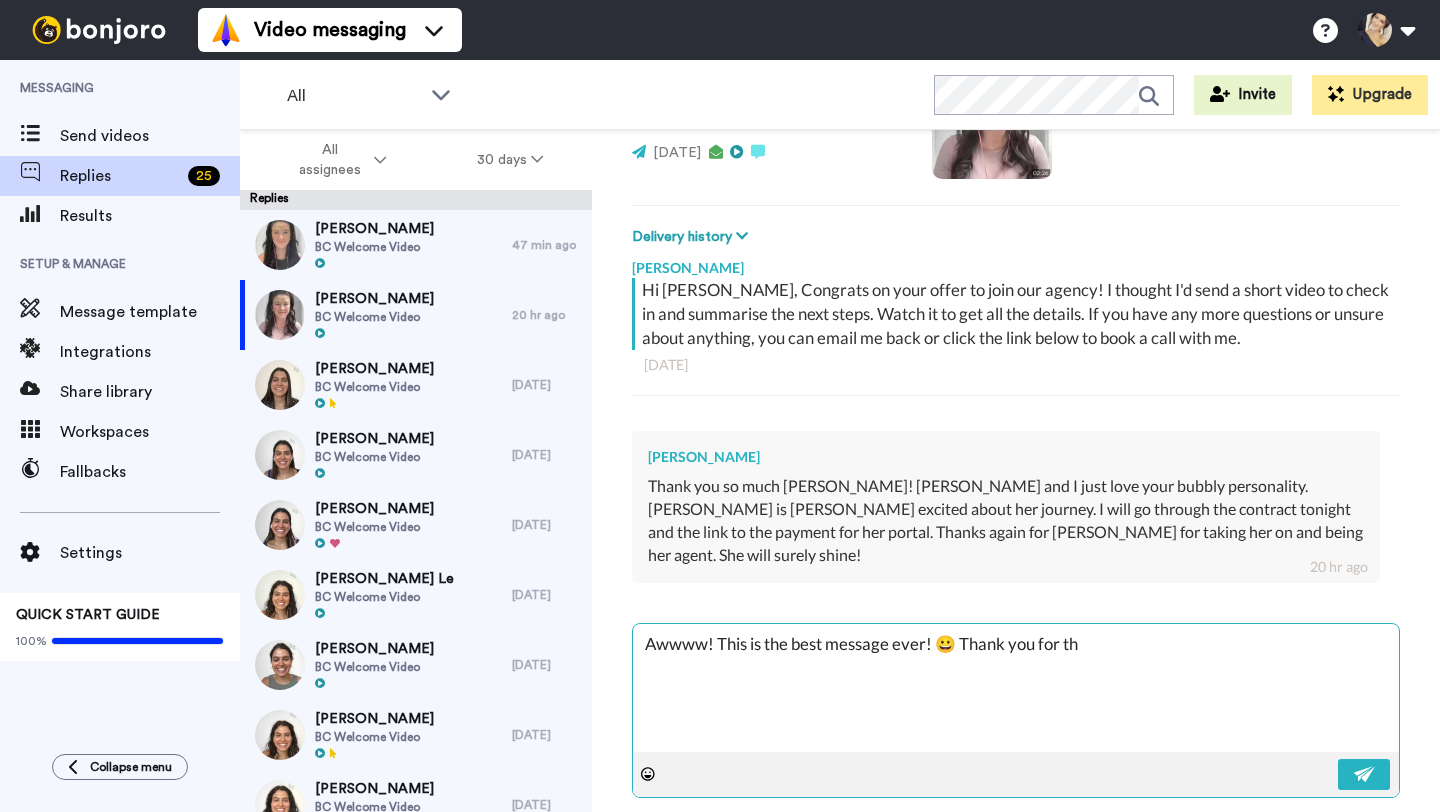 type on "x" 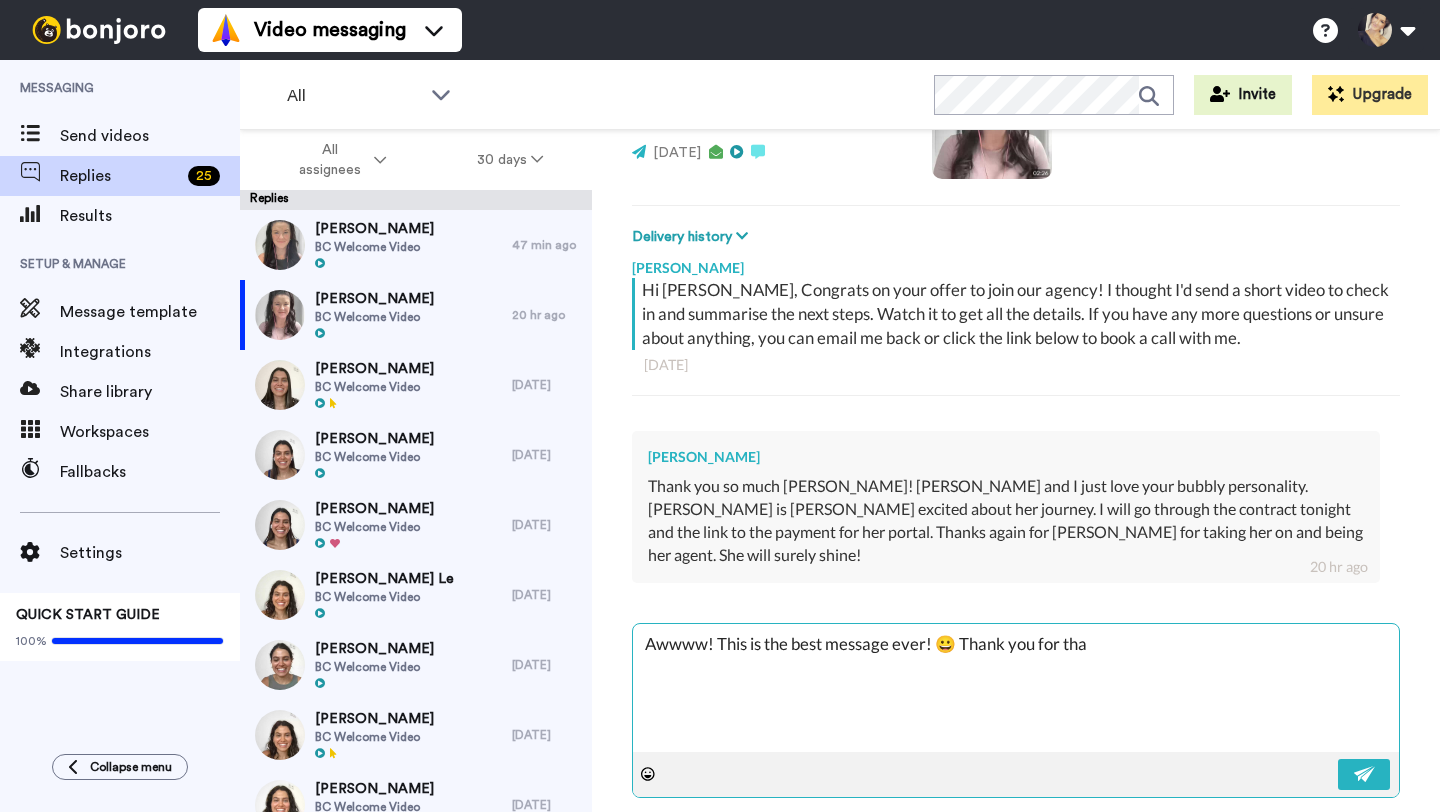 type on "x" 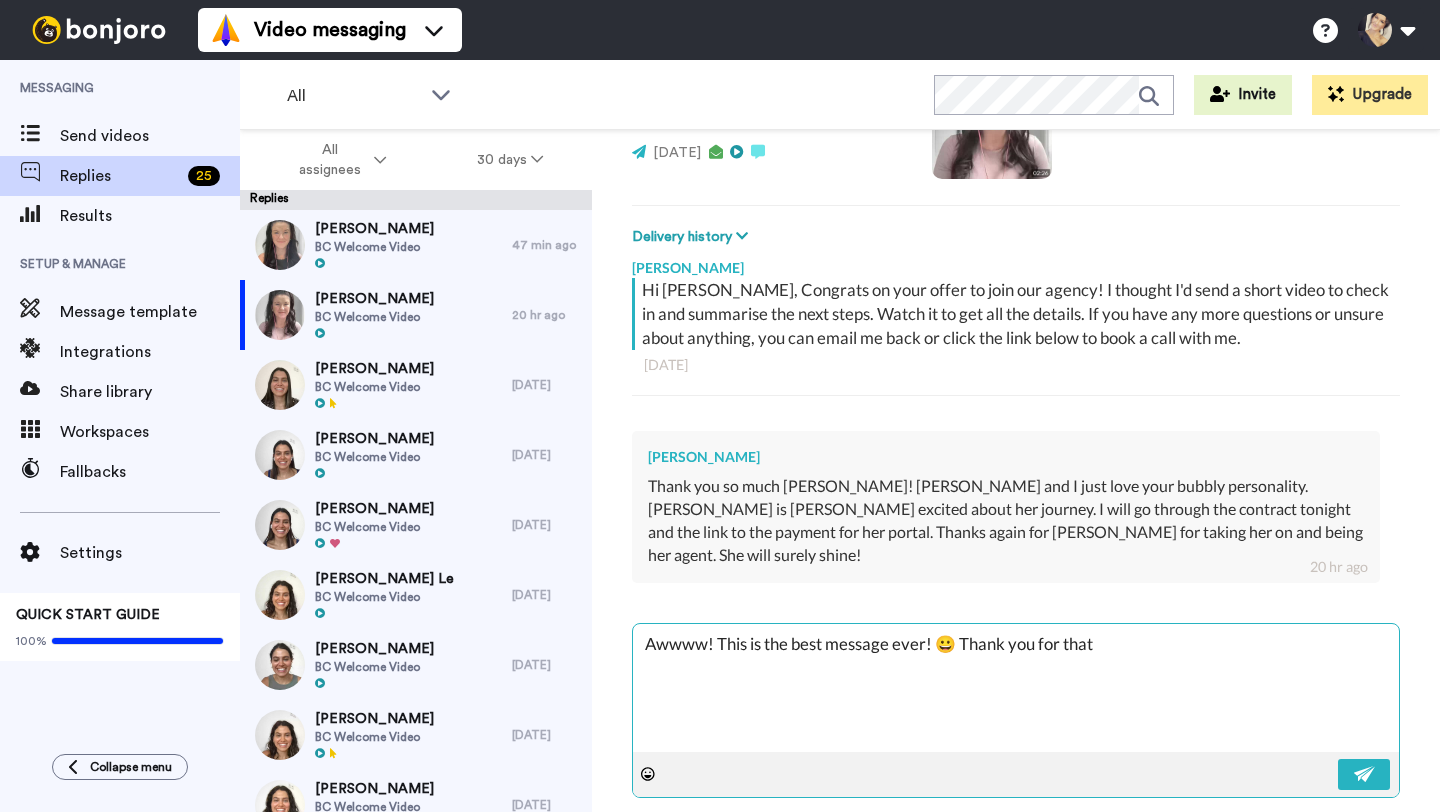 type on "x" 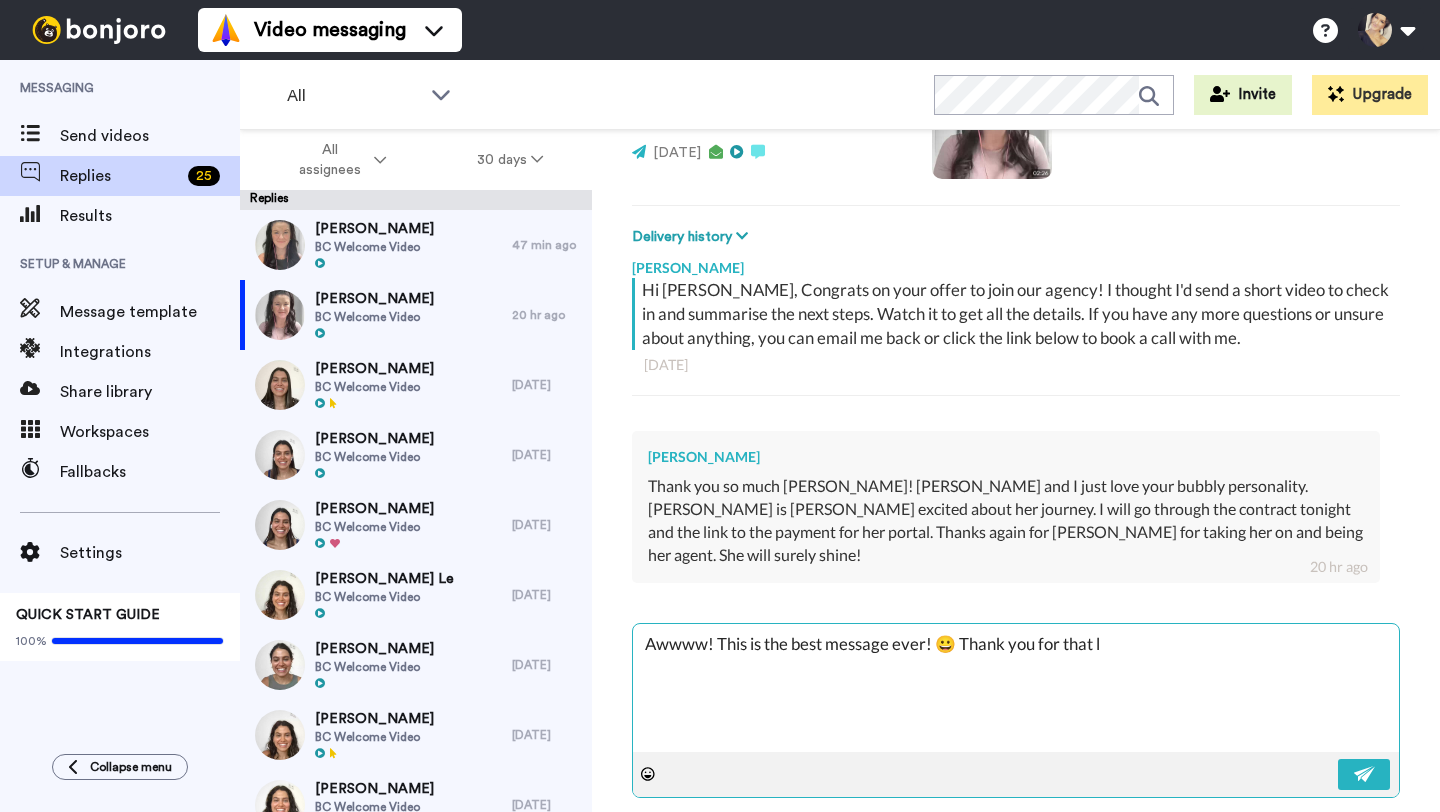 type on "x" 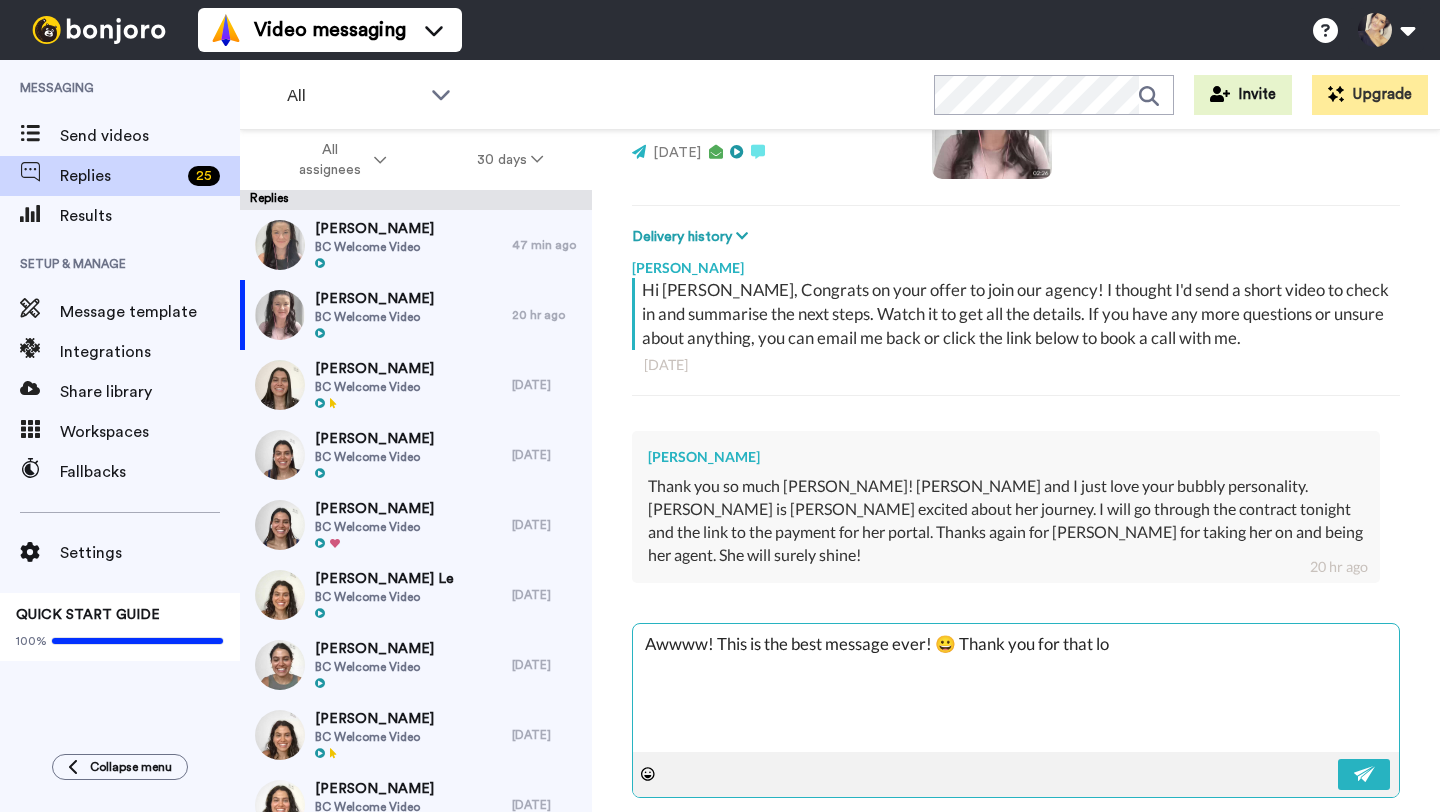 type on "x" 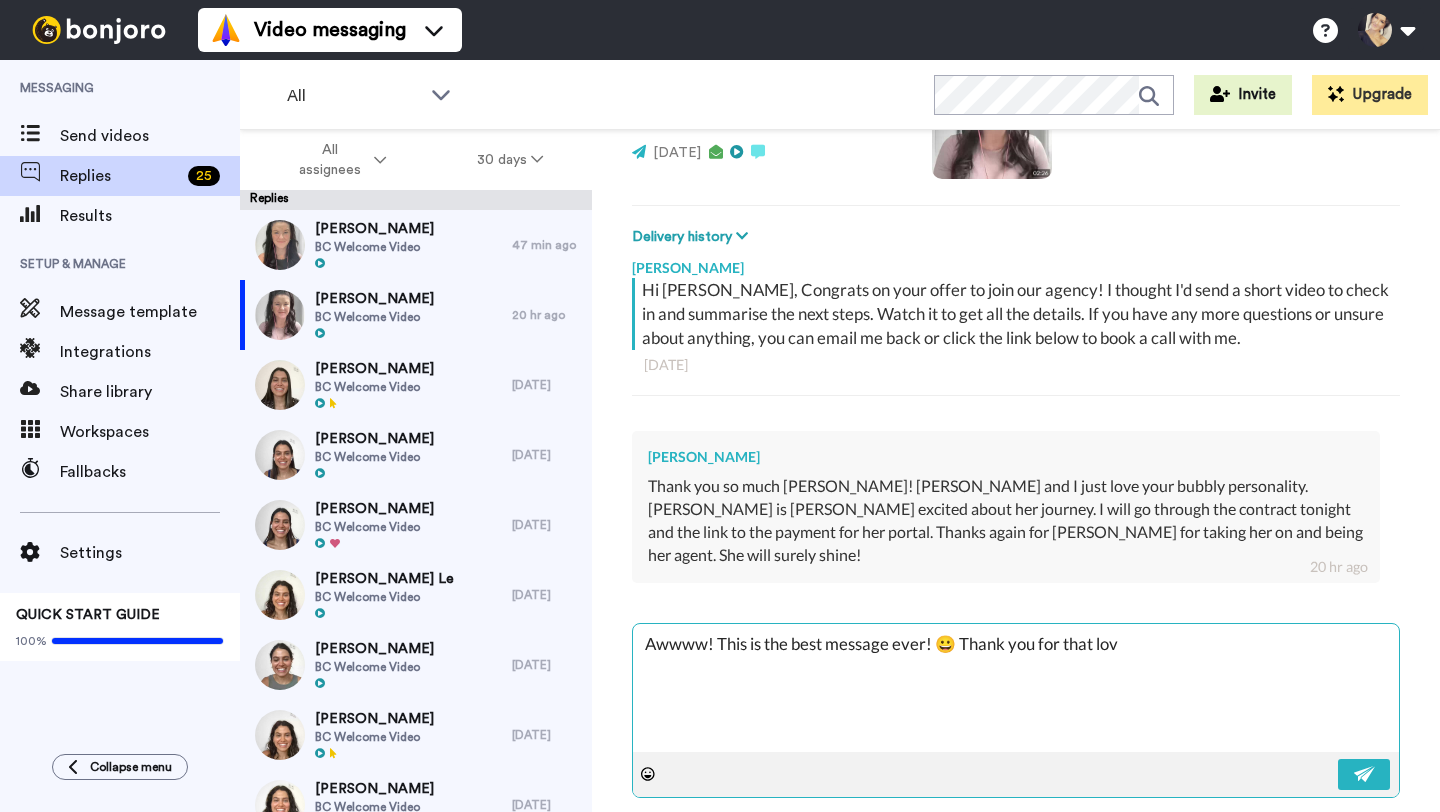type on "x" 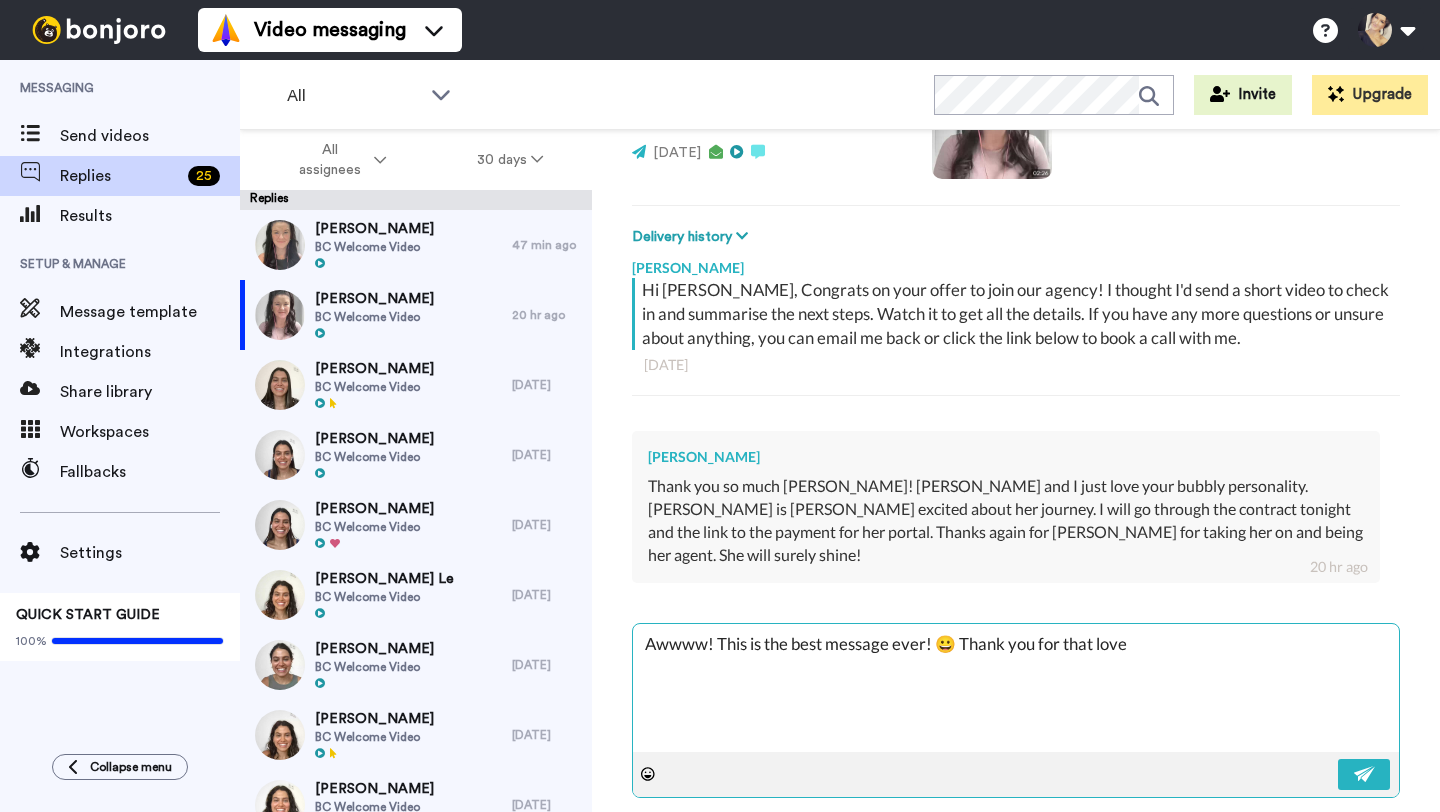 type on "x" 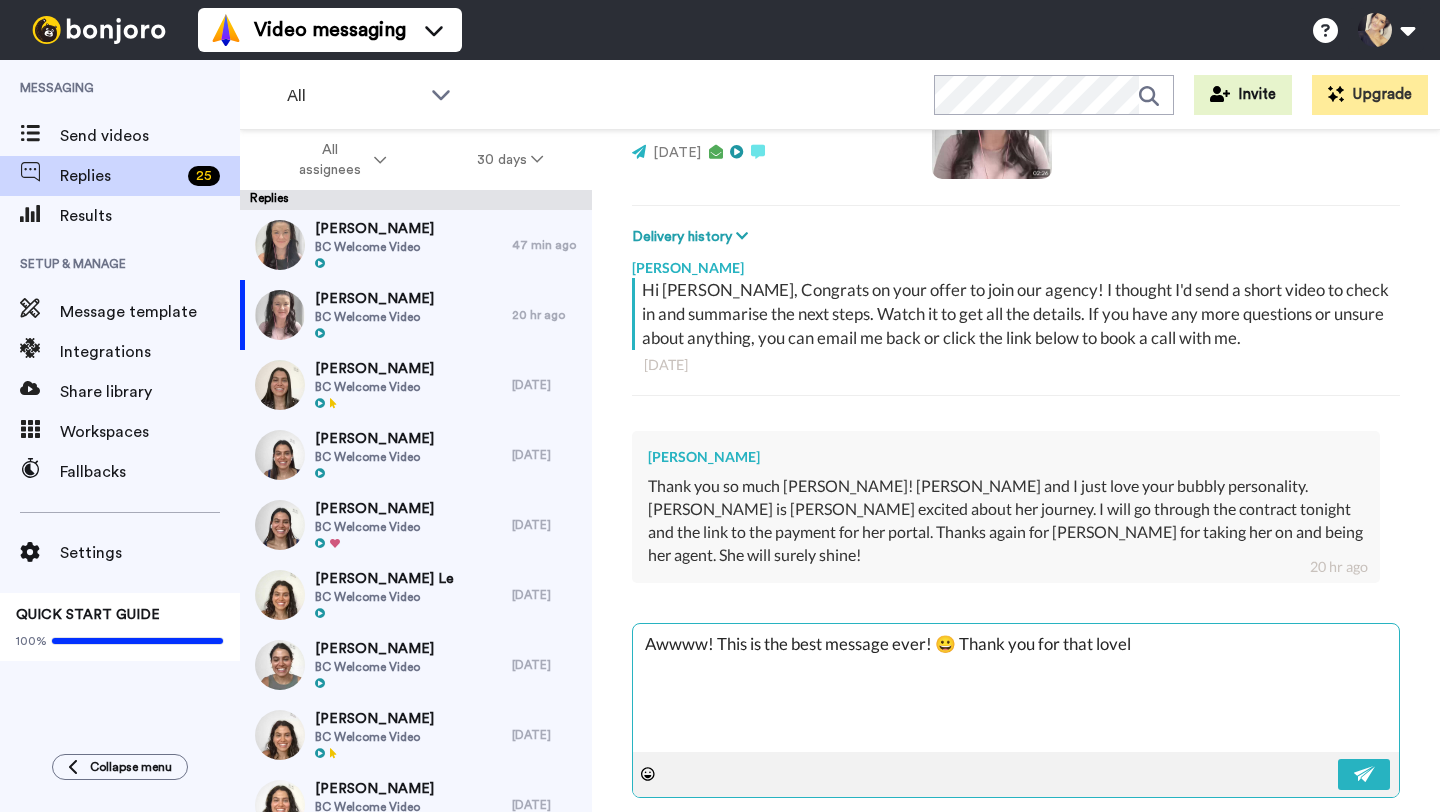 type on "x" 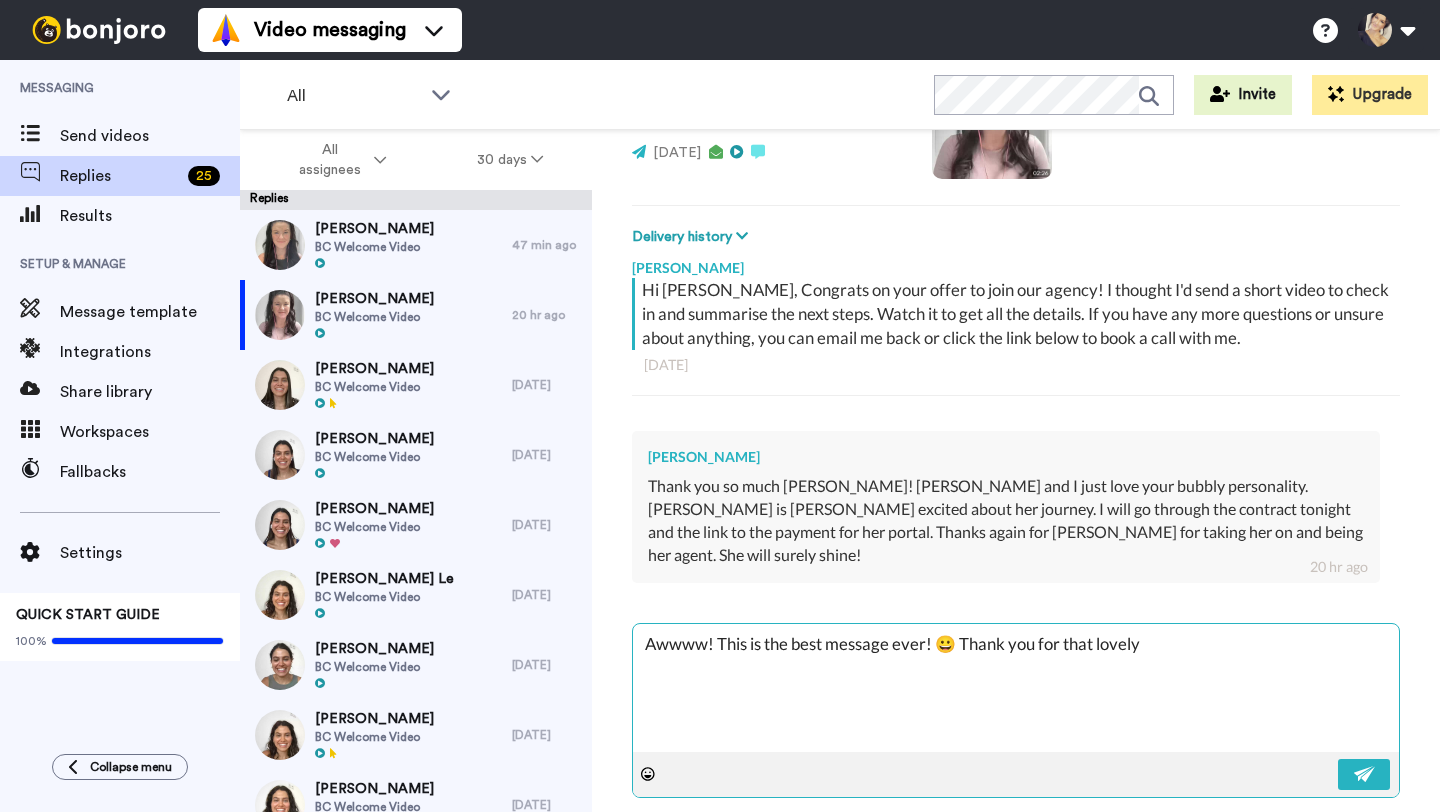 type on "x" 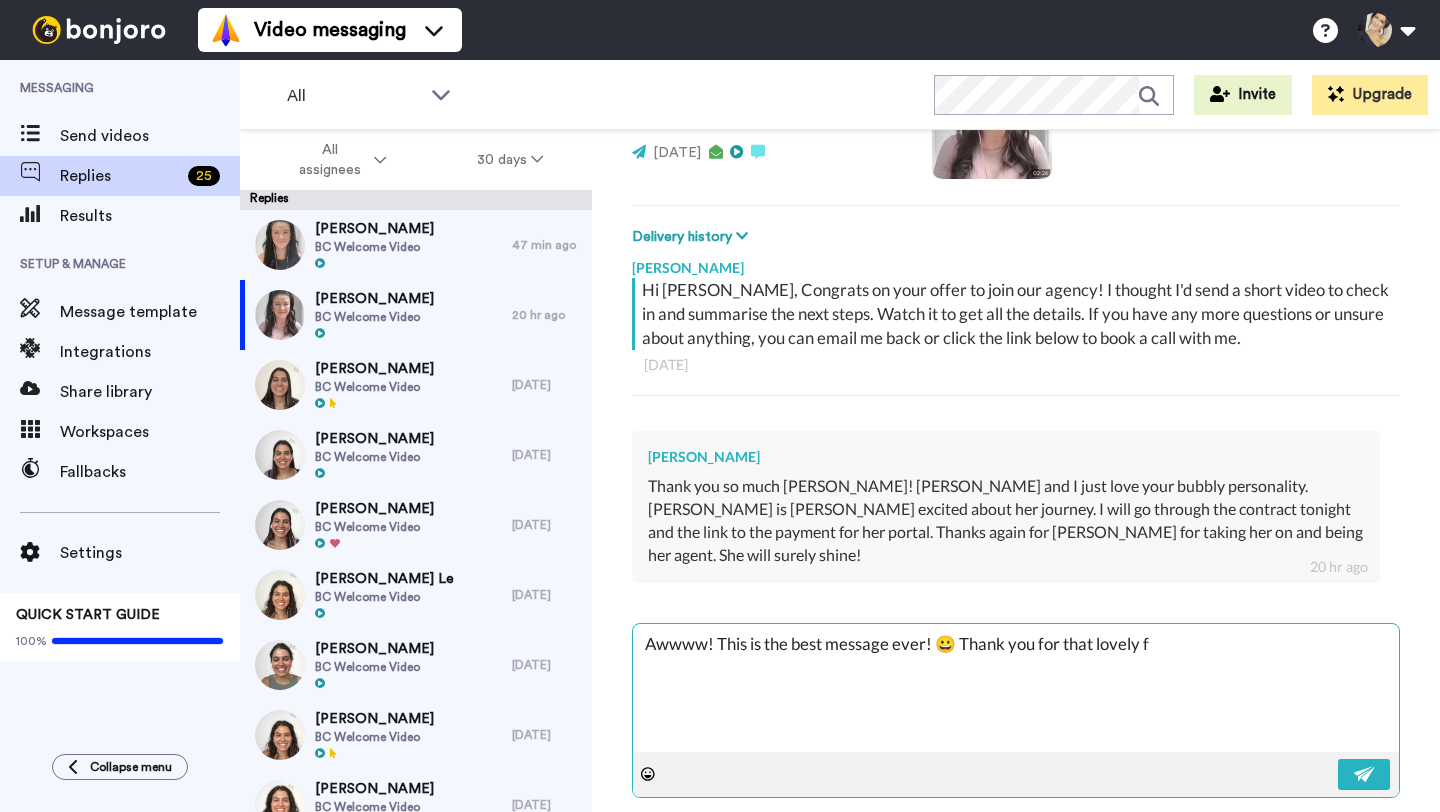 type on "x" 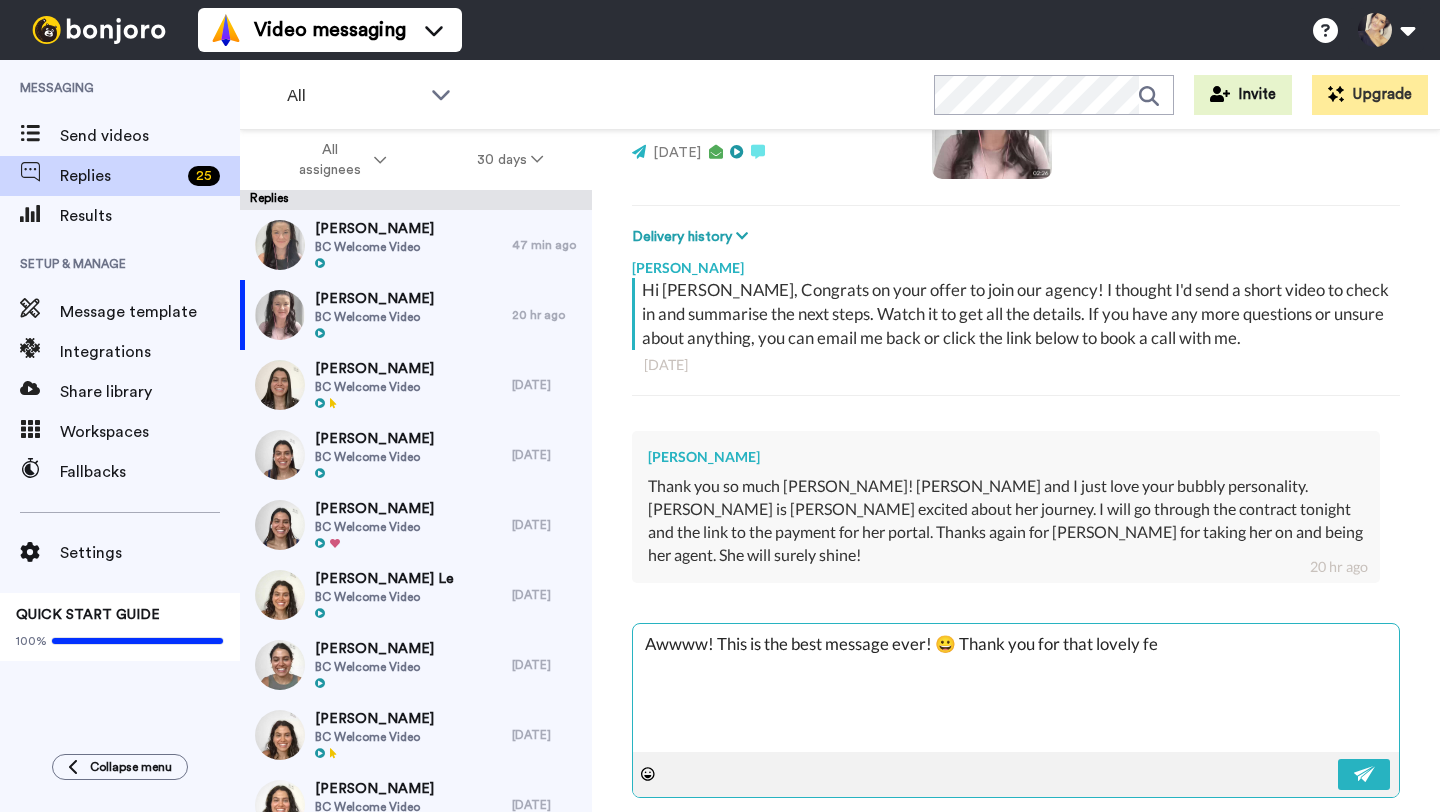 type on "x" 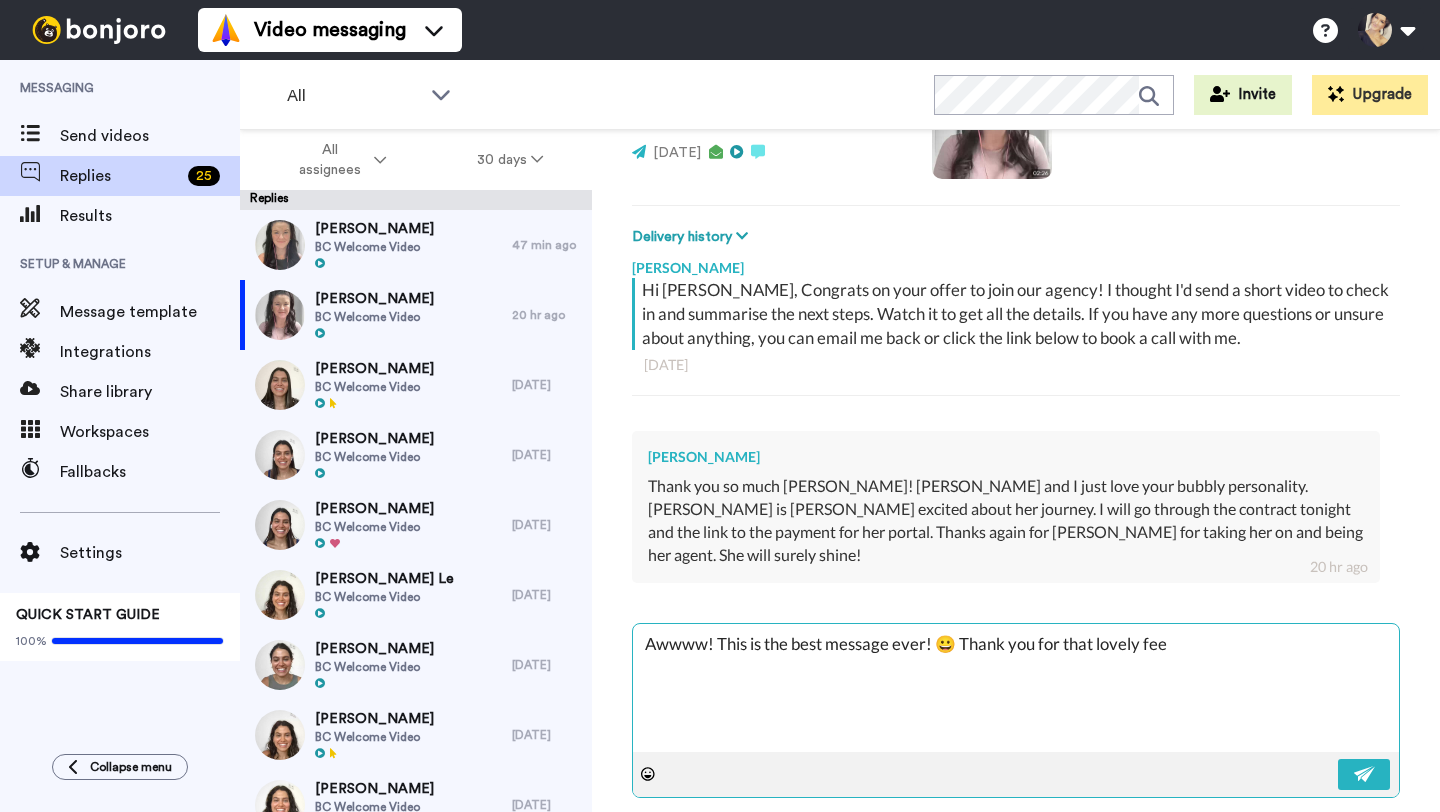 type on "x" 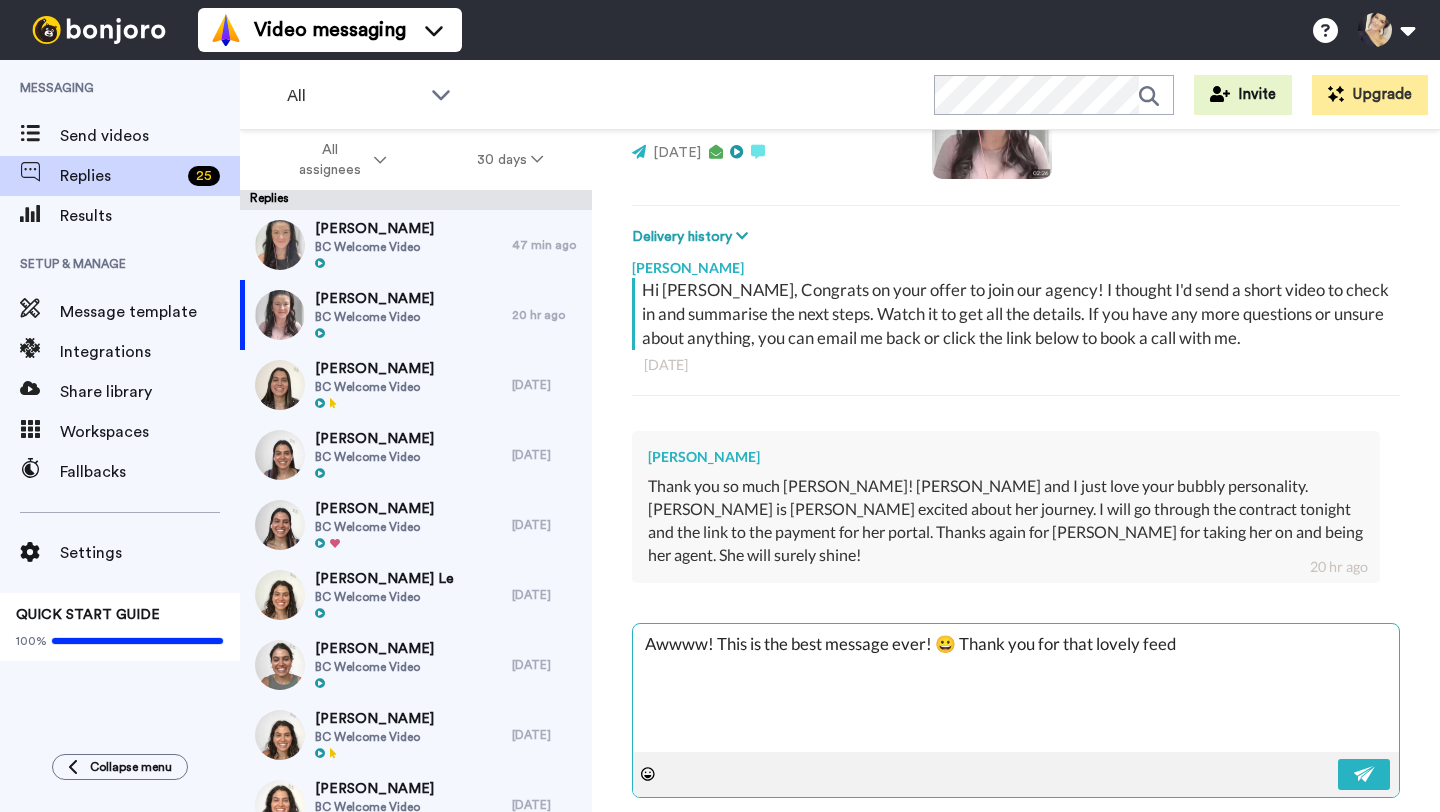 type on "Awwww! This is the best message ever! 😀 Thank you for that lovely feedb" 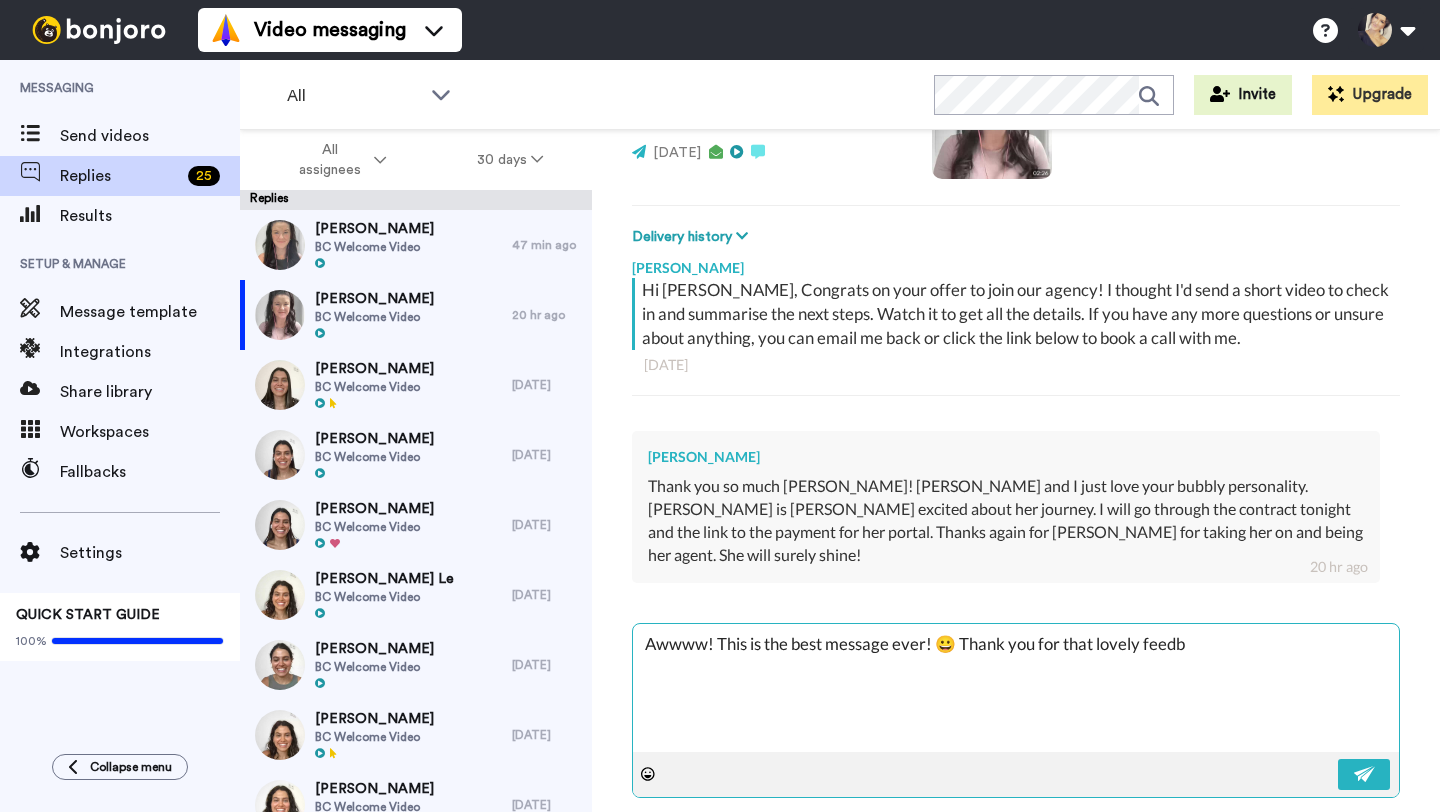 type on "x" 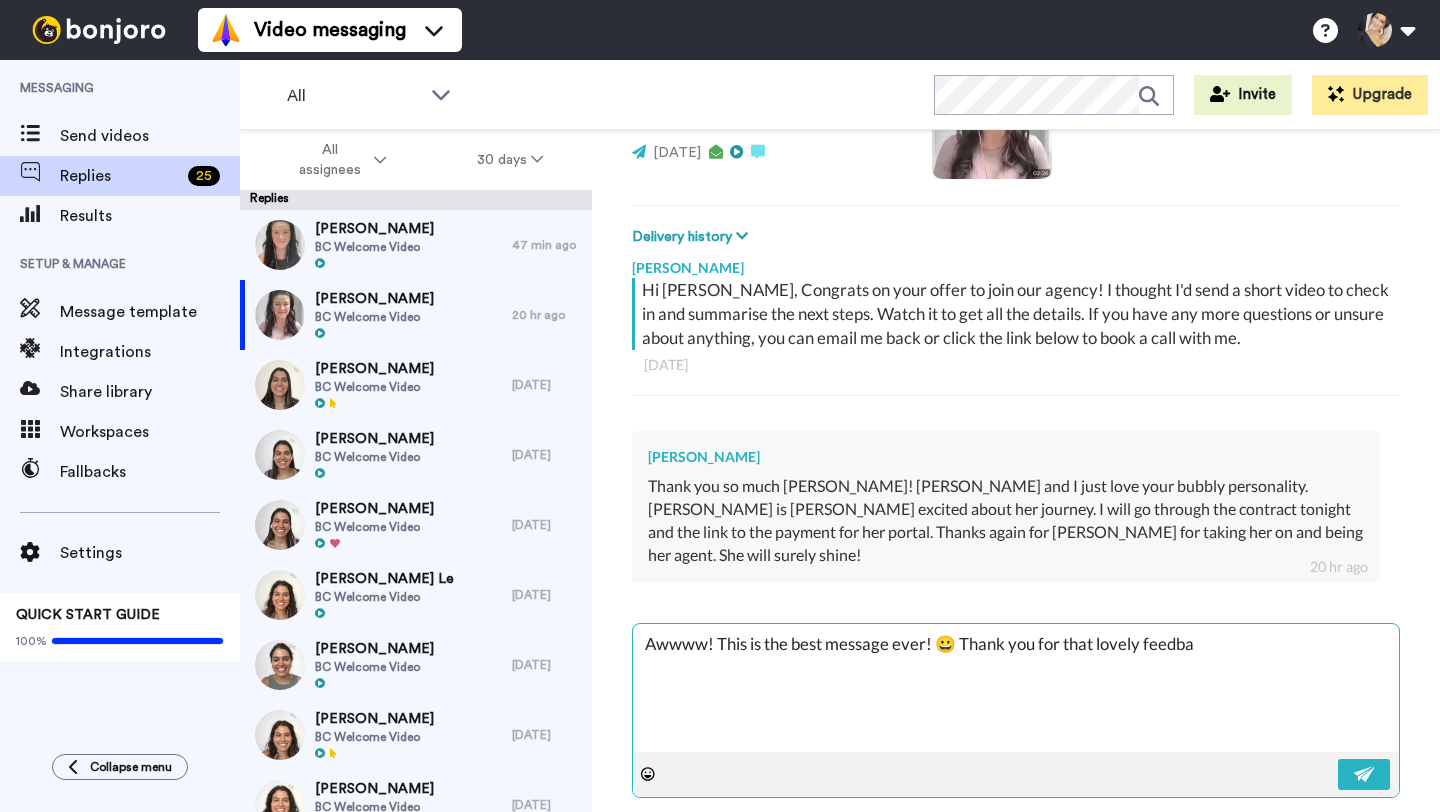 type on "x" 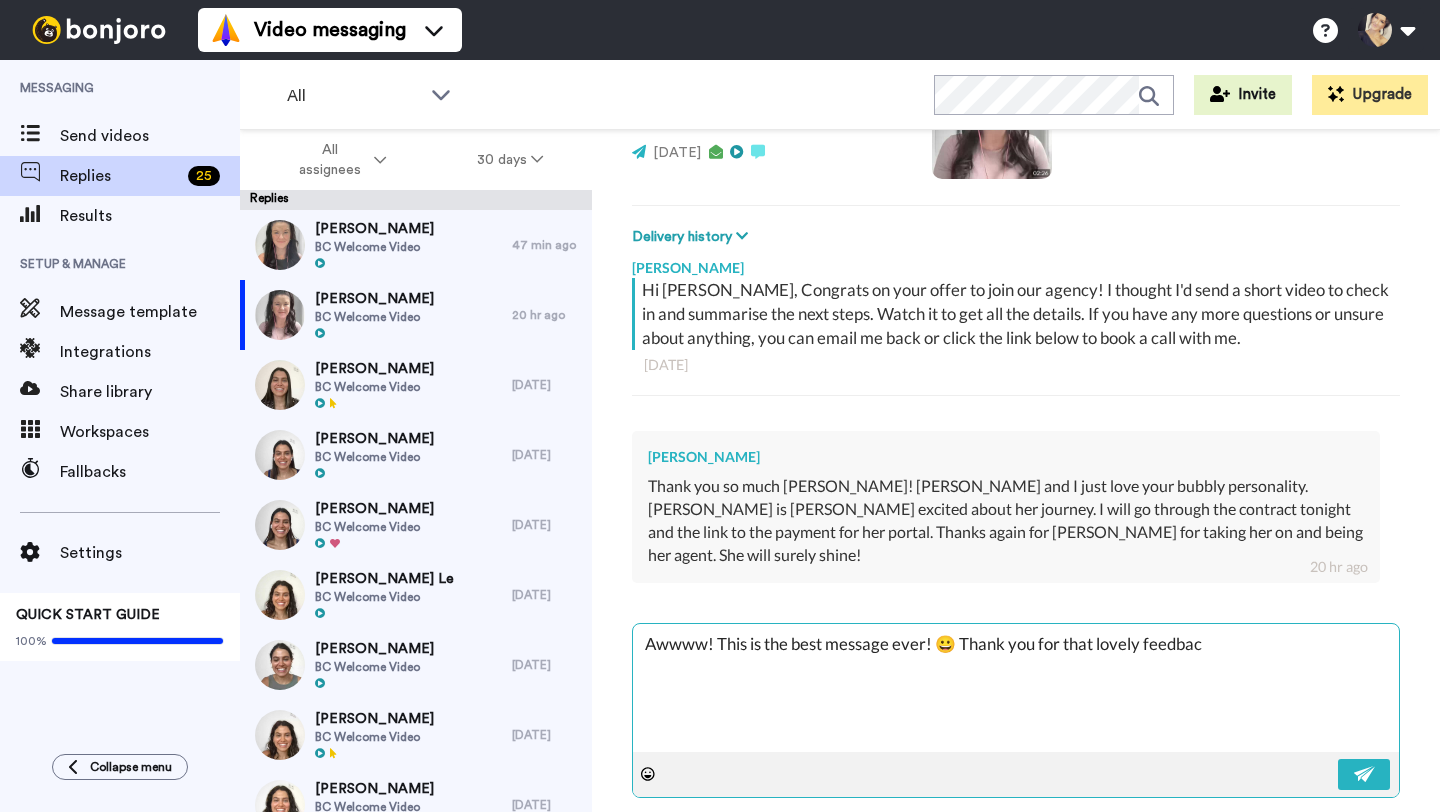 type on "x" 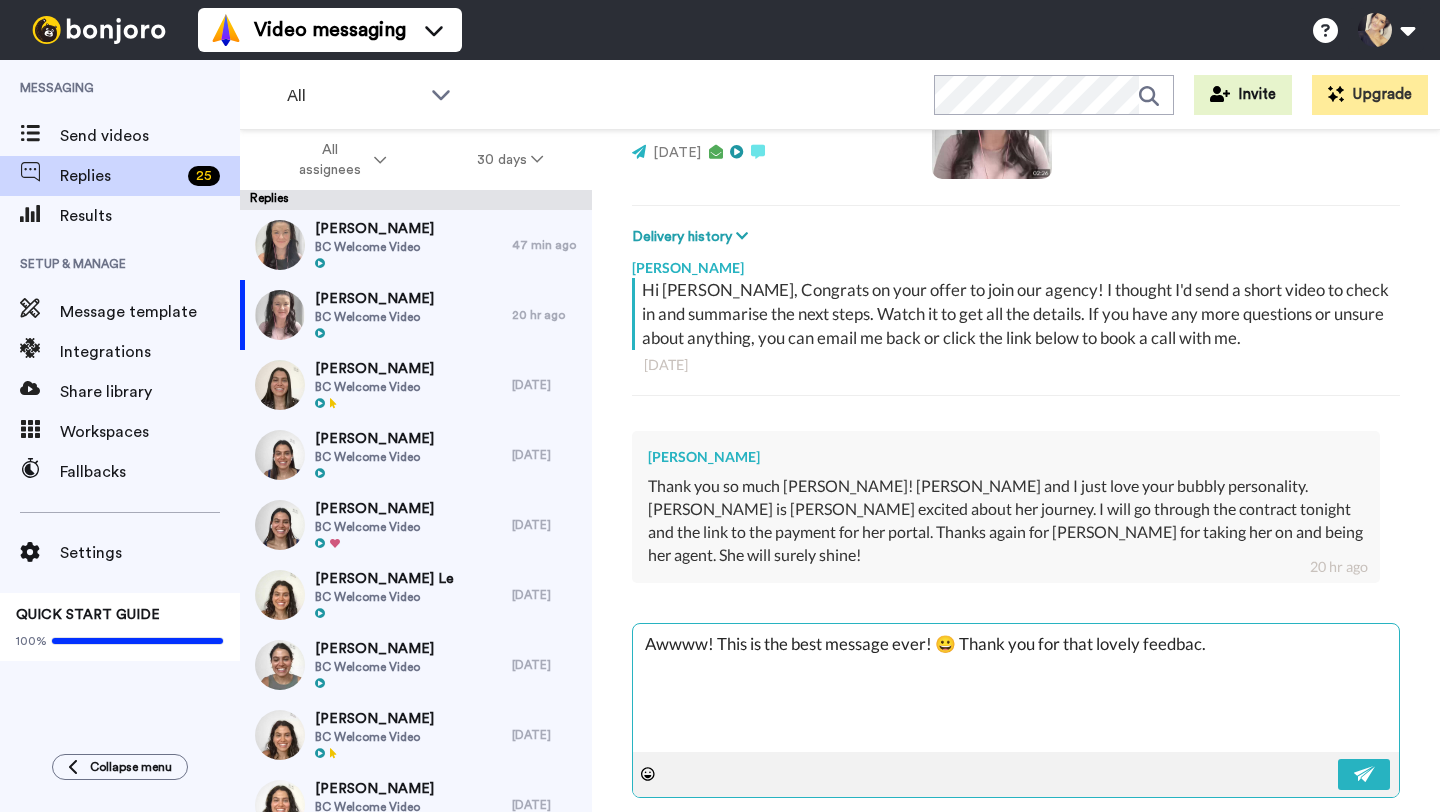 type on "x" 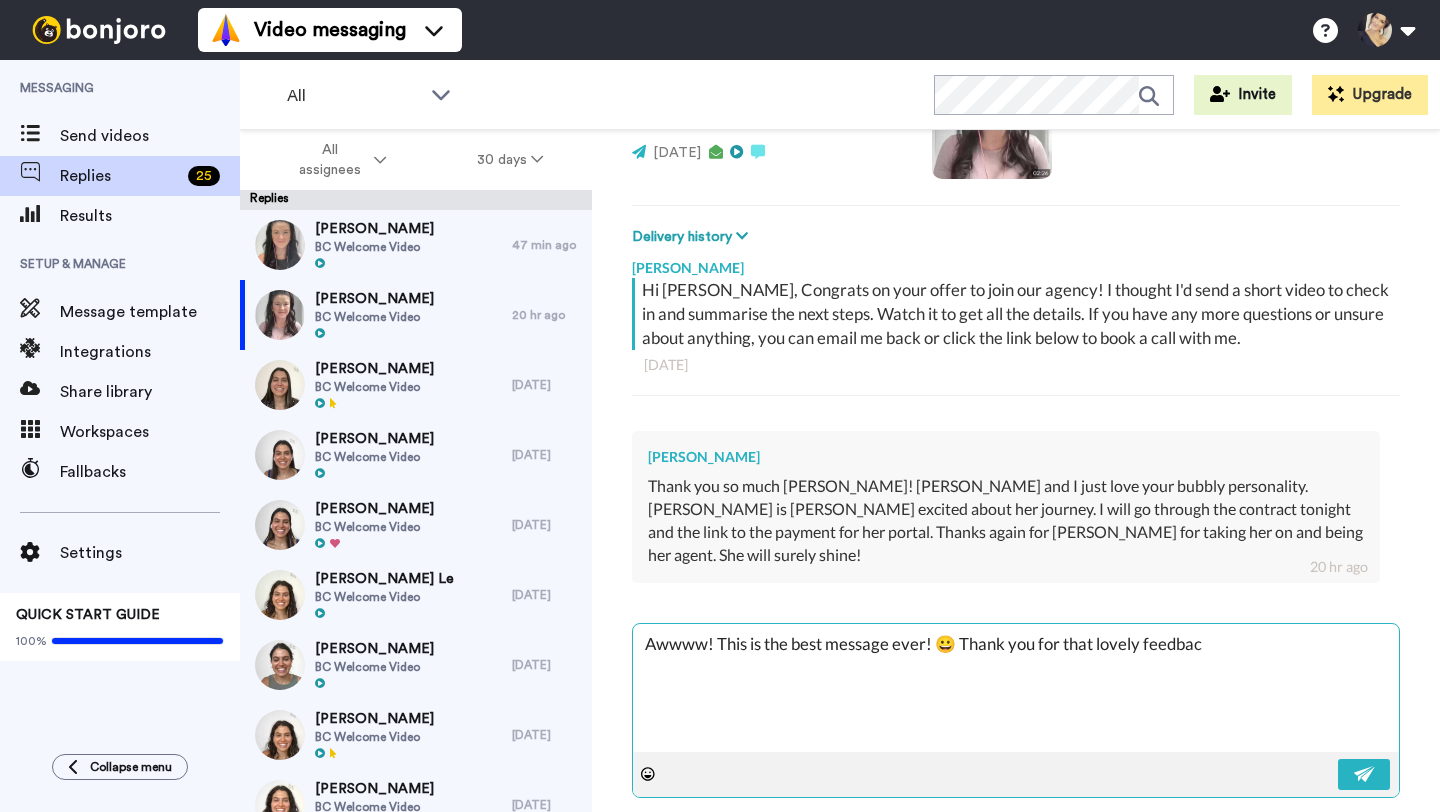 type on "x" 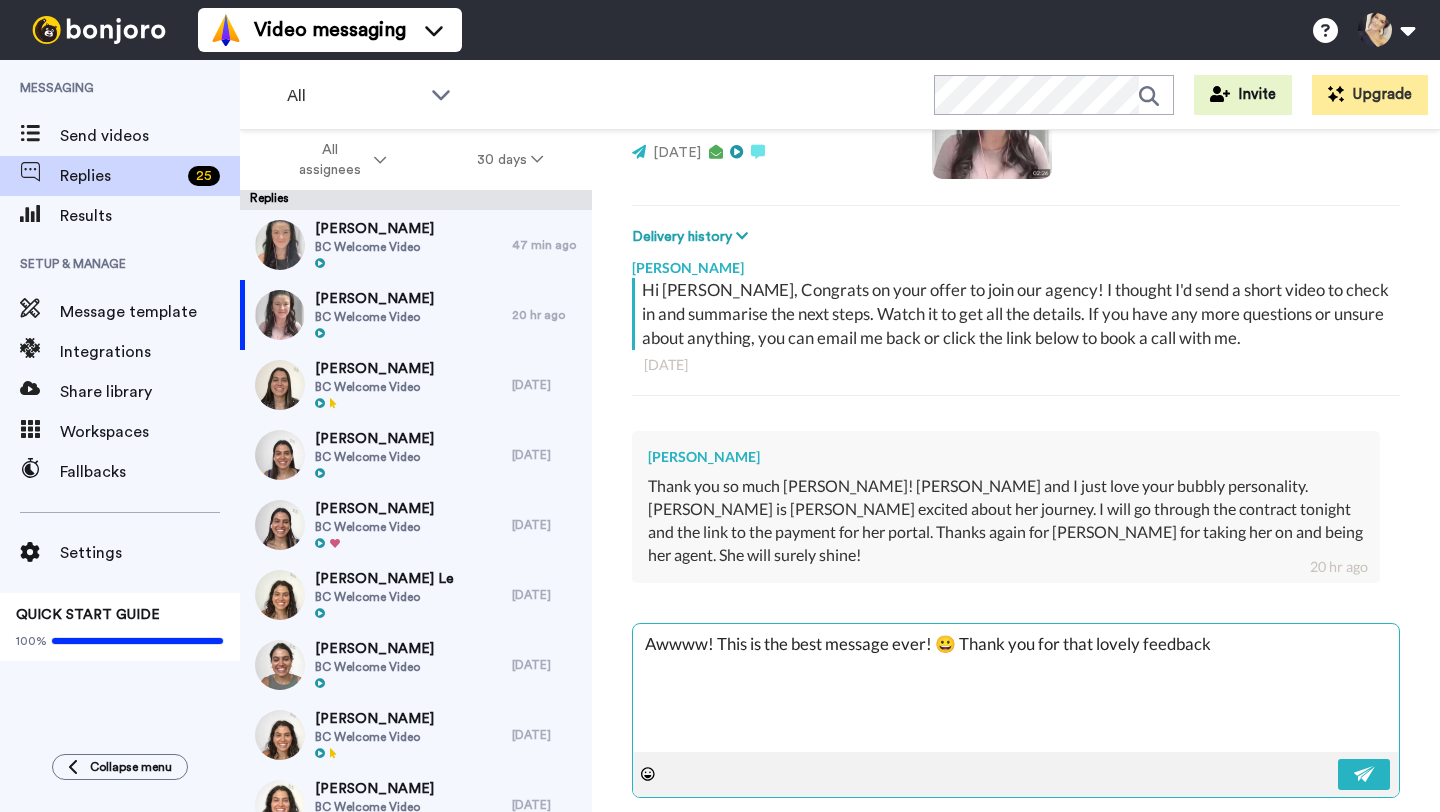 type on "x" 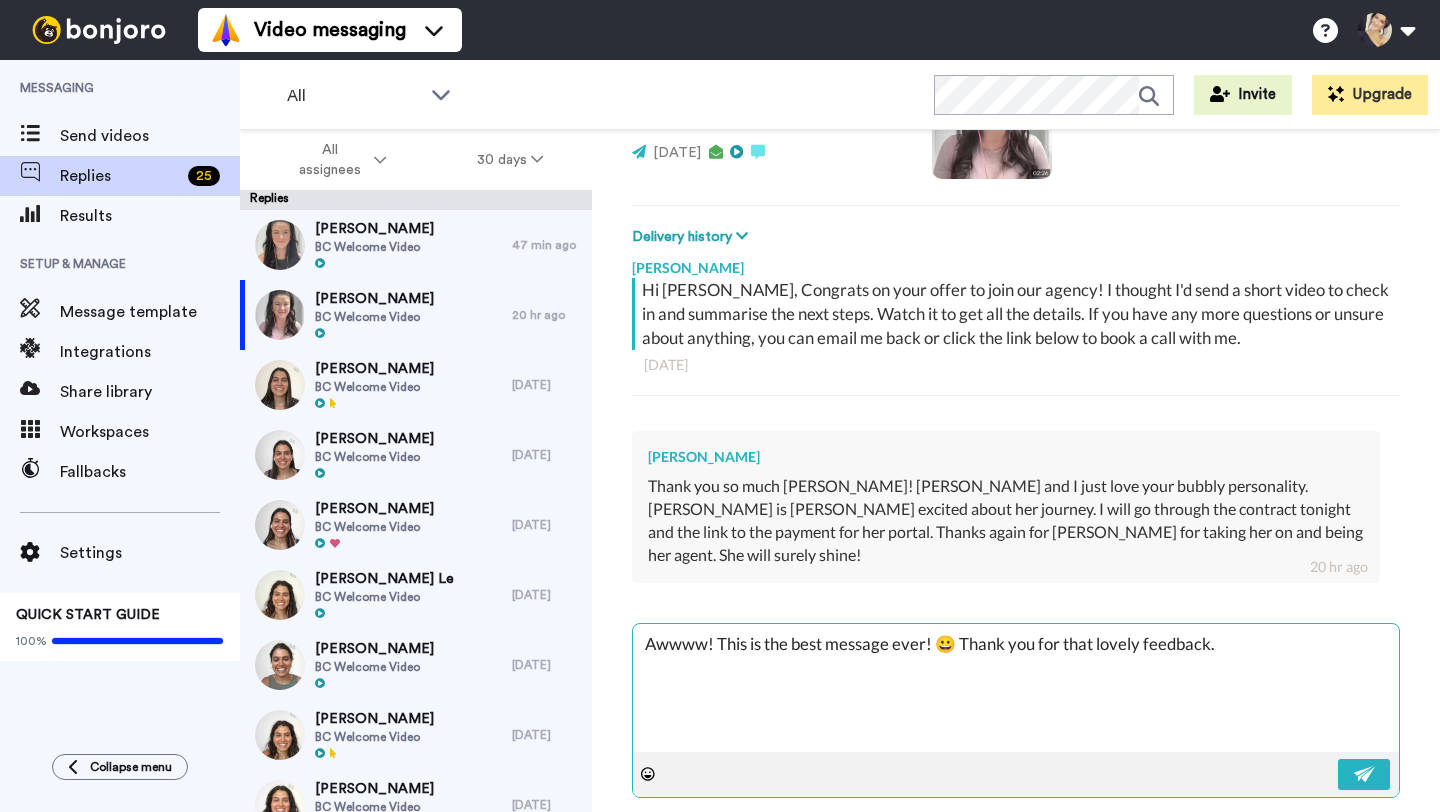 type on "x" 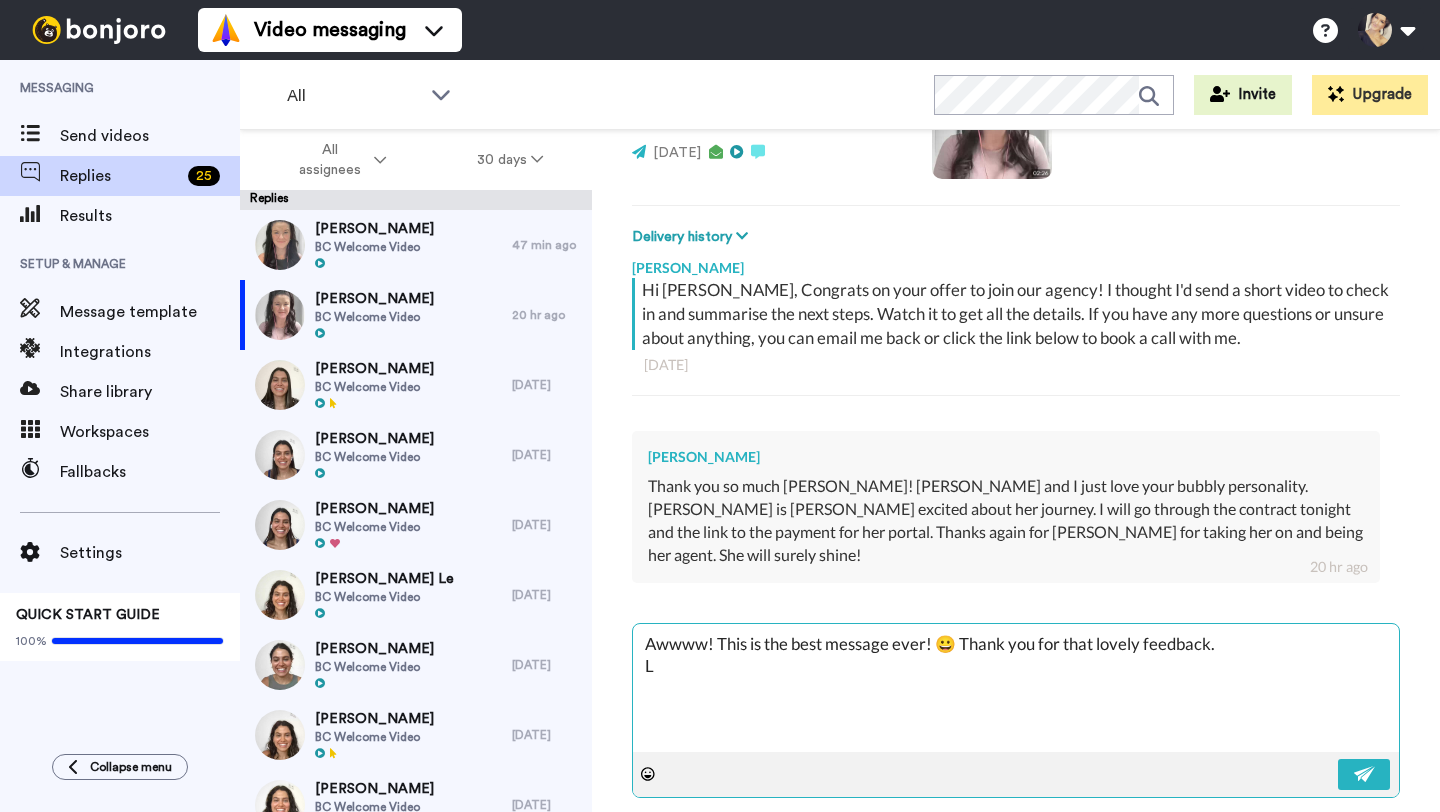 type on "x" 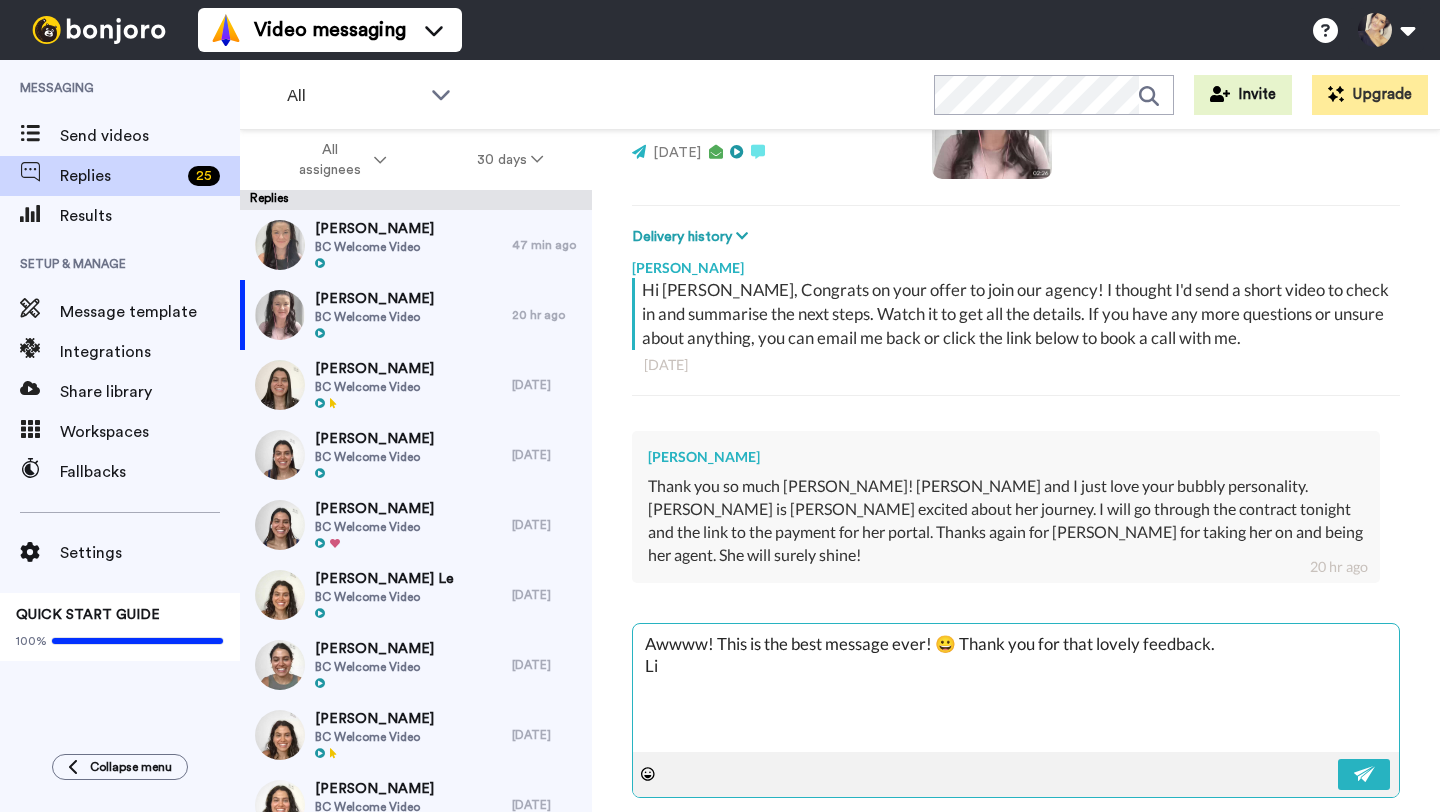 type on "x" 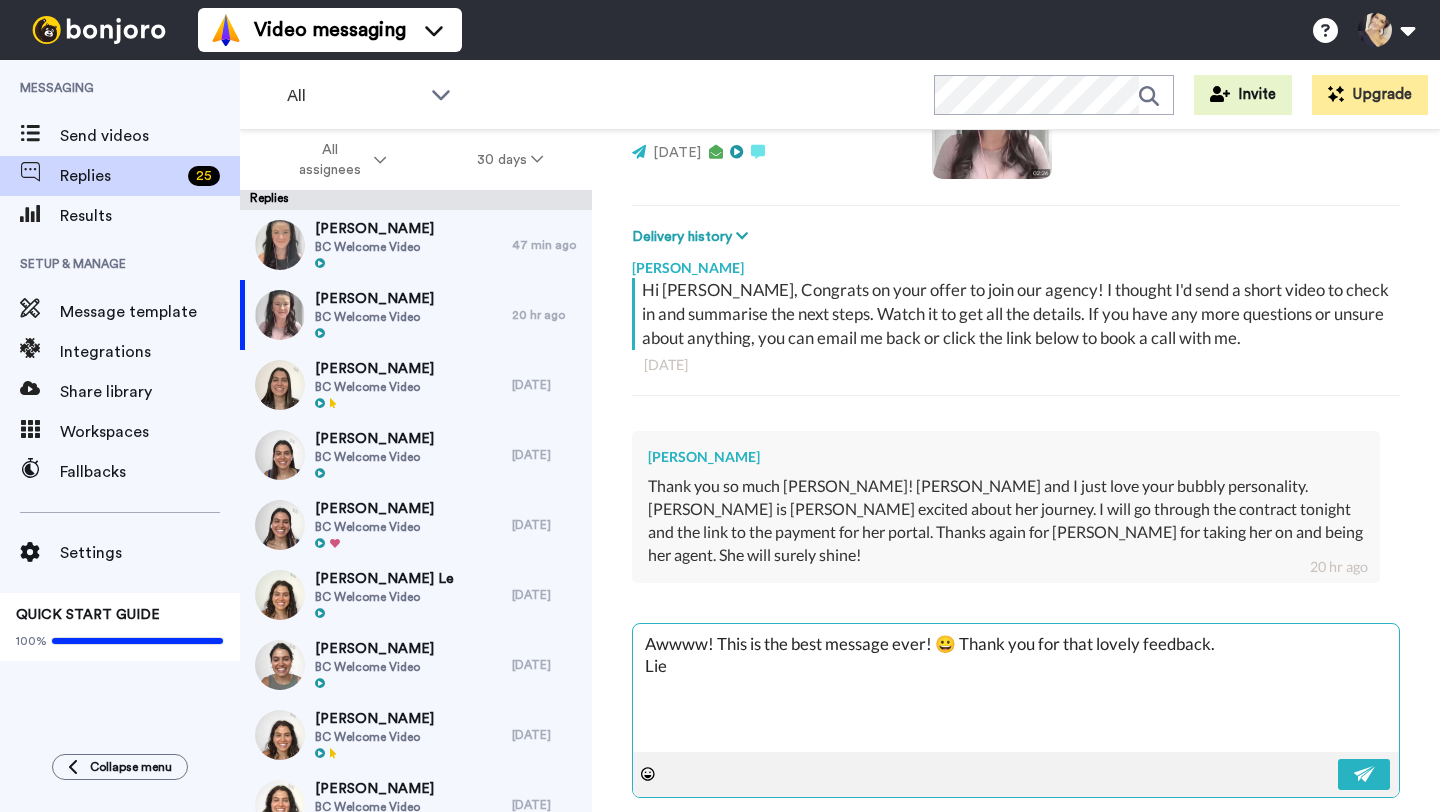 type on "x" 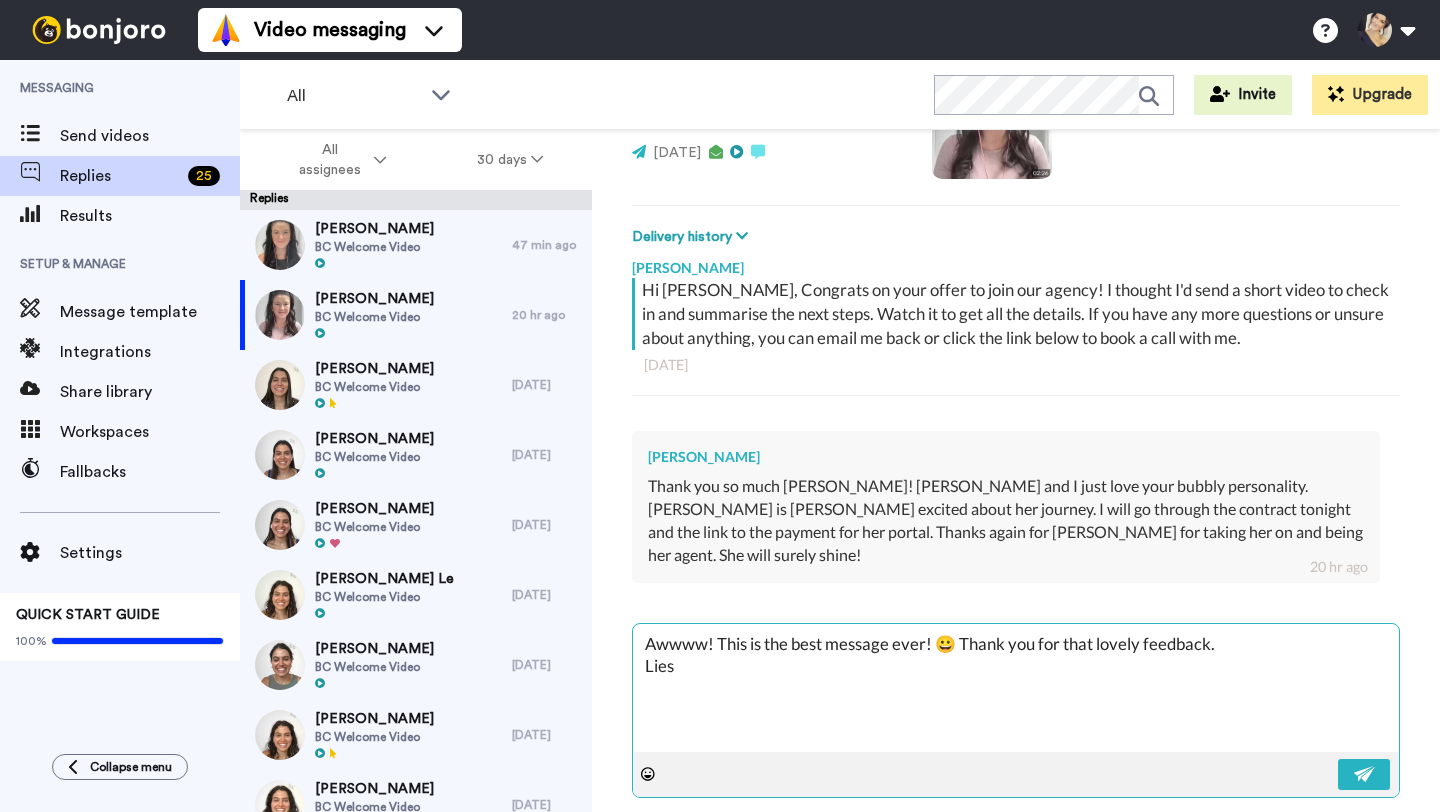 type on "x" 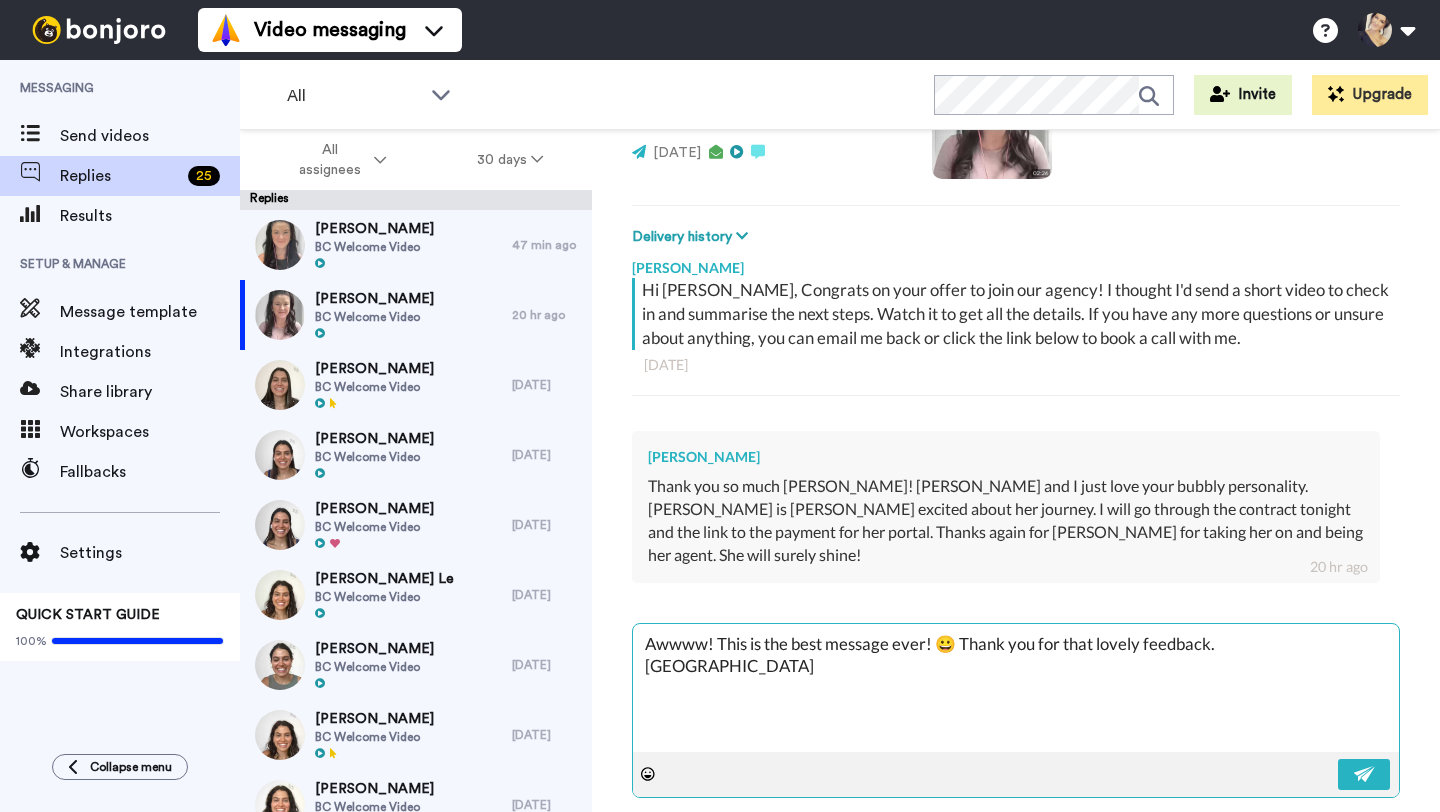 type on "x" 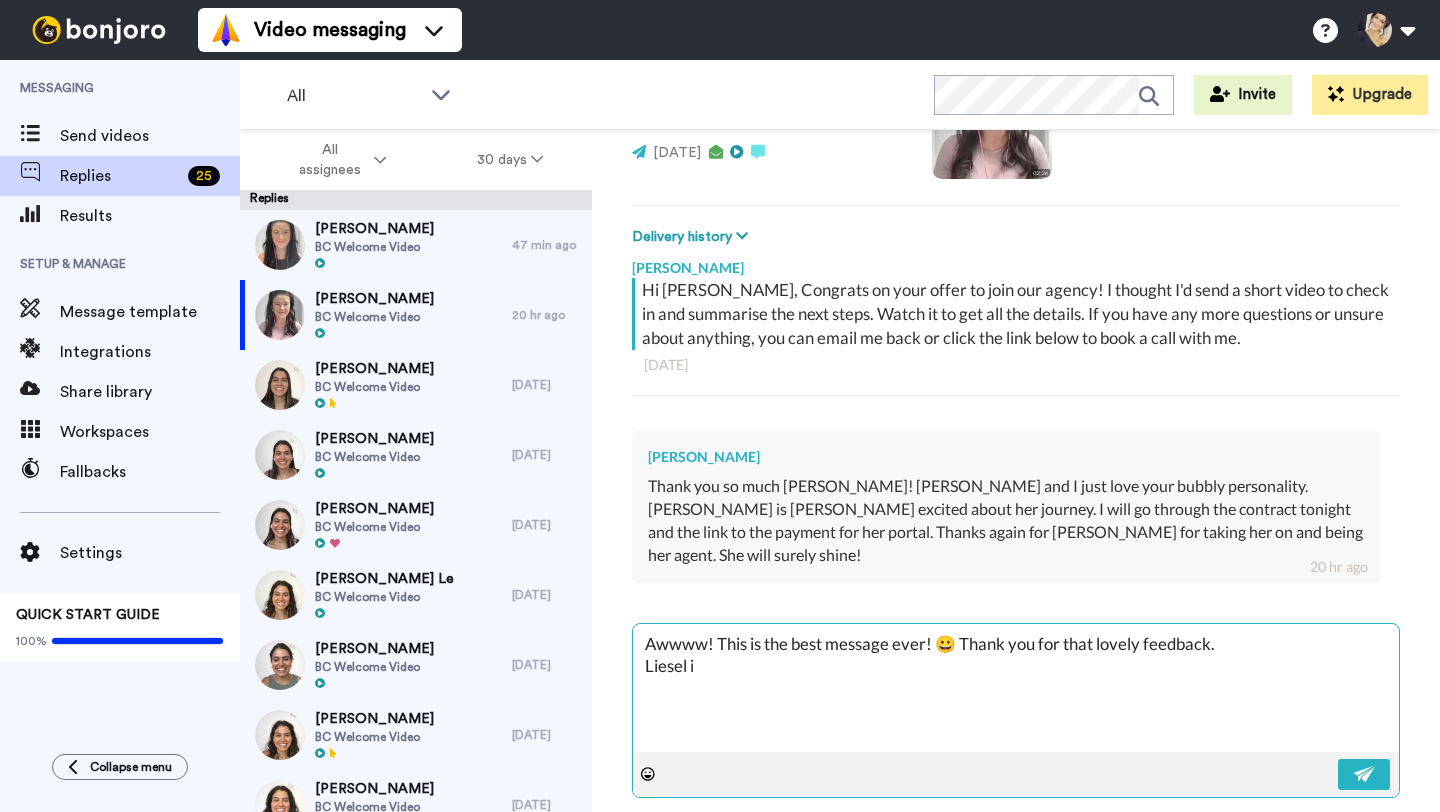 type on "x" 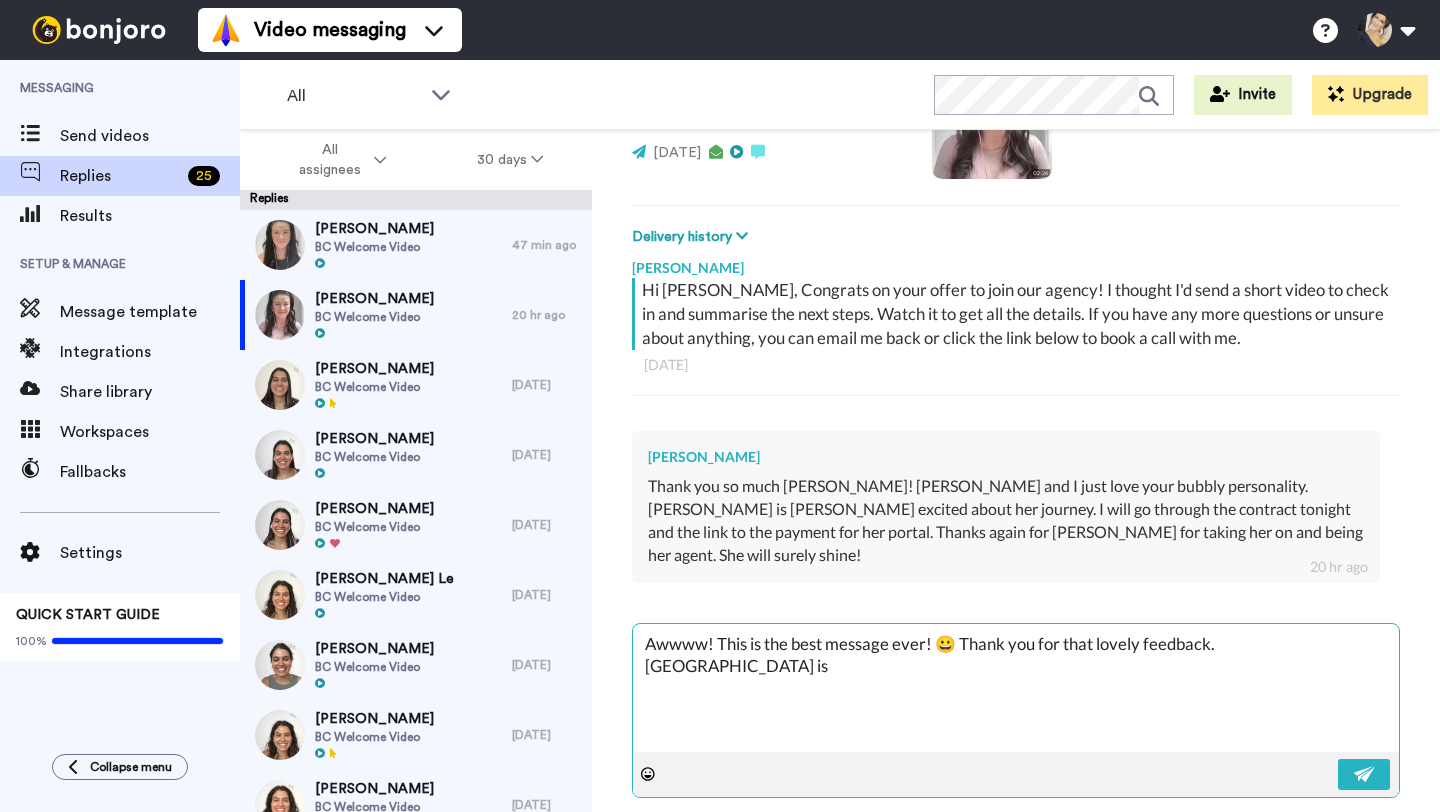 type on "x" 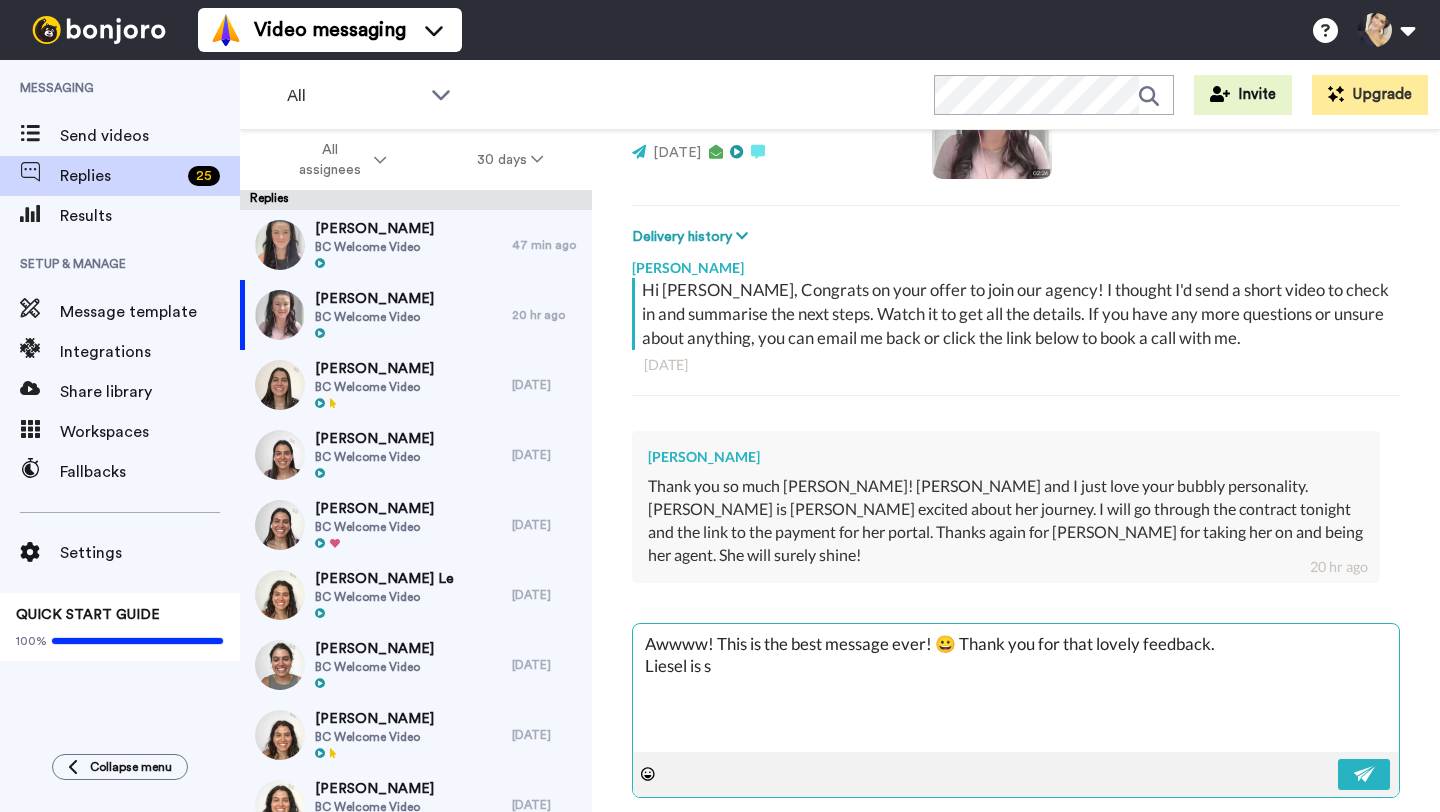 type on "x" 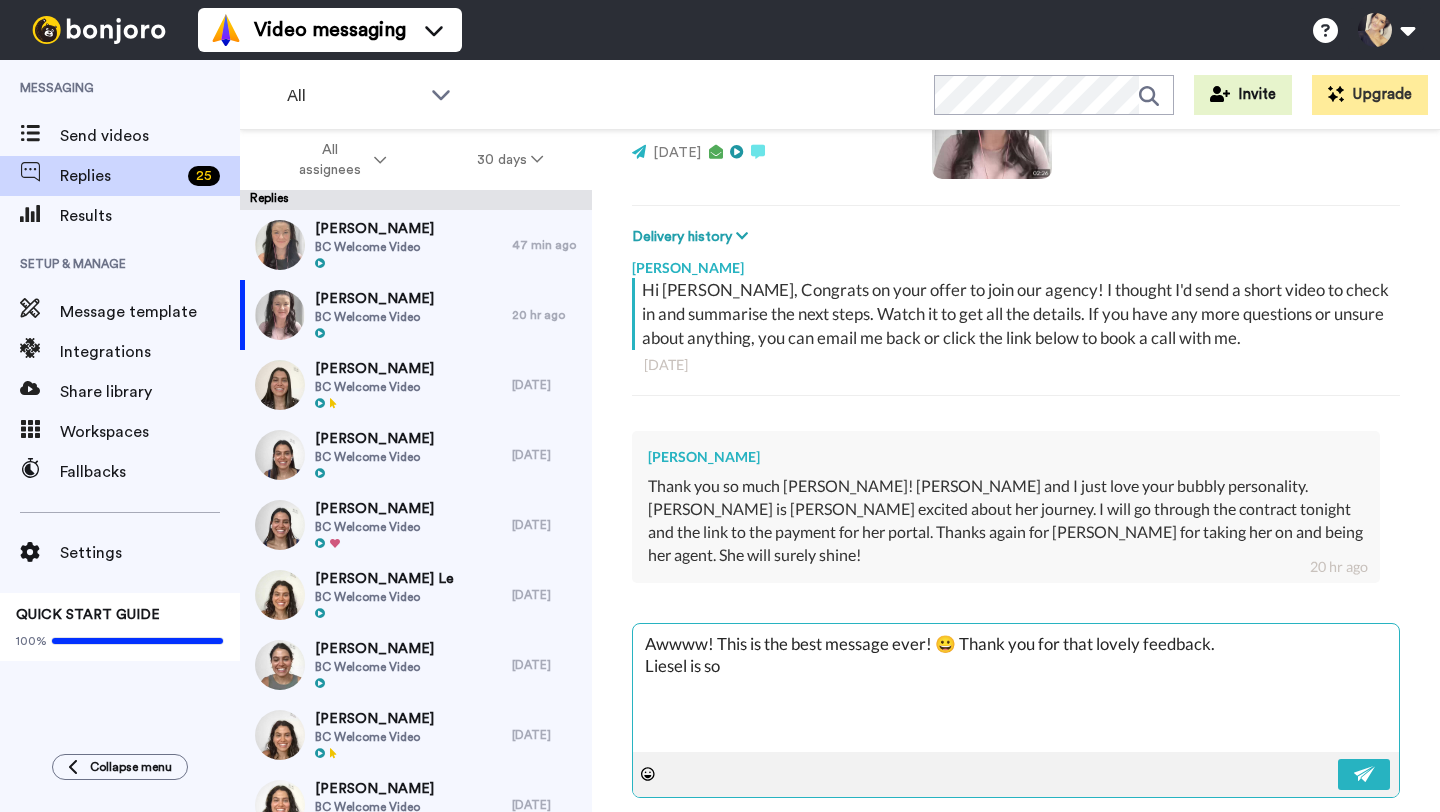 type on "x" 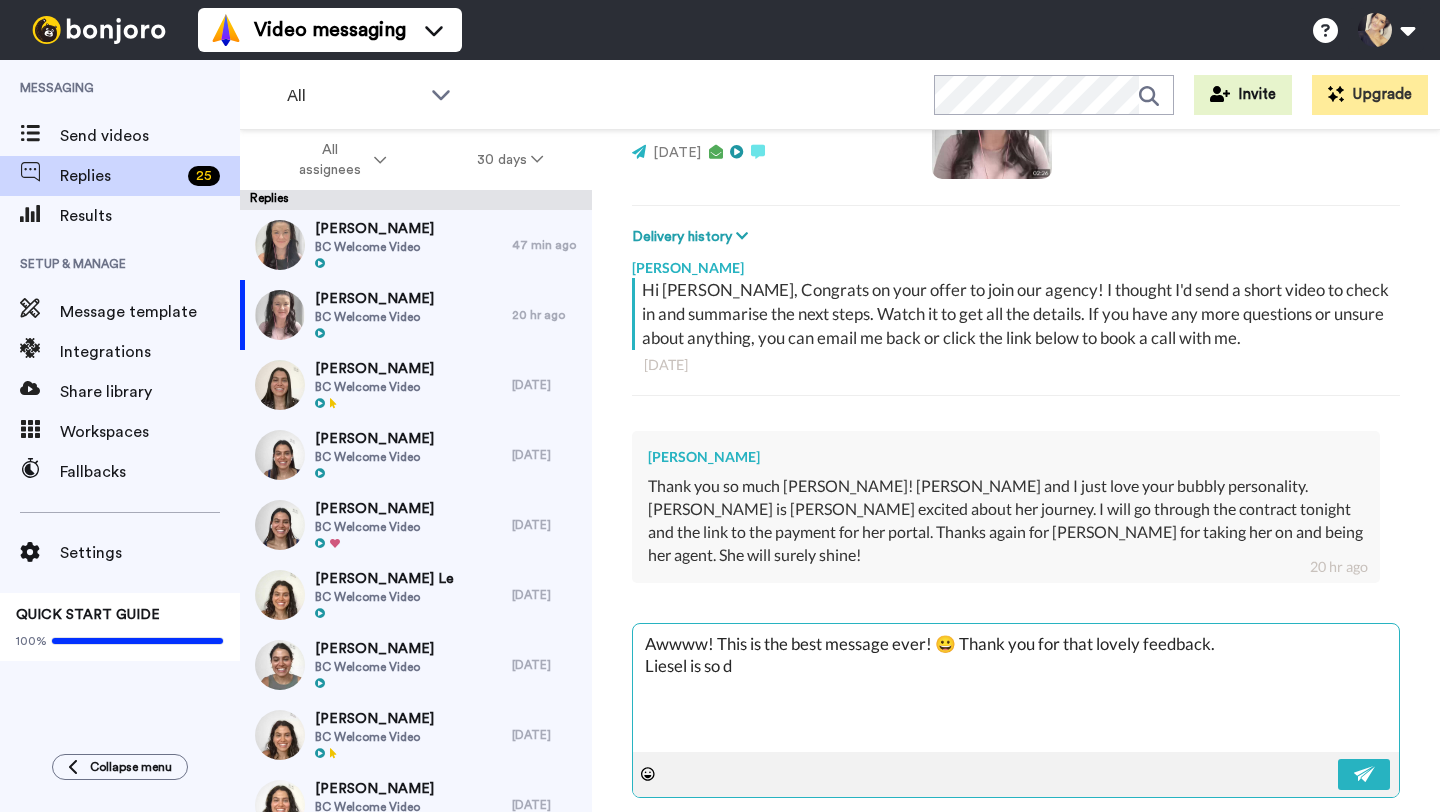 type on "x" 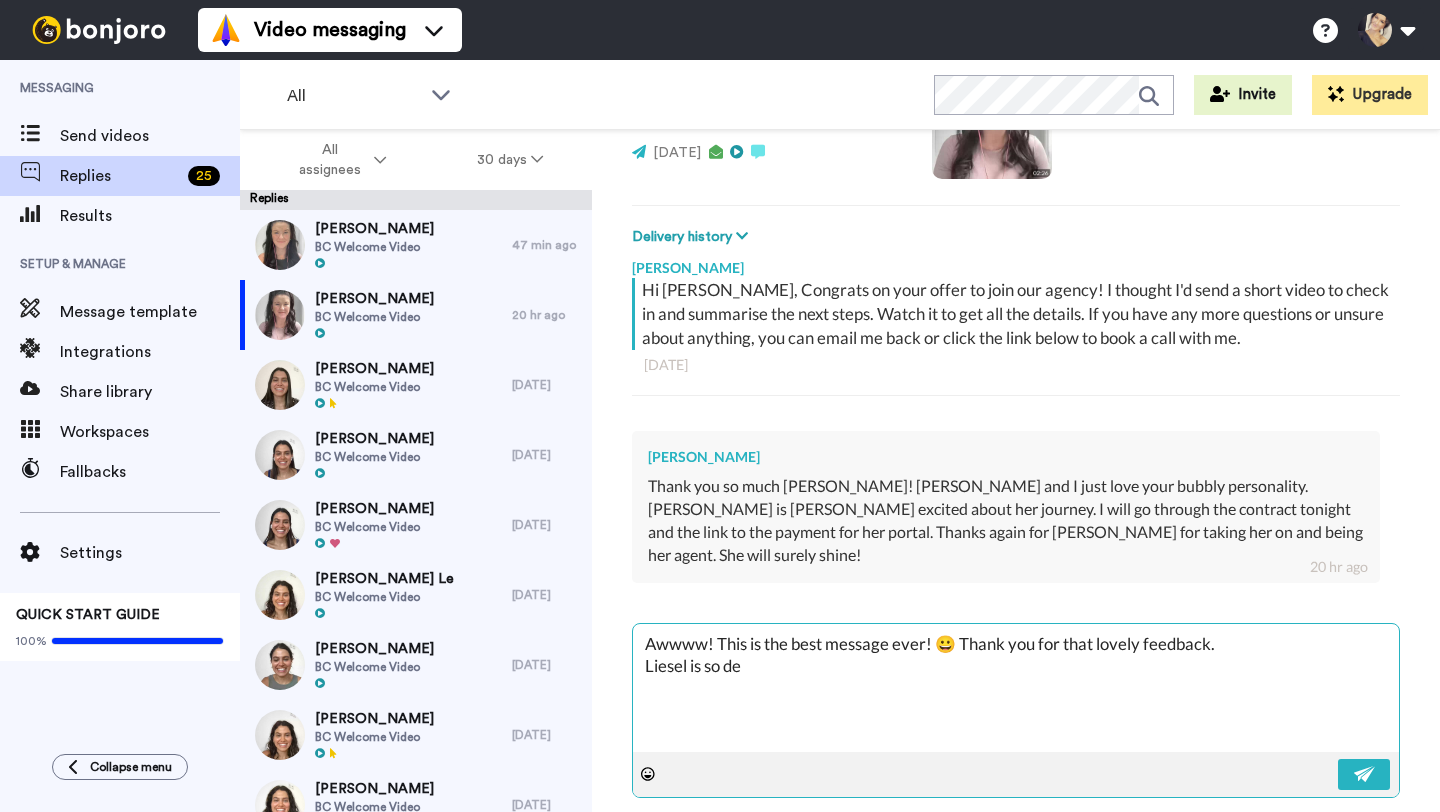 type on "x" 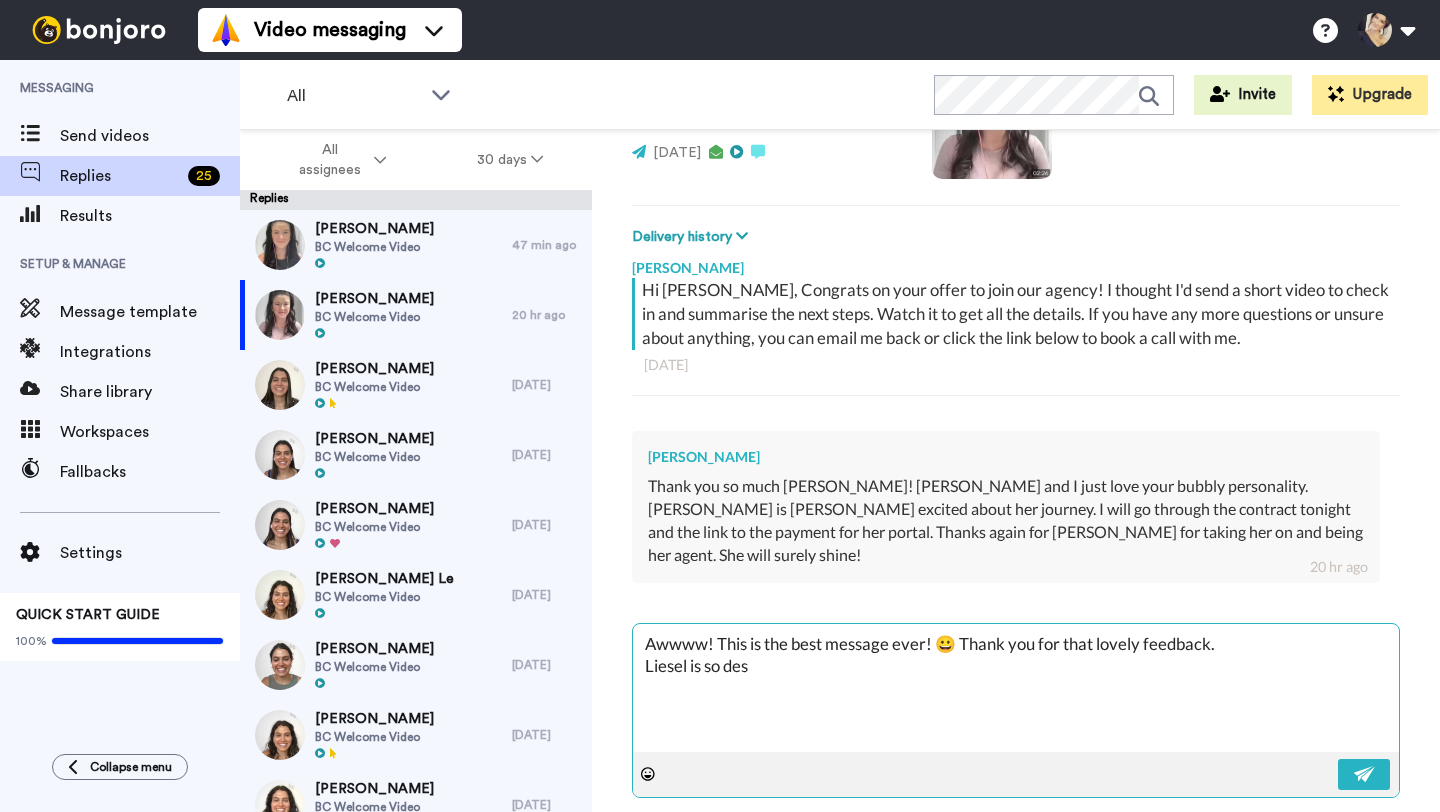 type on "x" 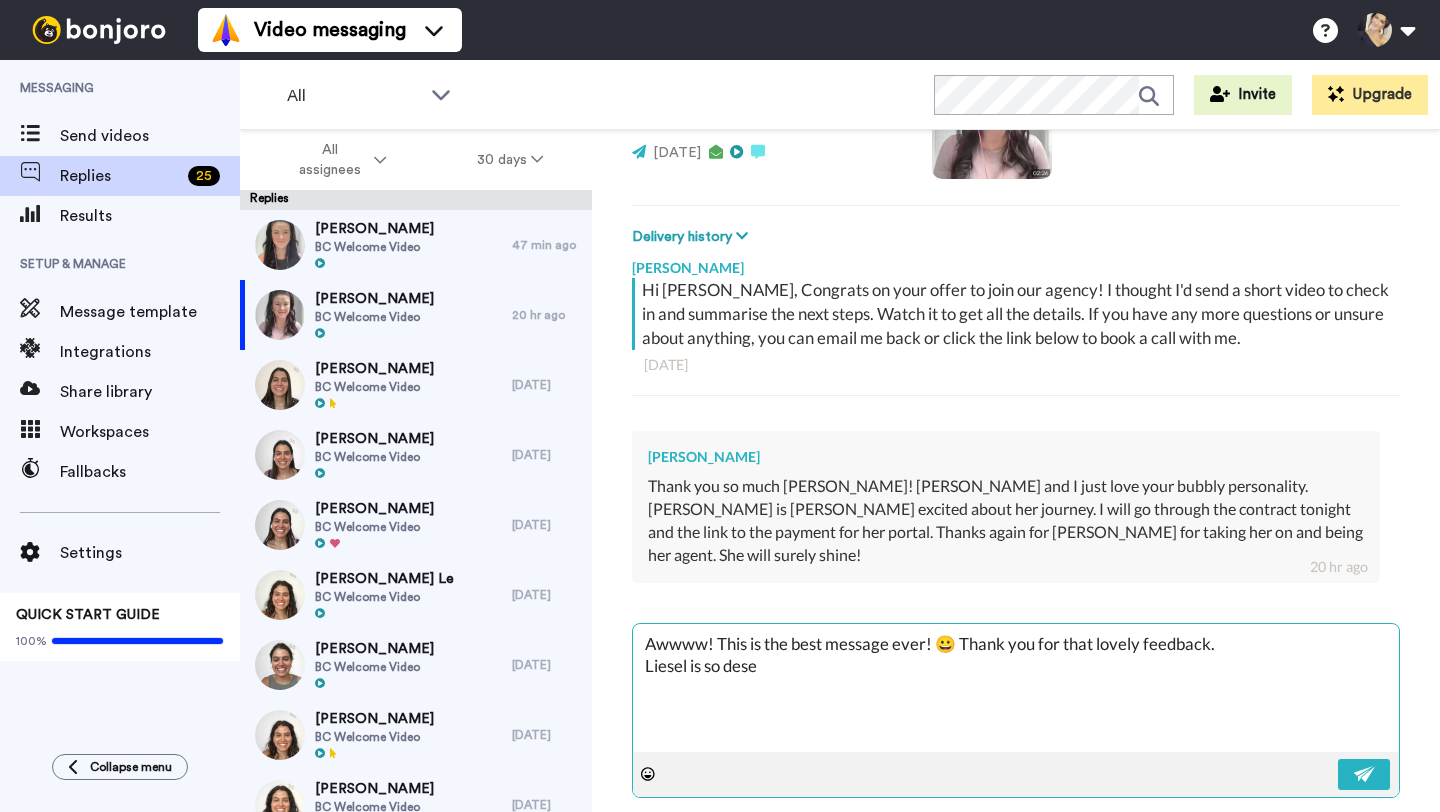 type on "x" 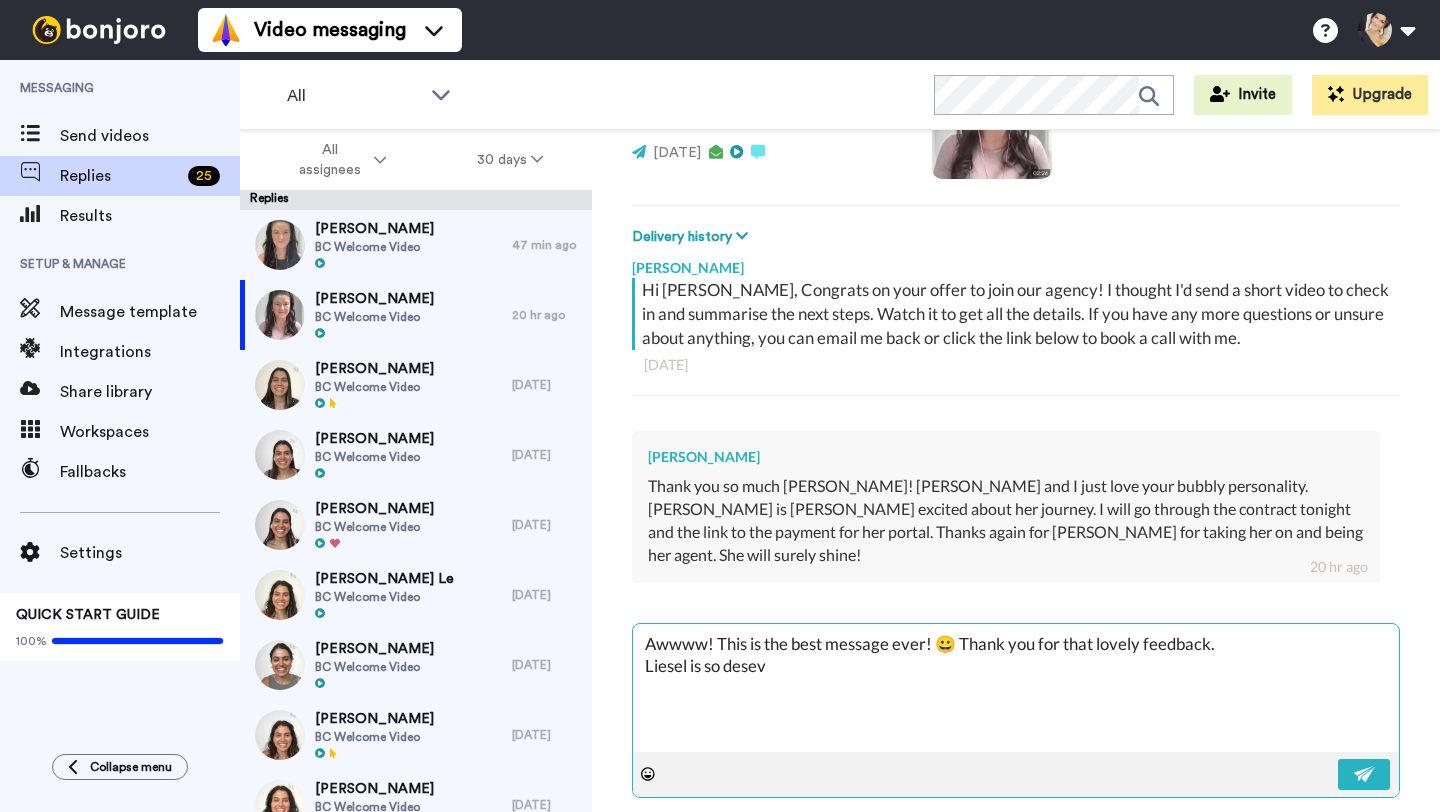 type on "x" 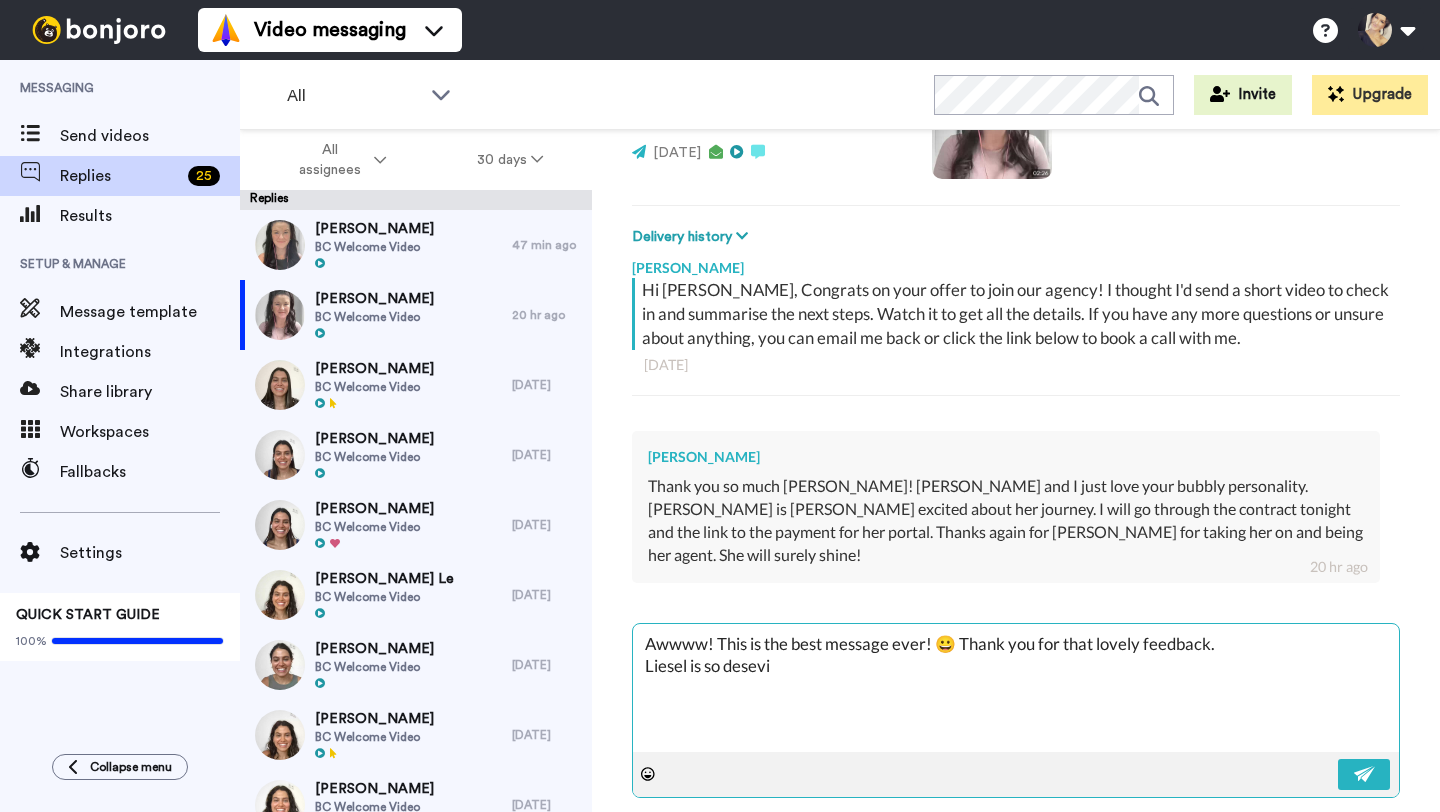 type on "x" 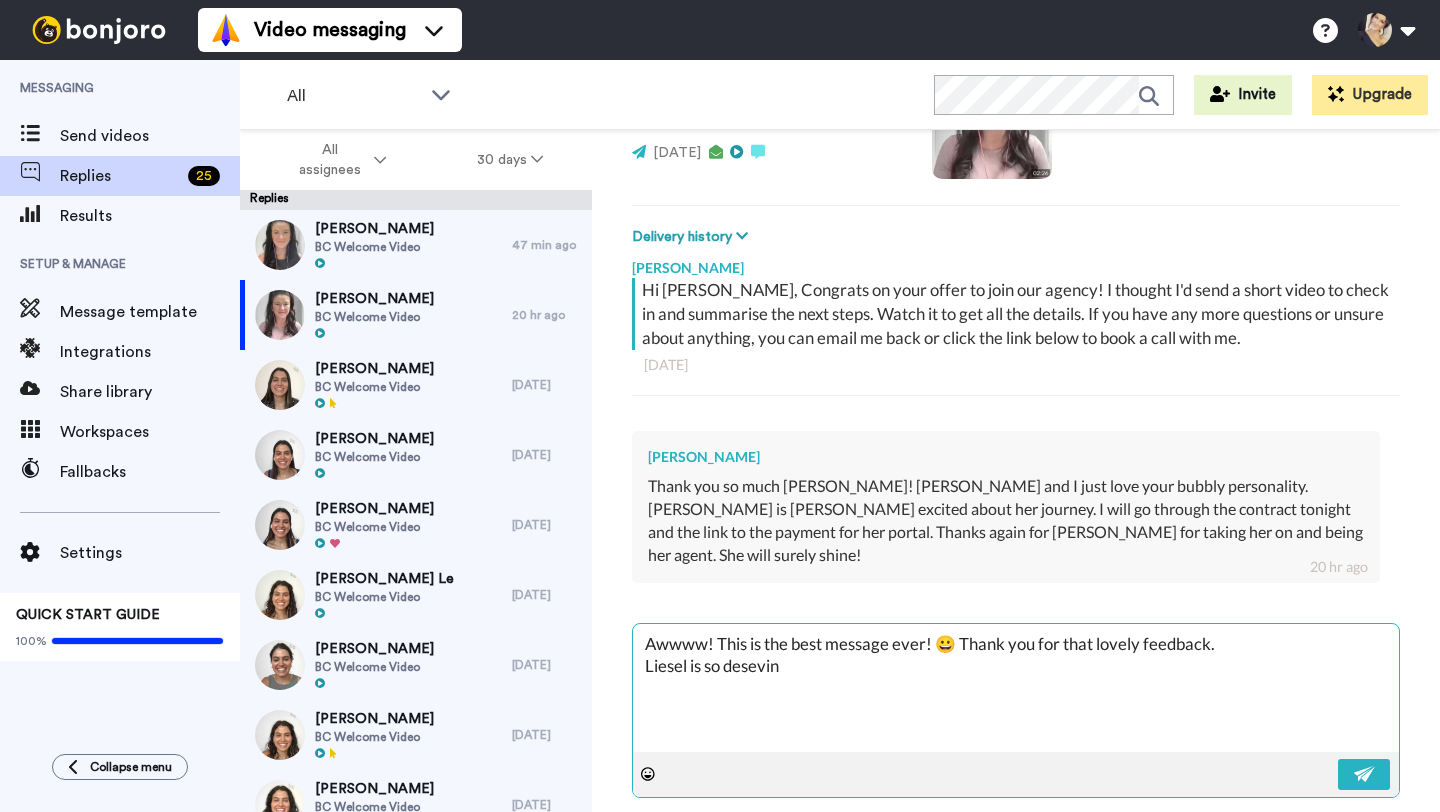 type on "x" 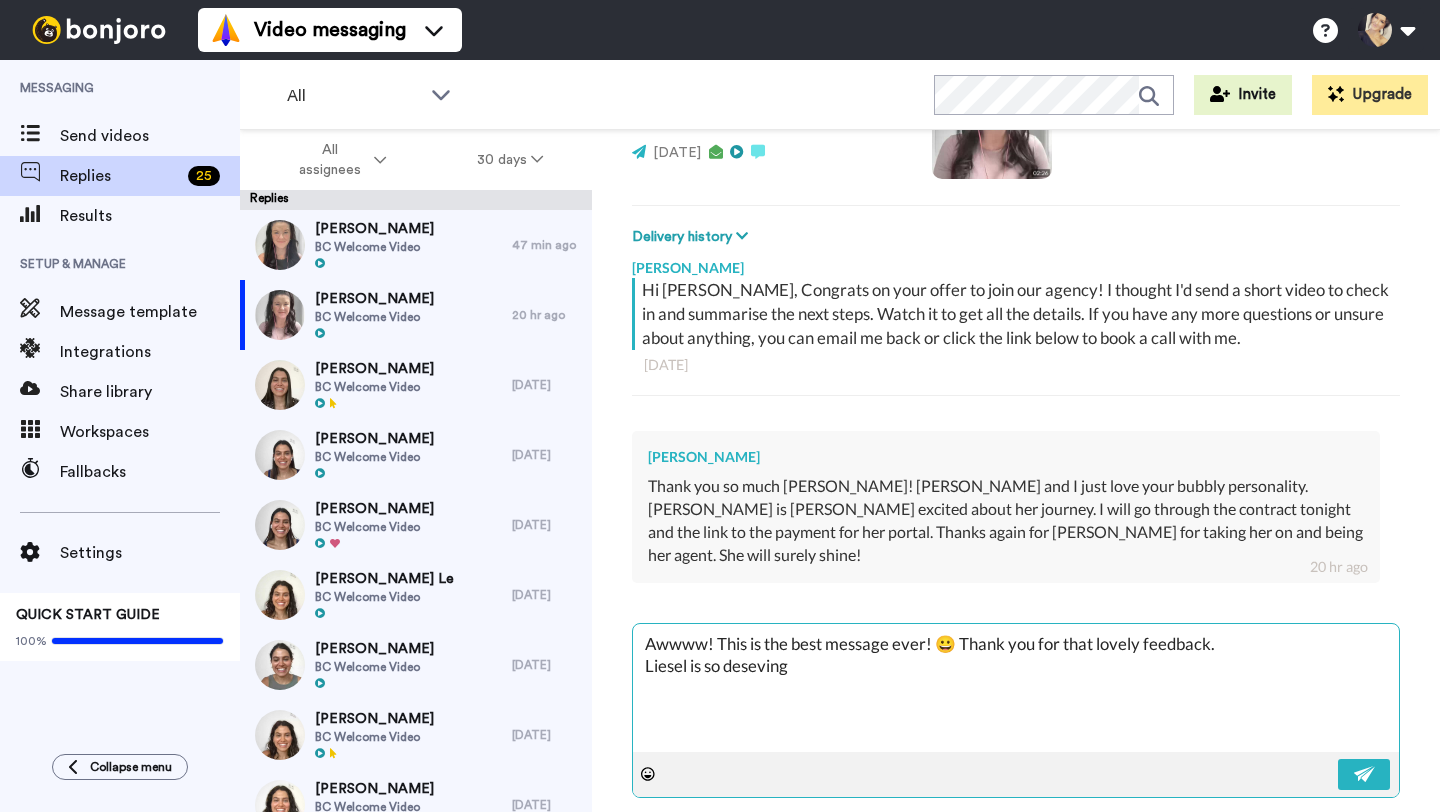 type on "x" 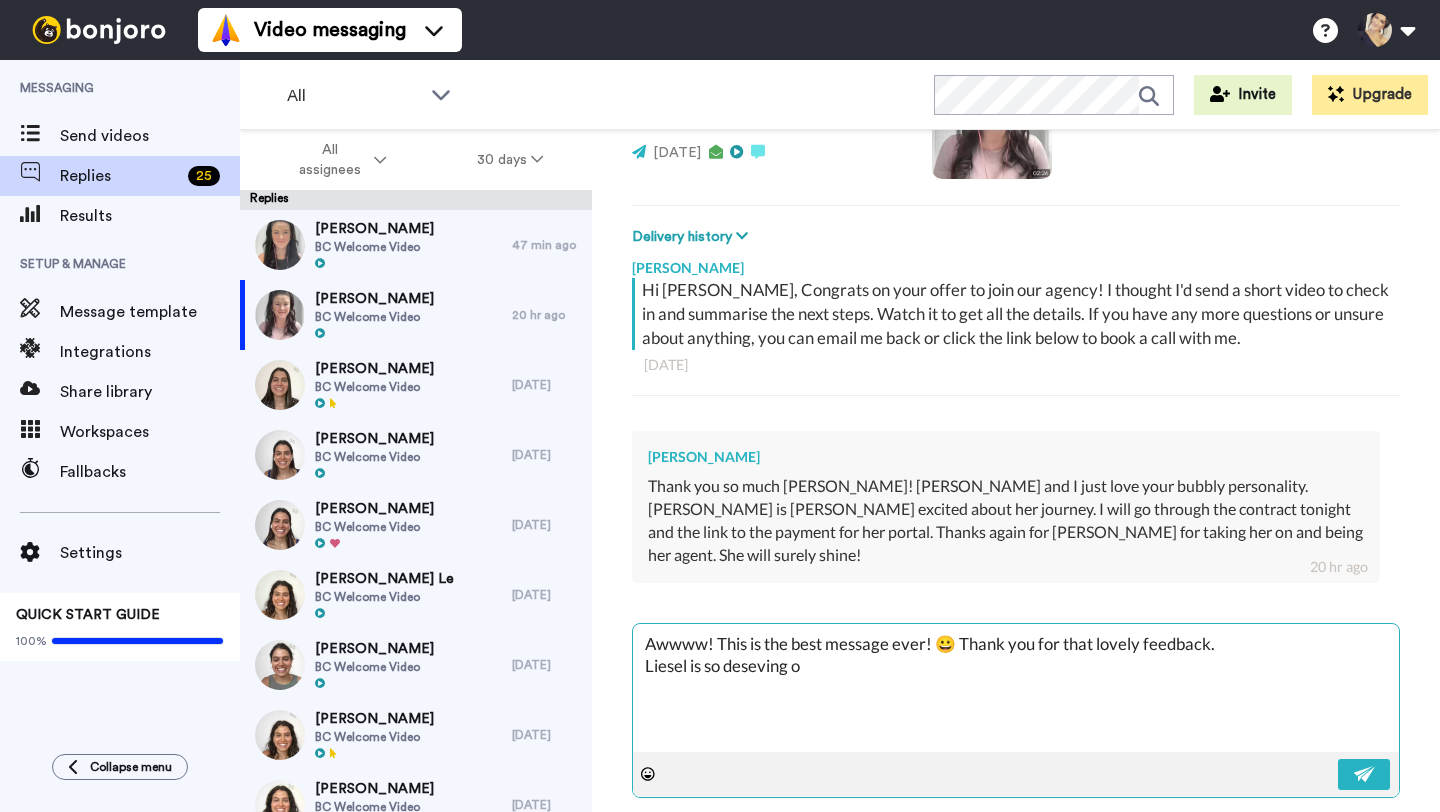 type on "x" 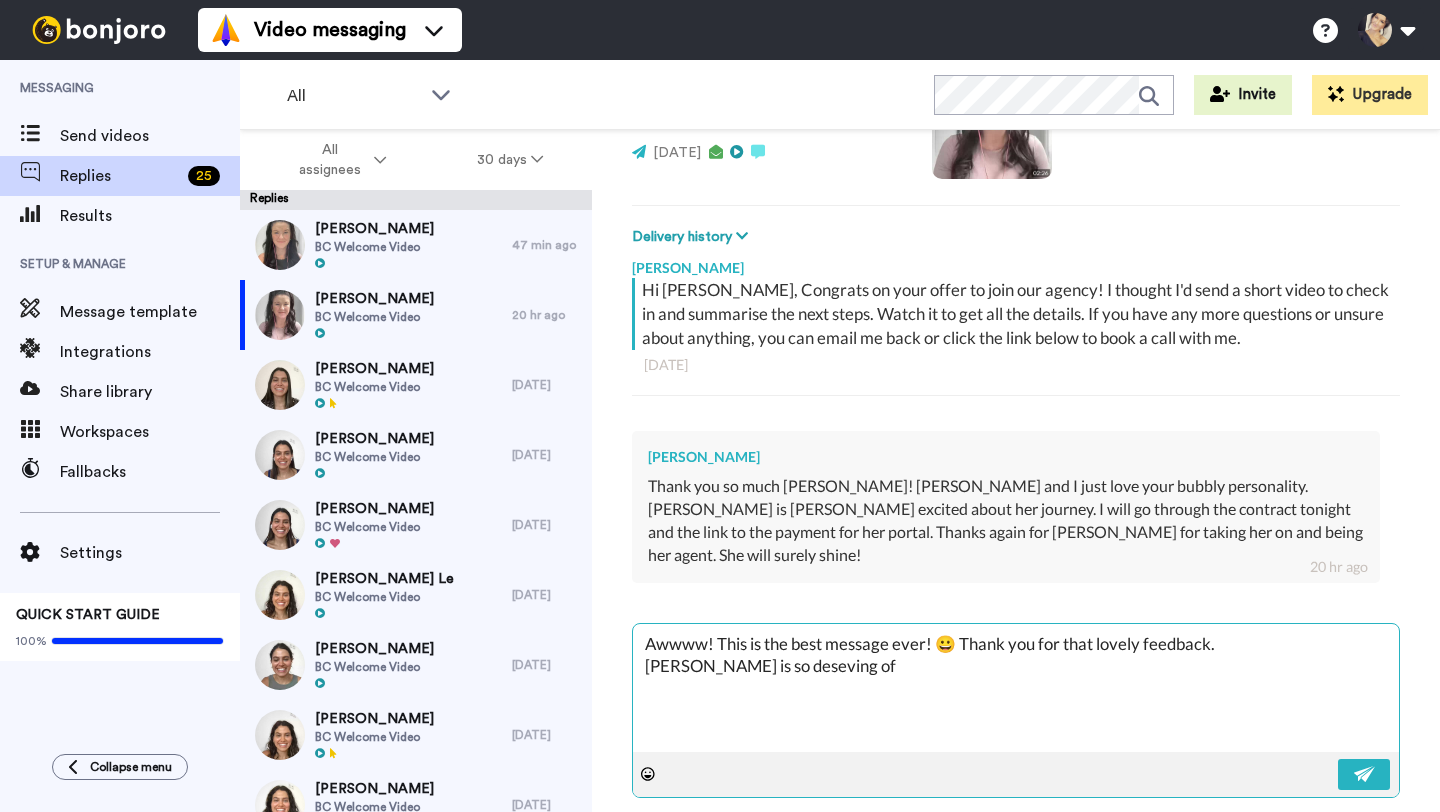 type on "x" 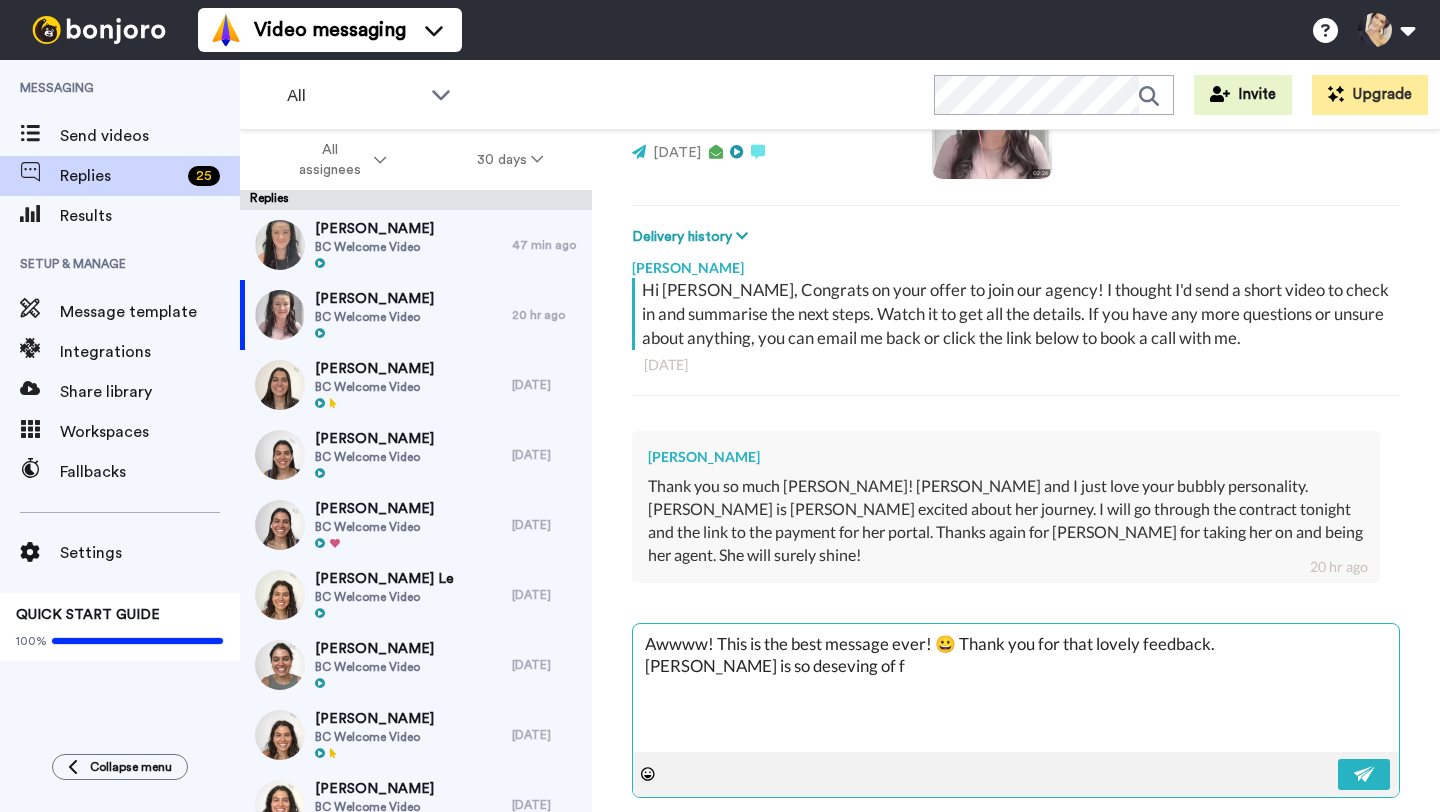 type 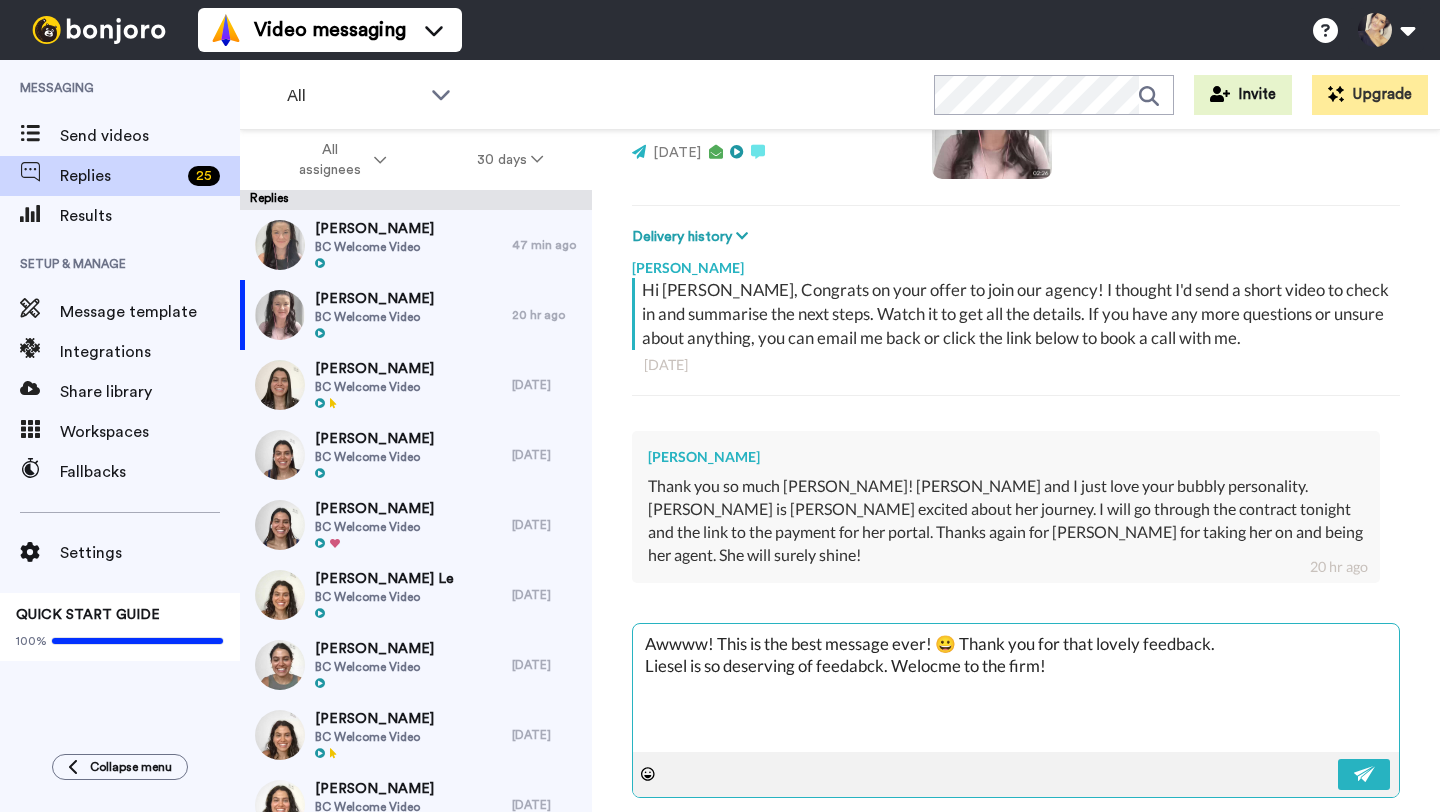 drag, startPoint x: 884, startPoint y: 640, endPoint x: 819, endPoint y: 642, distance: 65.03076 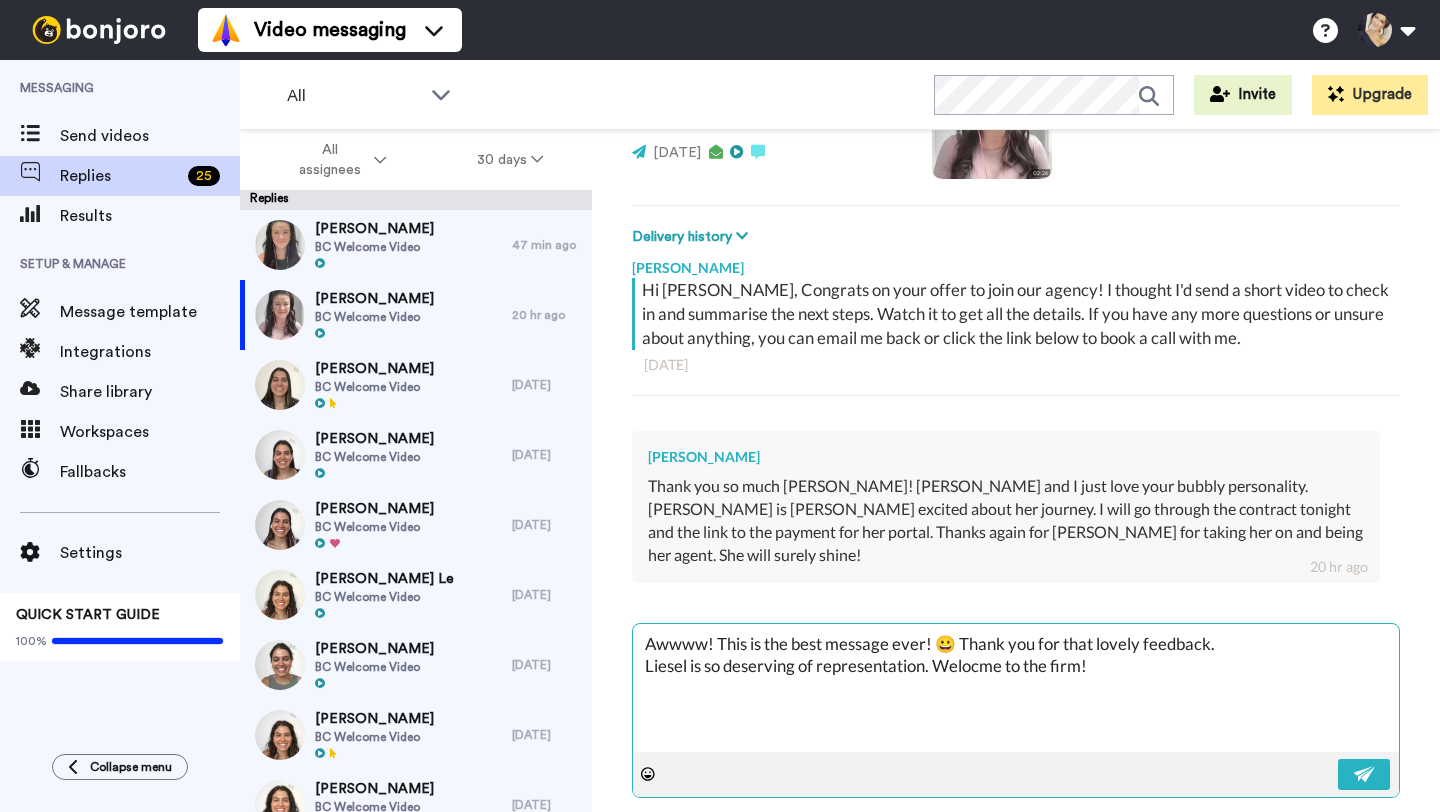 click on "Awwww! This is the best message ever! 😀 Thank you for that lovely feedback.
Liesel is so deserving of representation. Welocme to the firm!" at bounding box center (1016, 688) 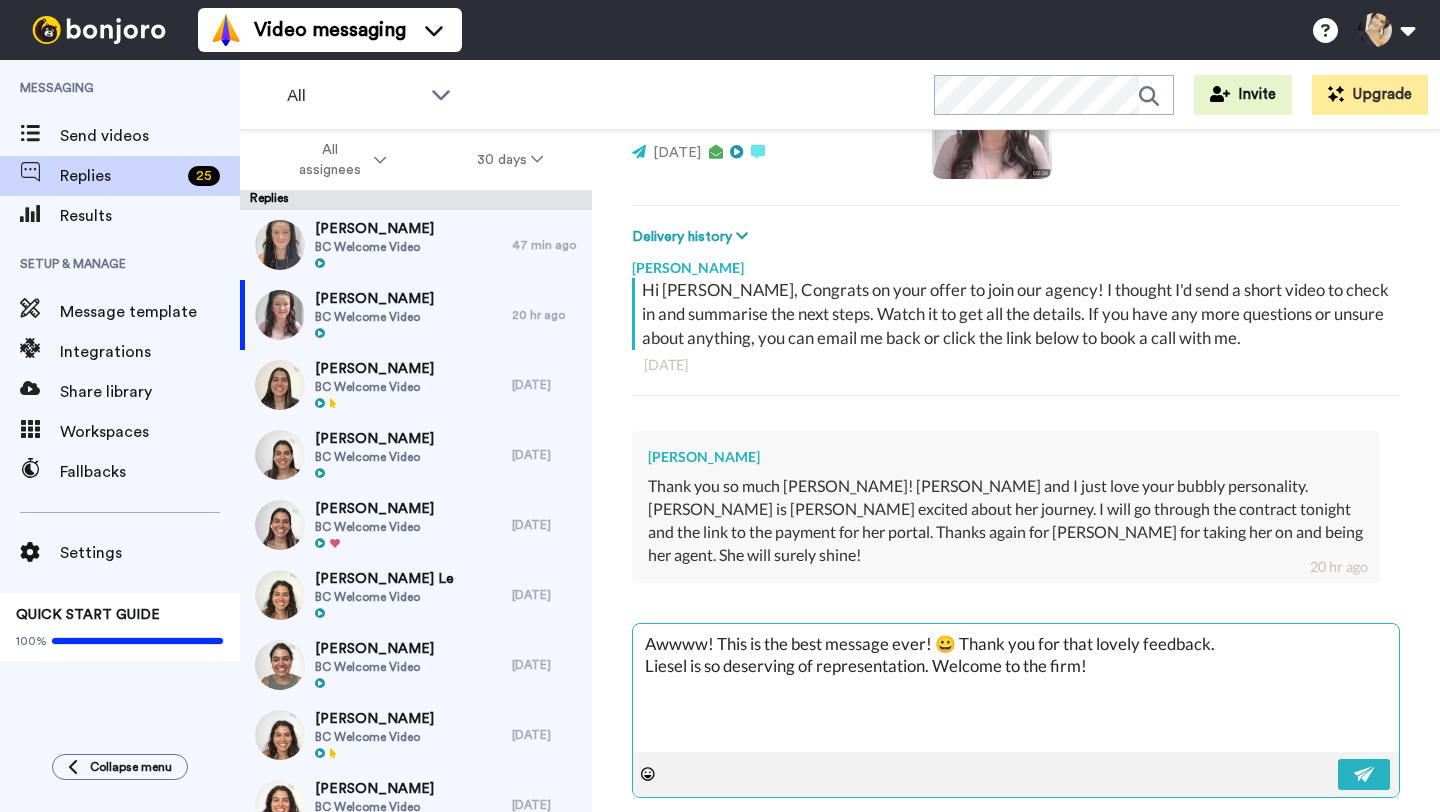 click on "Awwww! This is the best message ever! 😀 Thank you for that lovely feedback.
Liesel is so deserving of representation. Welcome to the firm!" at bounding box center [1016, 688] 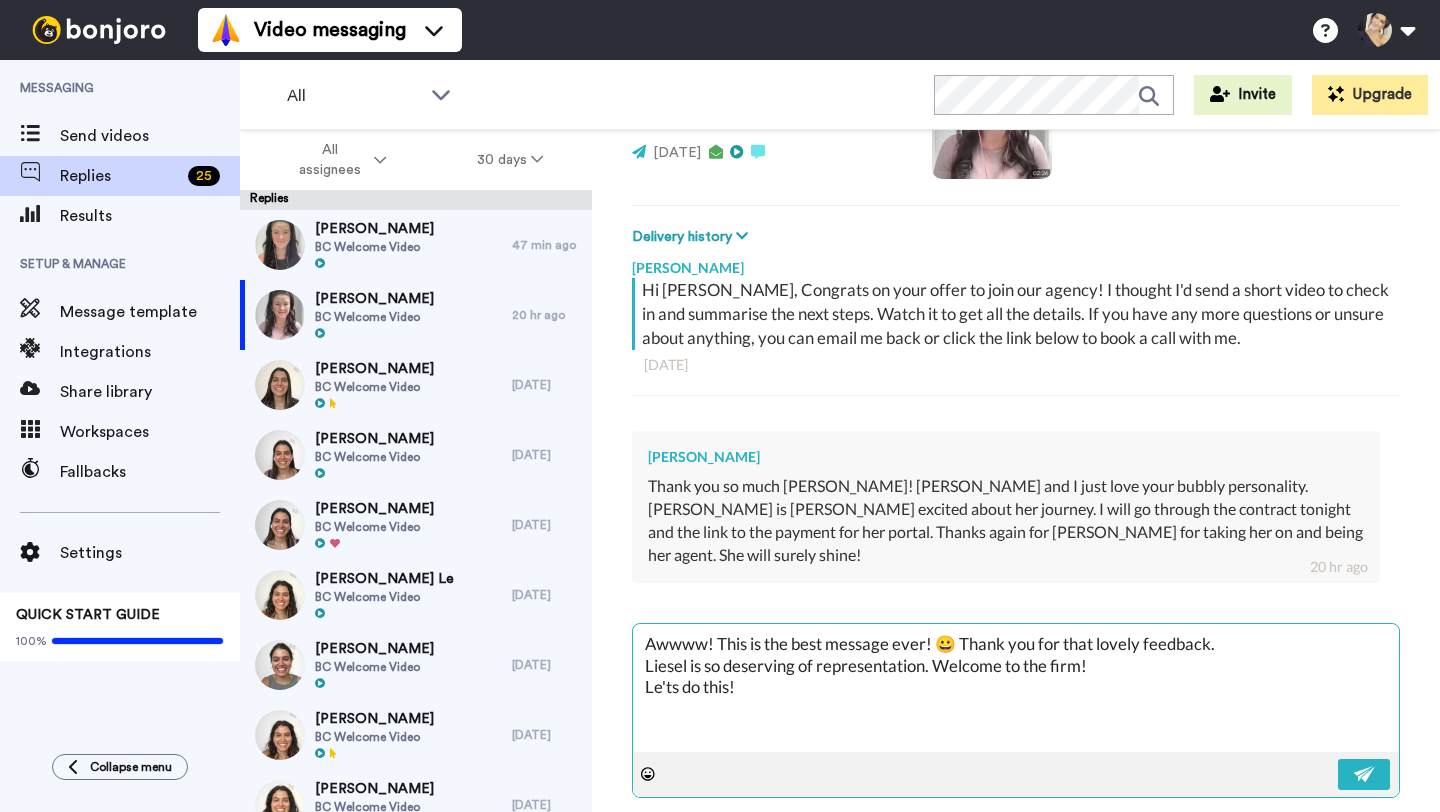 click on "Awwww! This is the best message ever! 😀 Thank you for that lovely feedback.
Liesel is so deserving of representation. Welcome to the firm!
Le'ts do this!" at bounding box center (1016, 688) 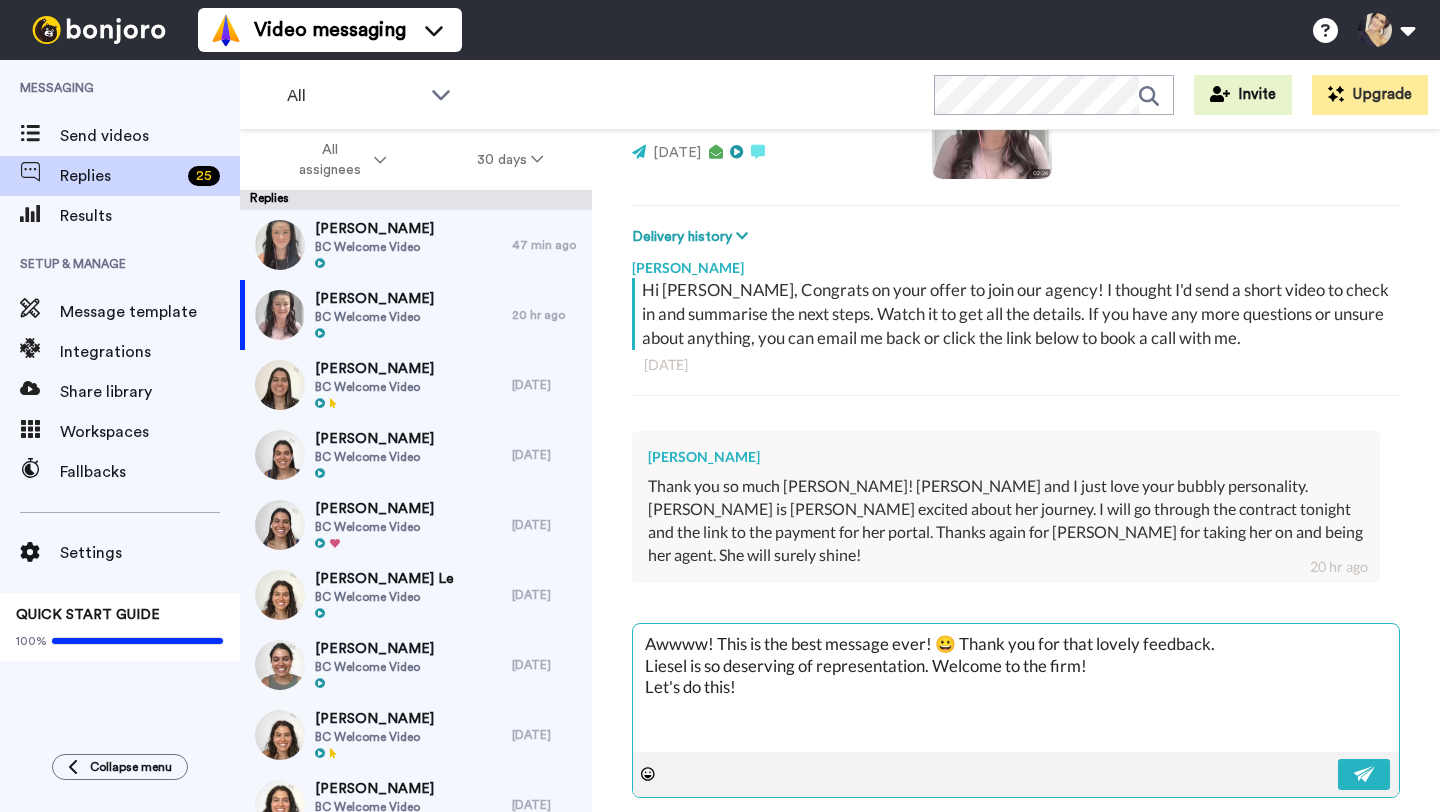 drag, startPoint x: 797, startPoint y: 669, endPoint x: 1037, endPoint y: 688, distance: 240.75092 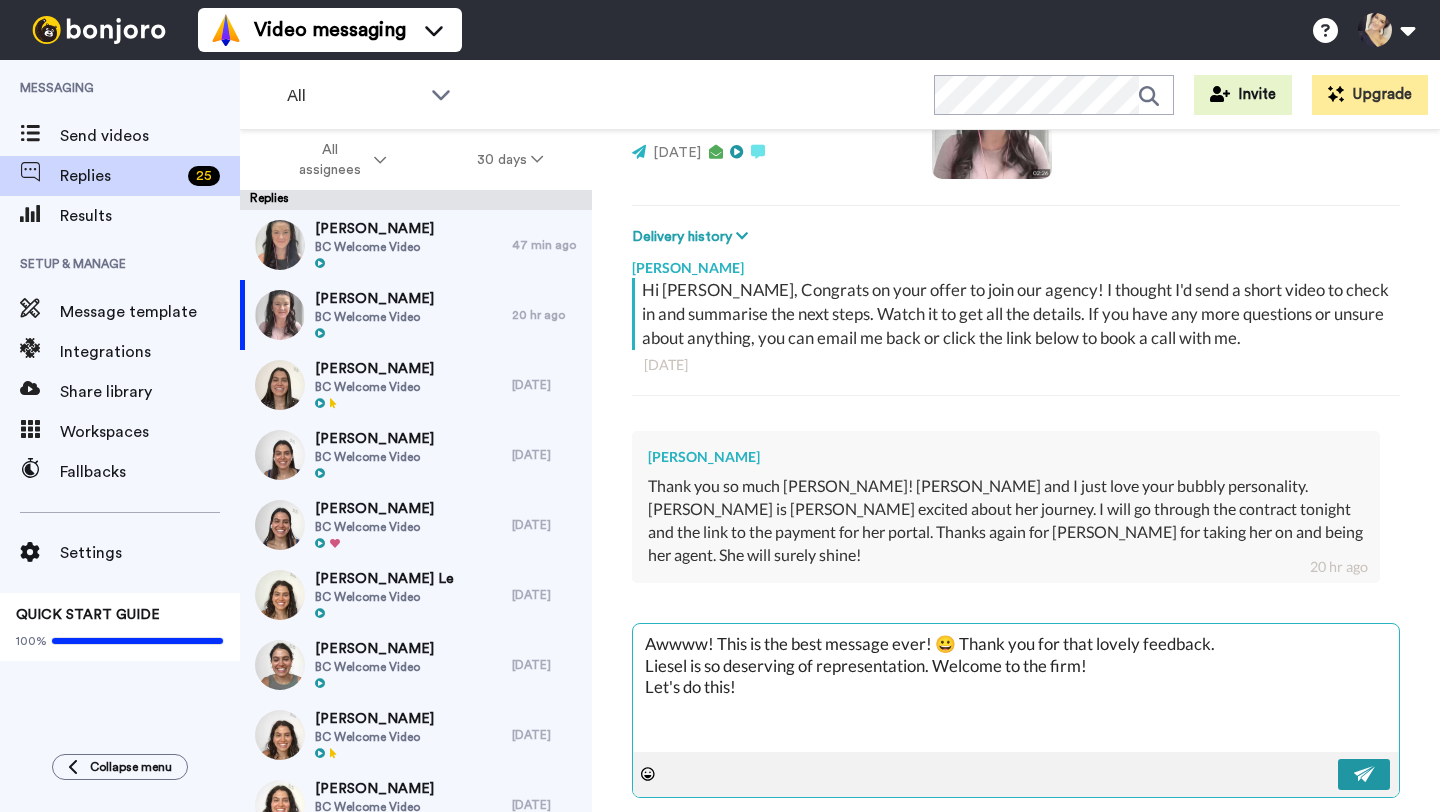 click at bounding box center [1364, 774] 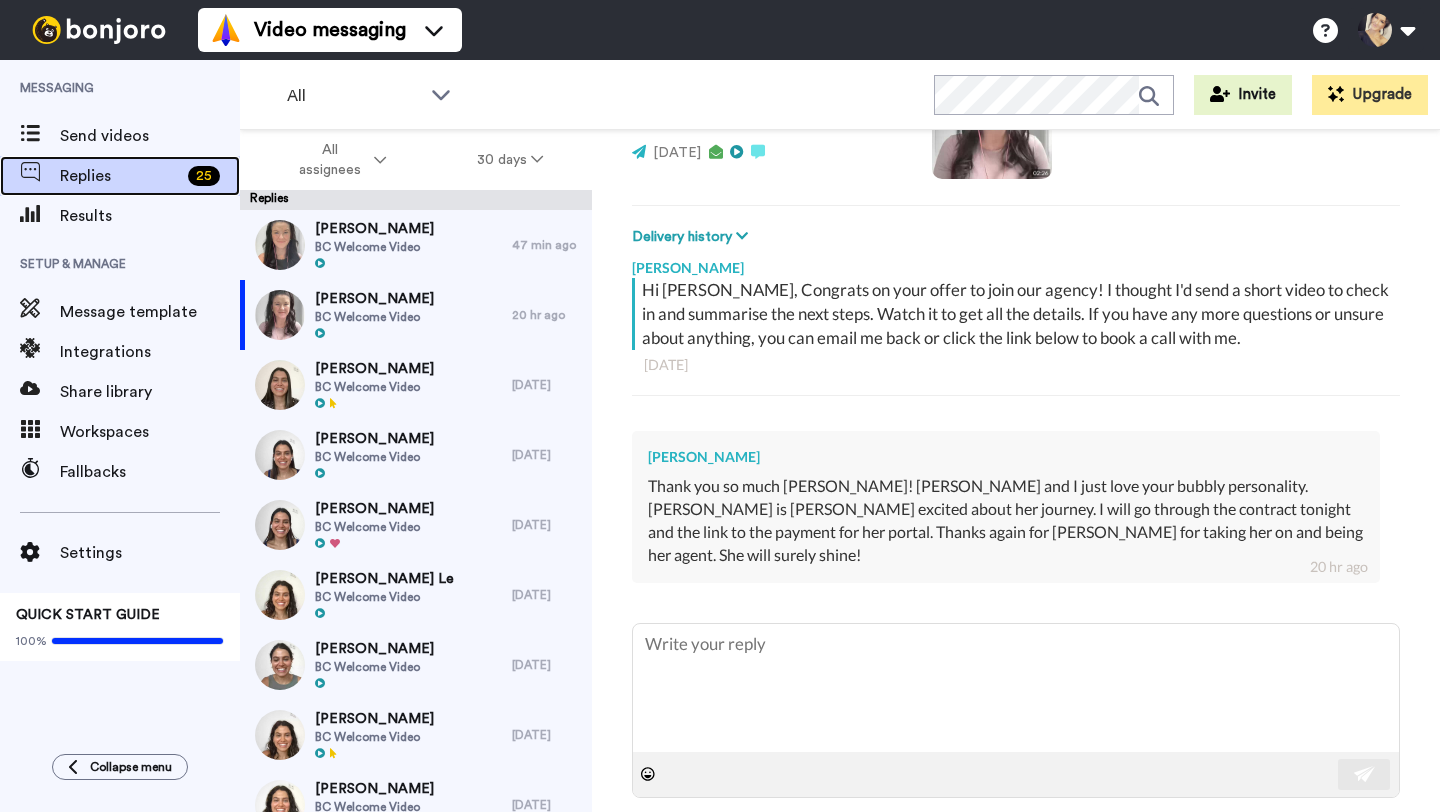 click on "Replies 25" at bounding box center (120, 176) 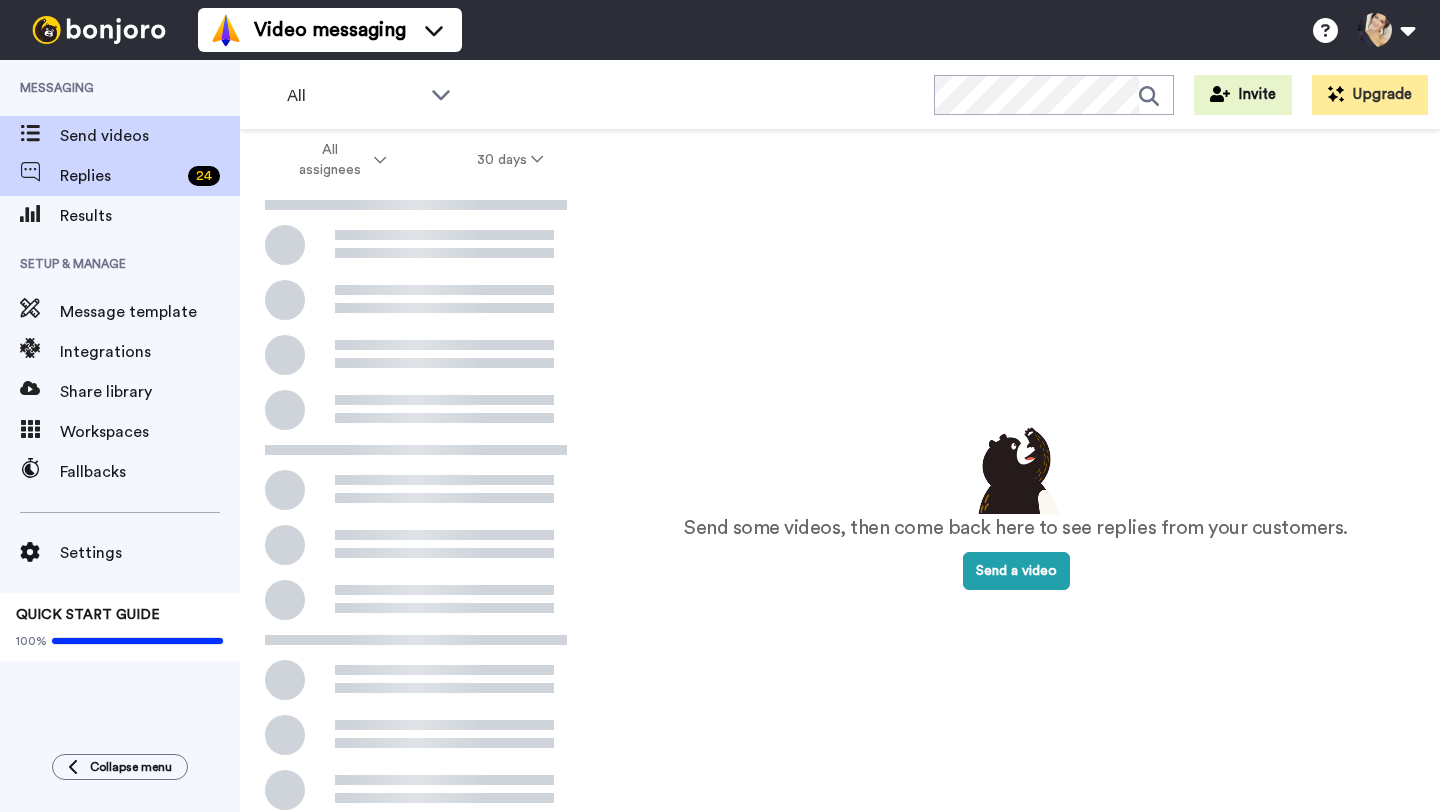 scroll, scrollTop: 0, scrollLeft: 0, axis: both 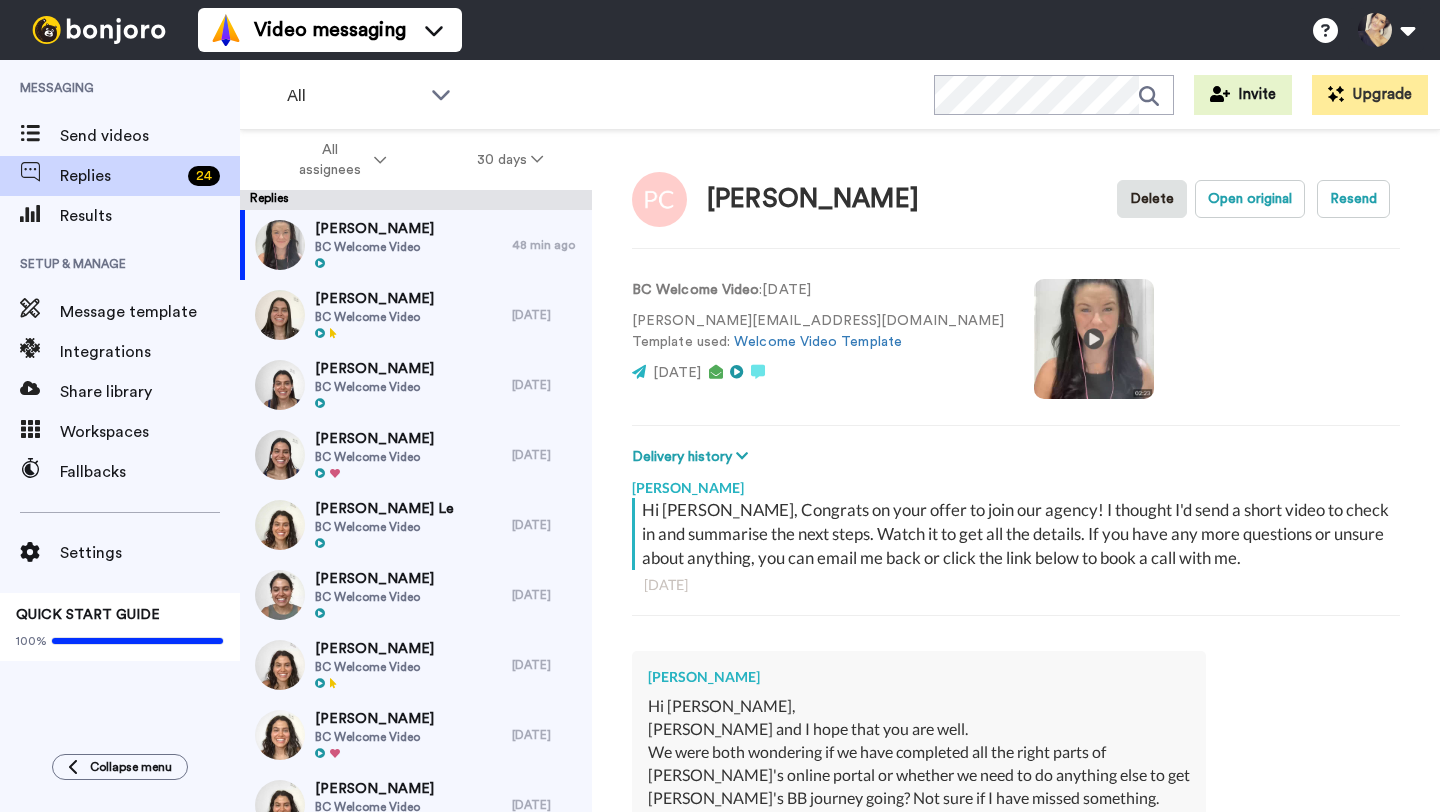 type on "x" 